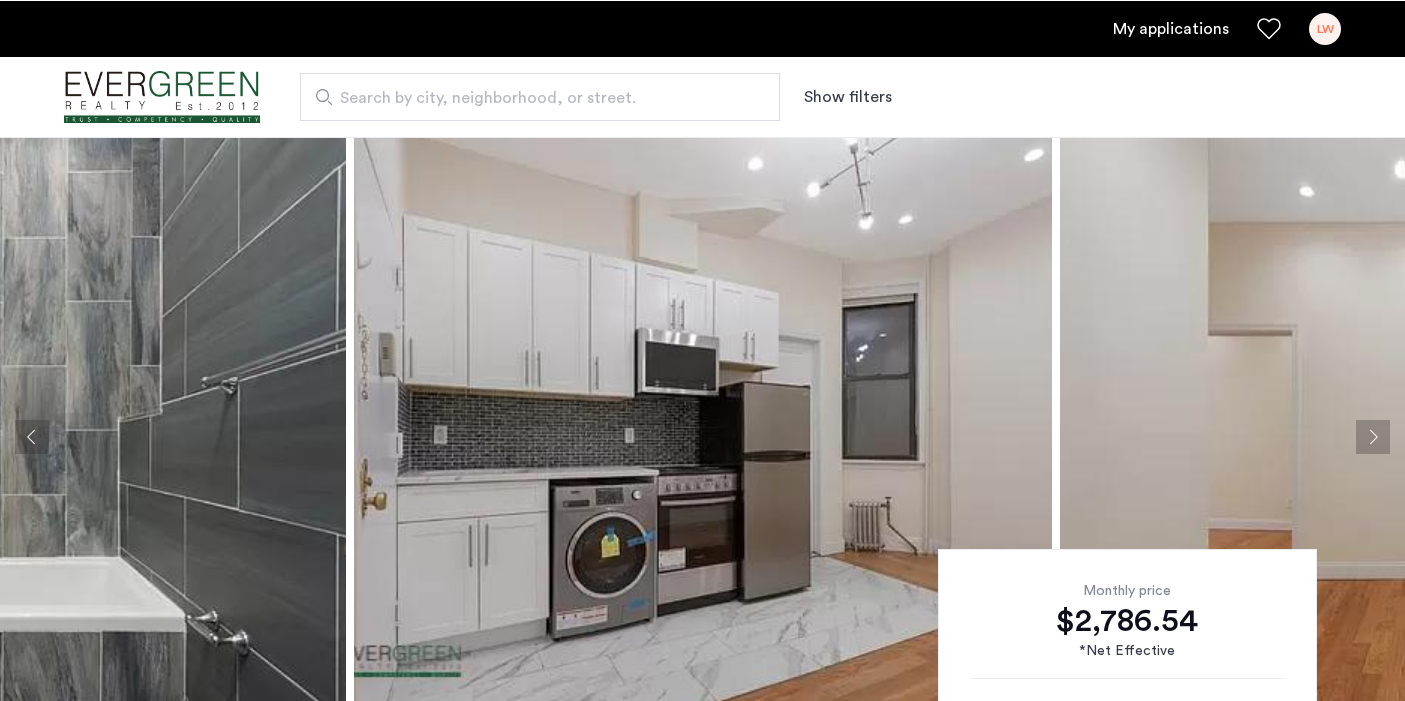 scroll, scrollTop: 0, scrollLeft: 0, axis: both 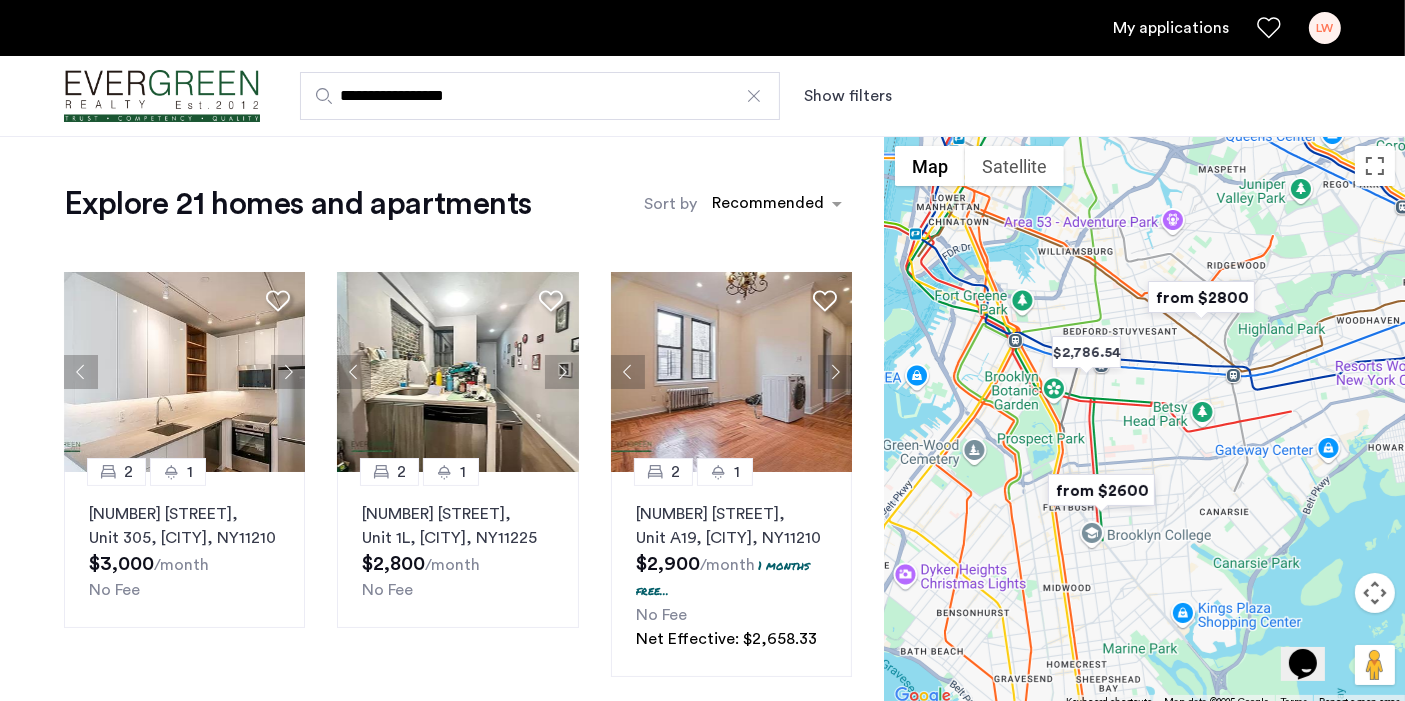click at bounding box center [1375, 593] 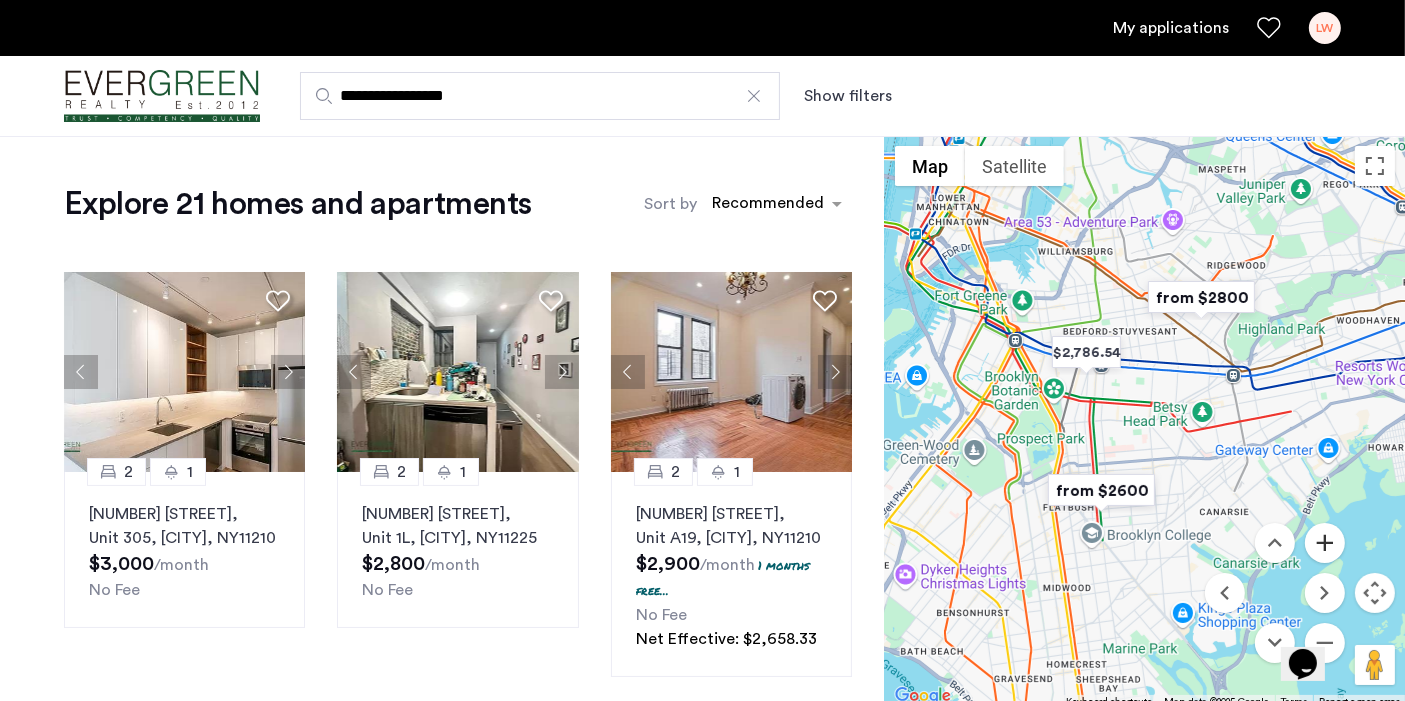 click at bounding box center (1325, 543) 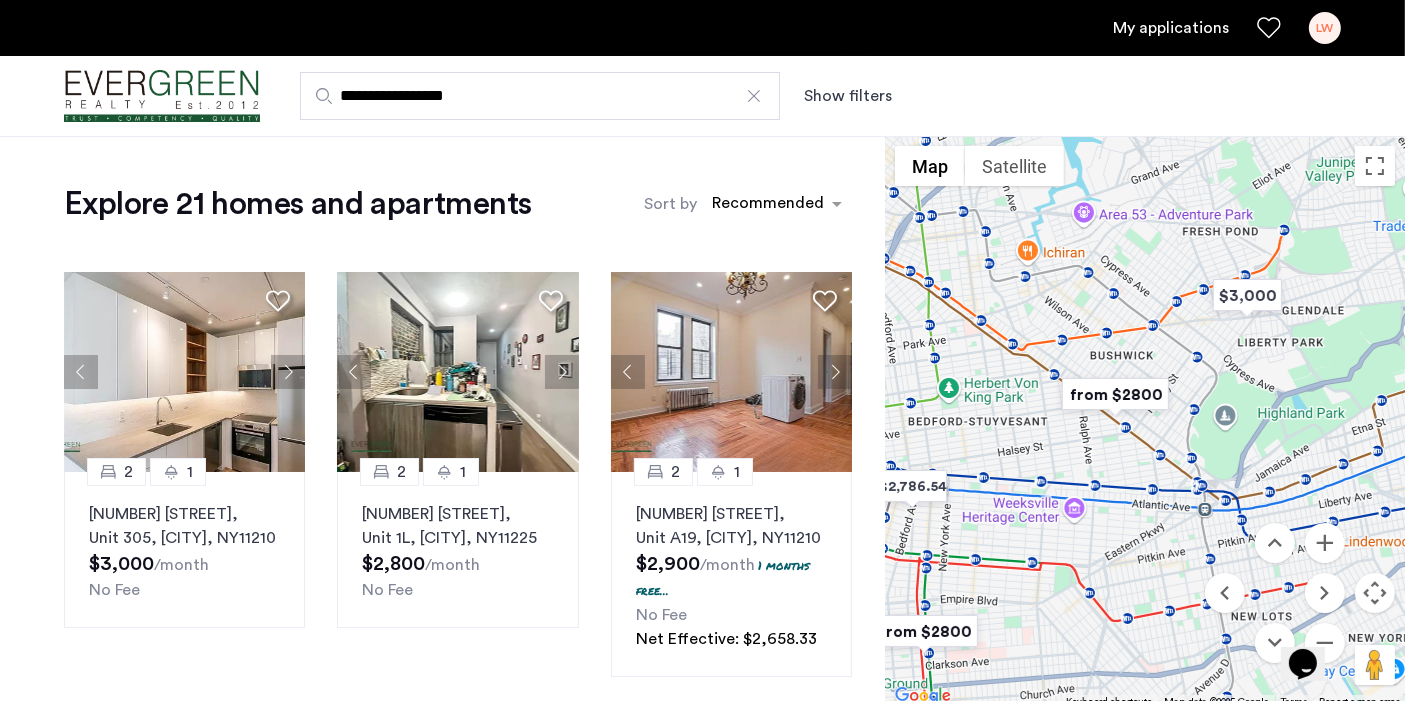 drag, startPoint x: 1274, startPoint y: 273, endPoint x: 1147, endPoint y: 471, distance: 235.22968 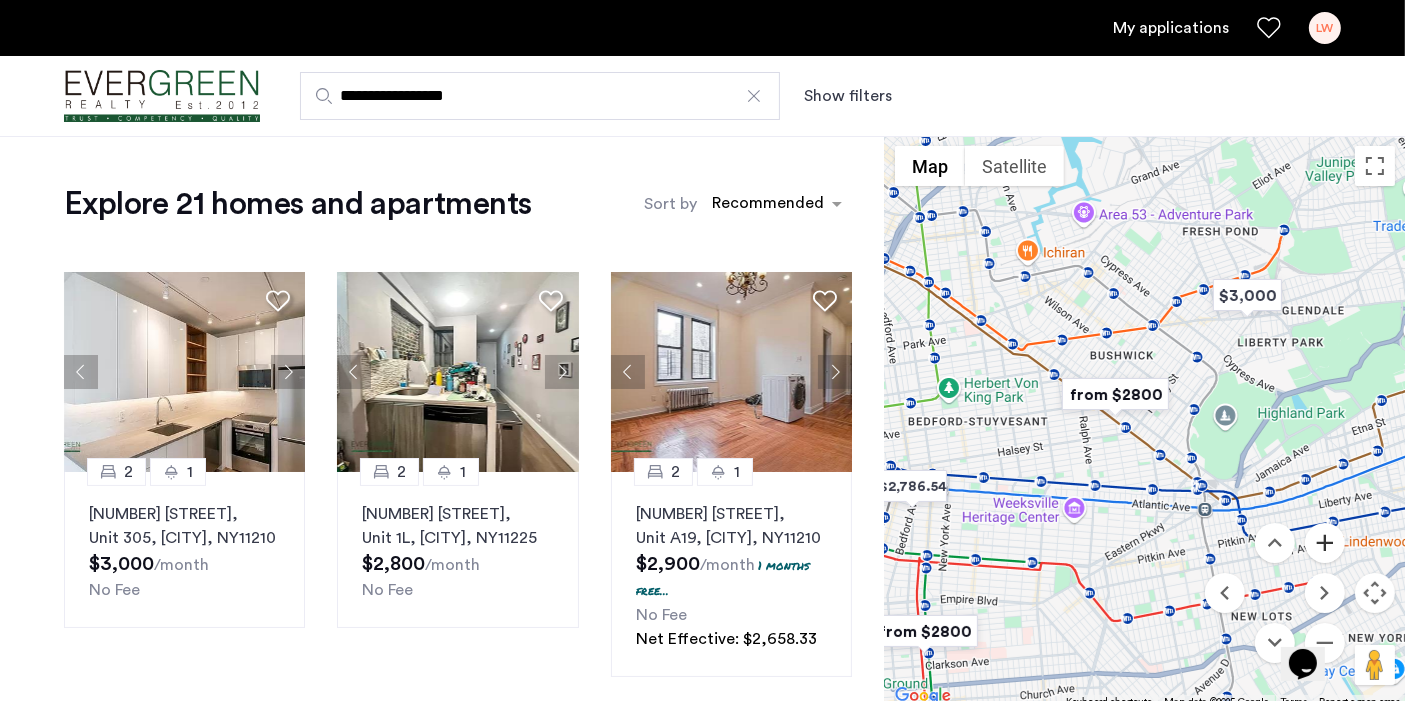 click at bounding box center [1325, 543] 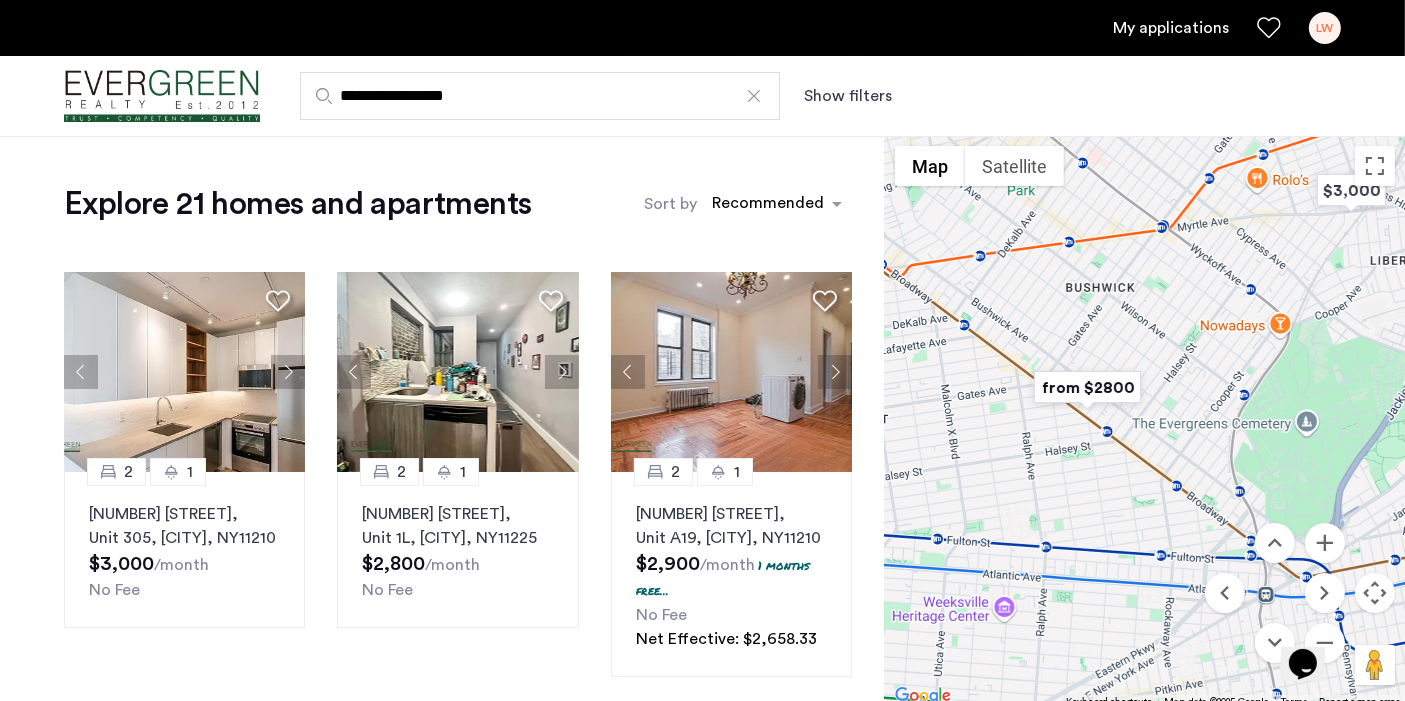 click at bounding box center [1087, 387] 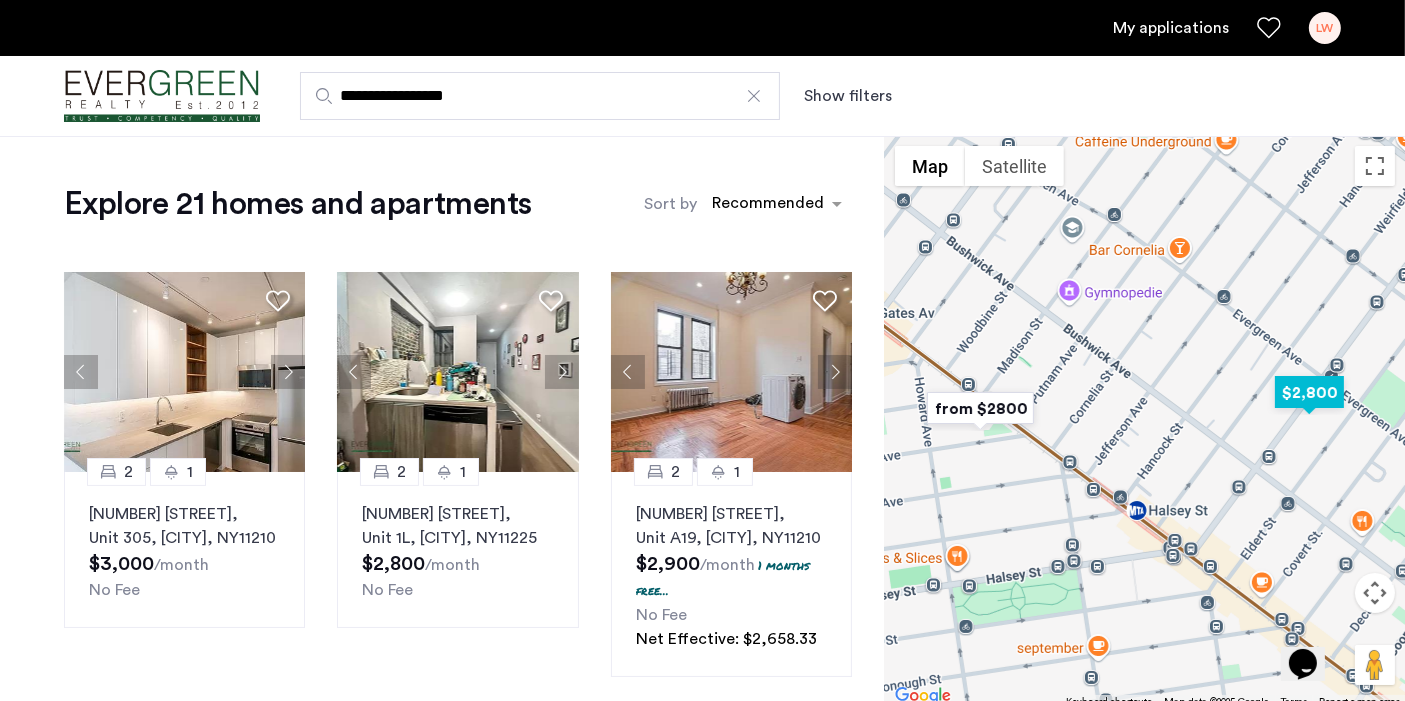 click at bounding box center [1309, 392] 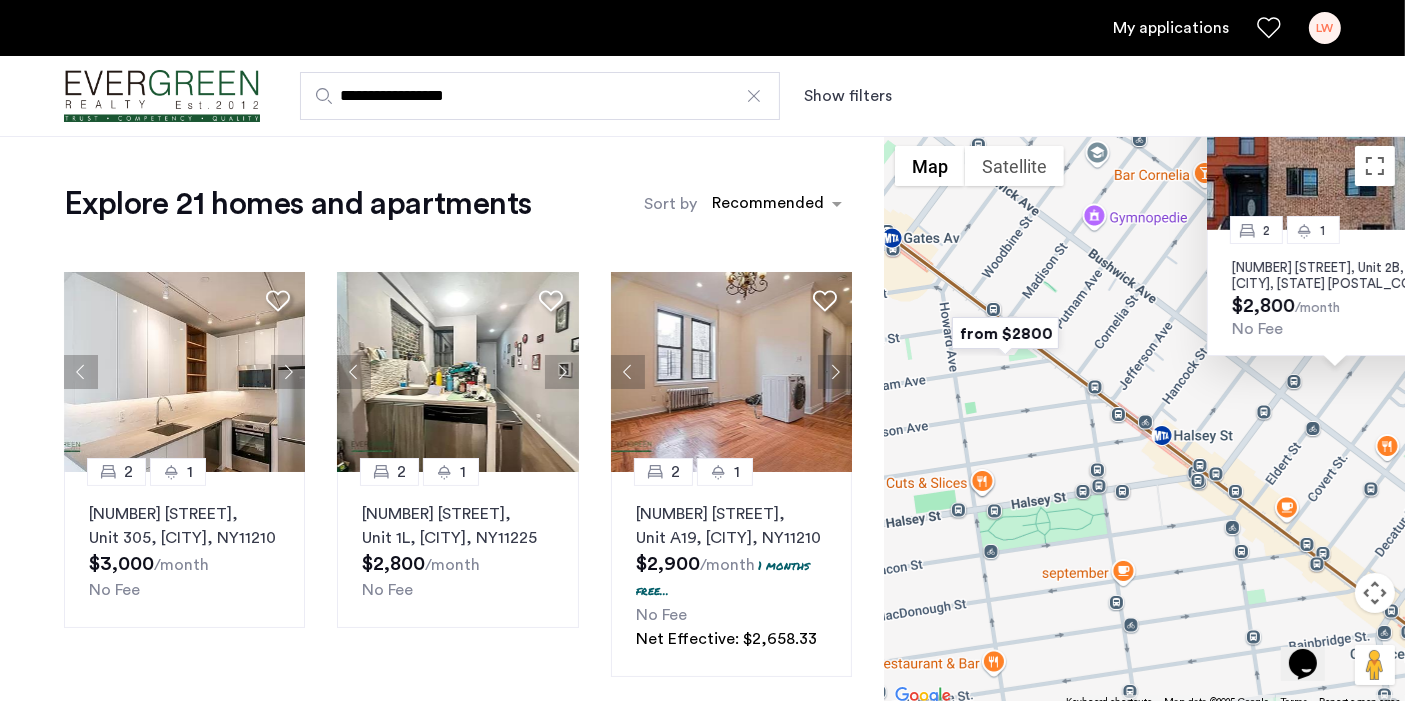 drag, startPoint x: 978, startPoint y: 508, endPoint x: 1152, endPoint y: 304, distance: 268.12683 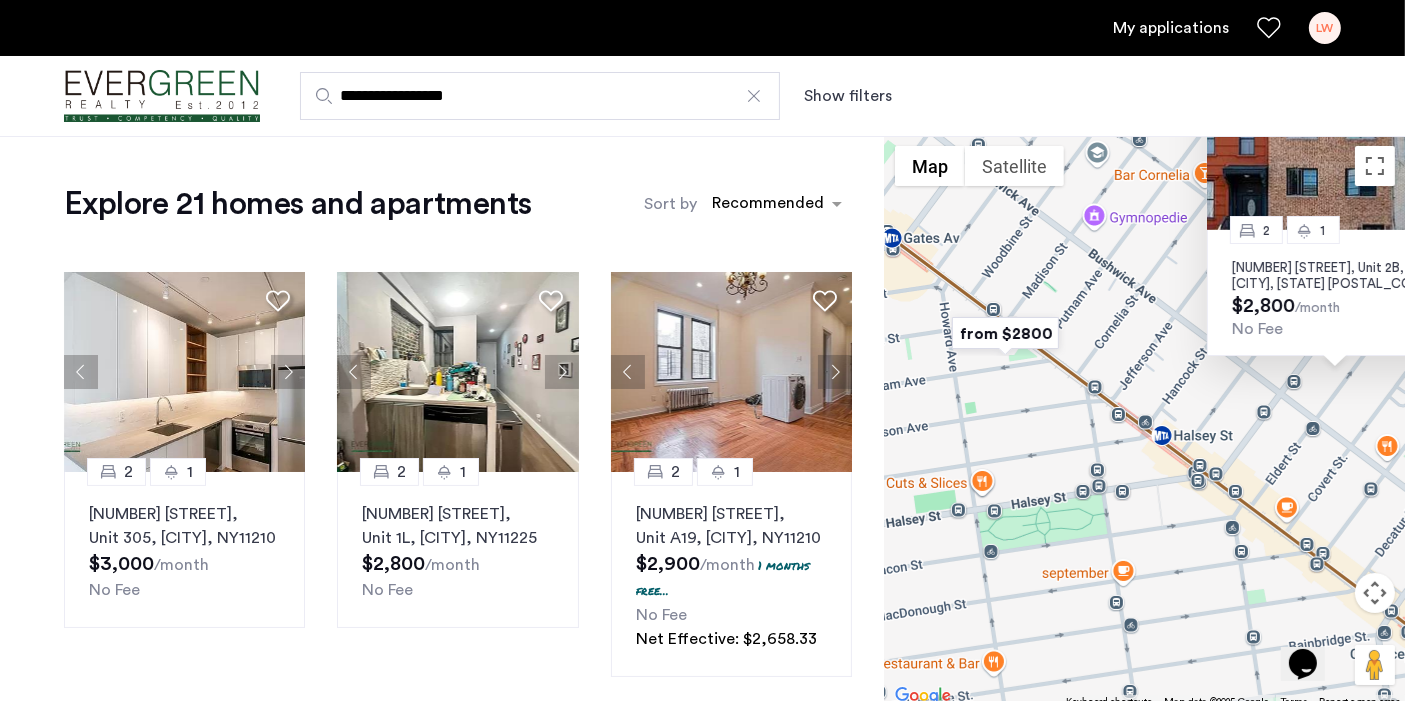 click at bounding box center [1005, 333] 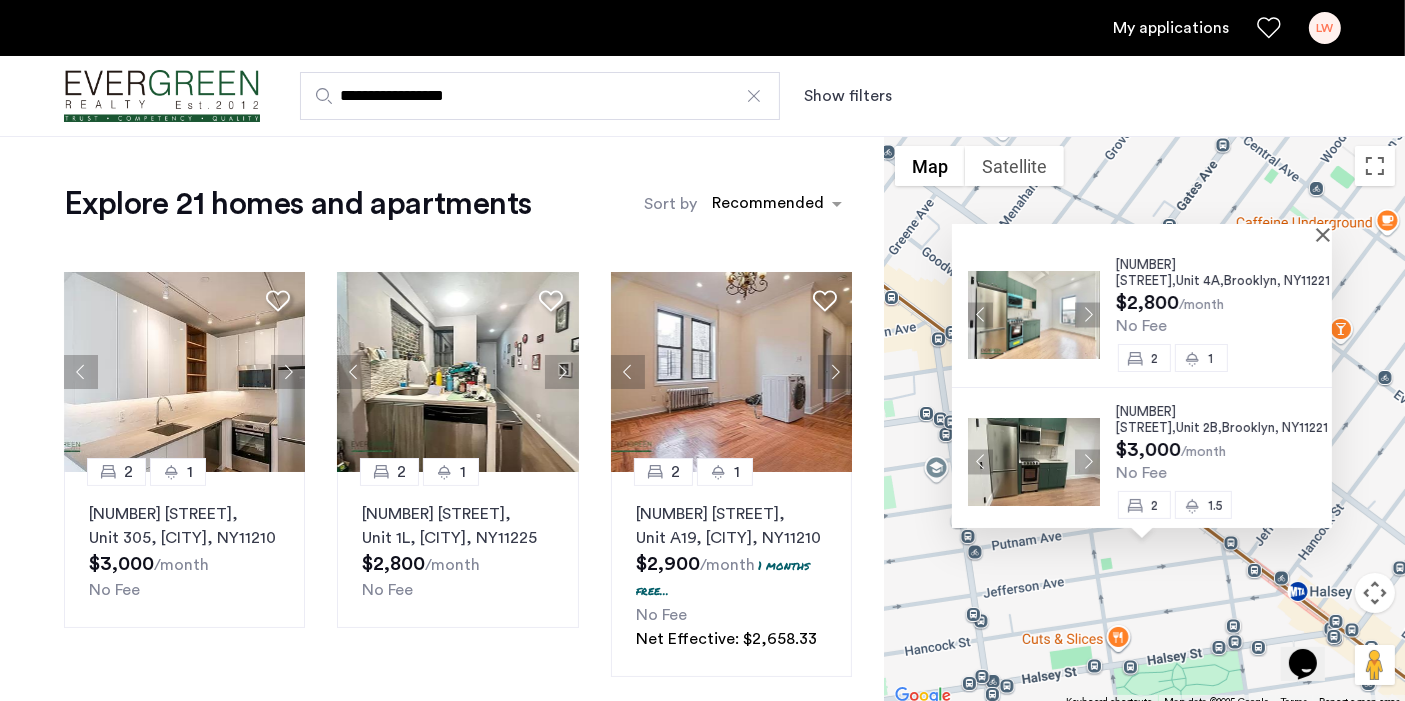 click at bounding box center [1135, 232] 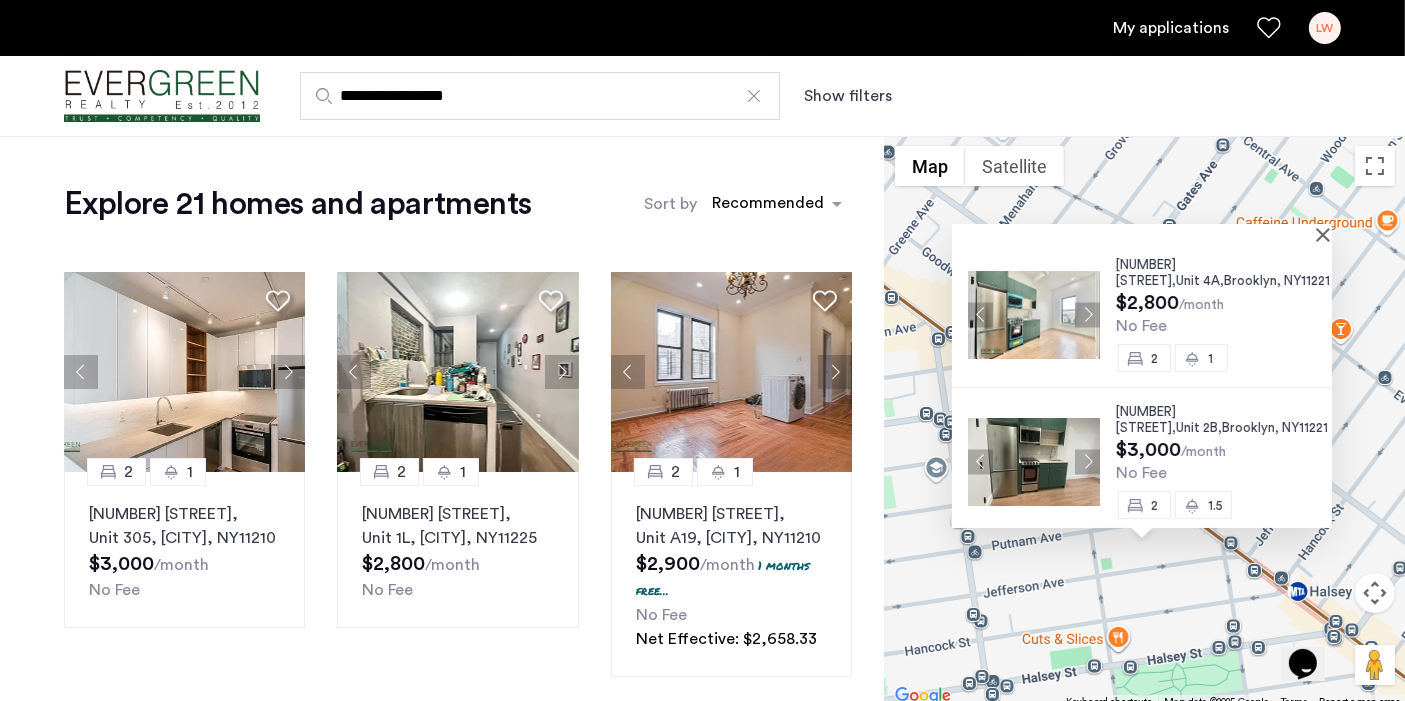 click at bounding box center [1375, 593] 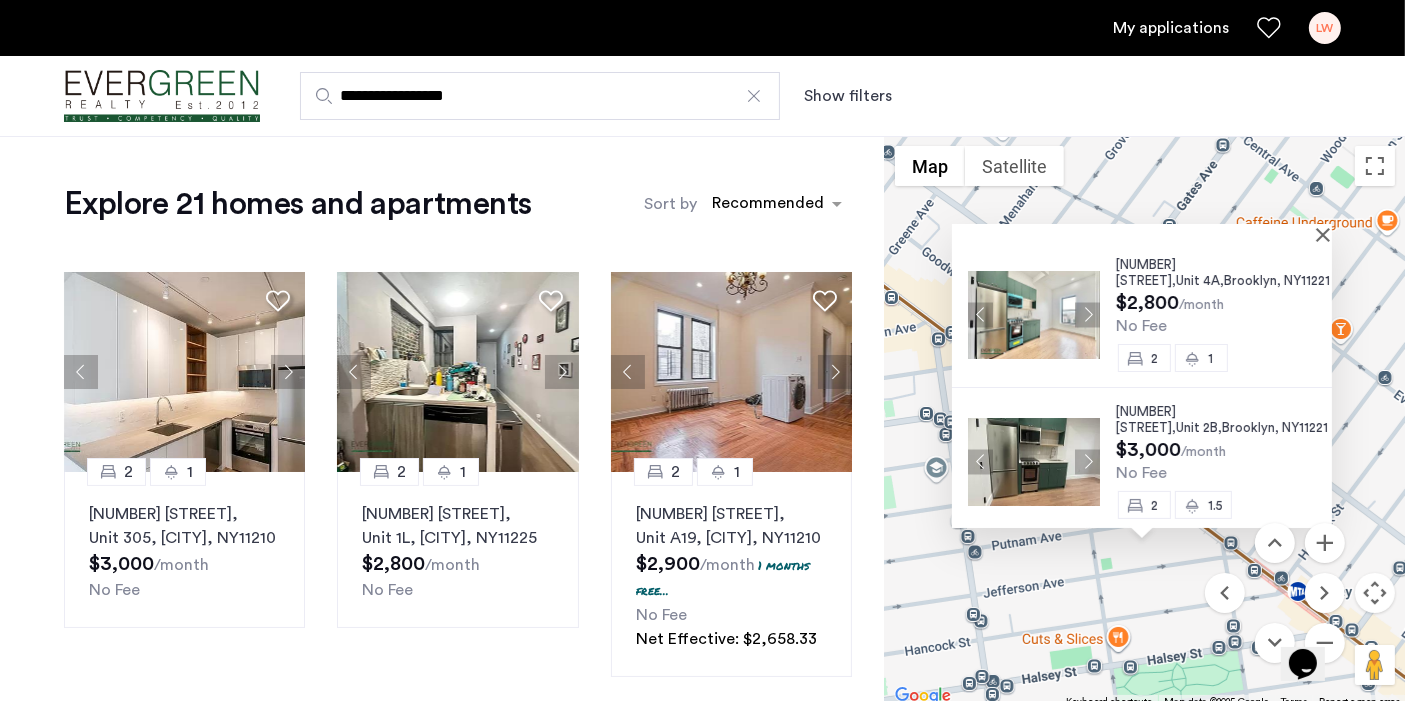 click on "Opens Chat This icon Opens the chat window." at bounding box center [1312, 628] 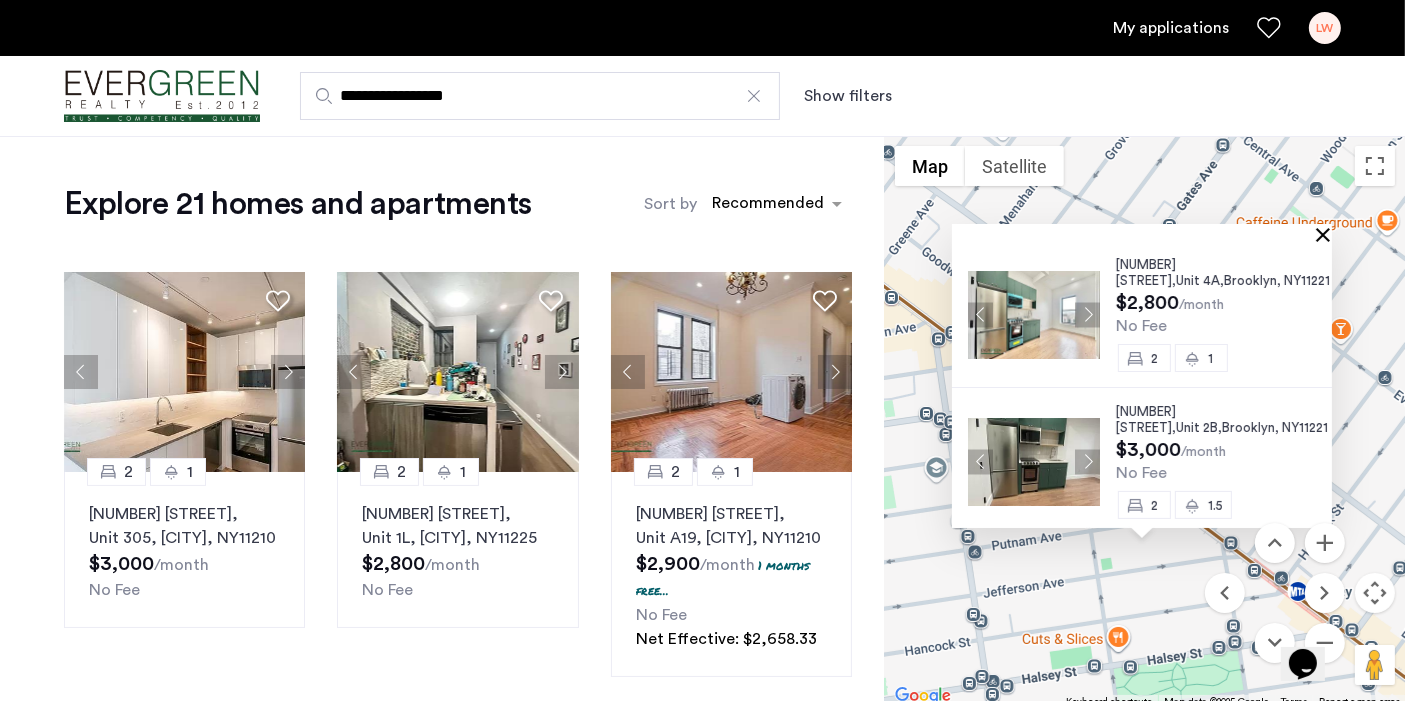 click at bounding box center (1142, 232) 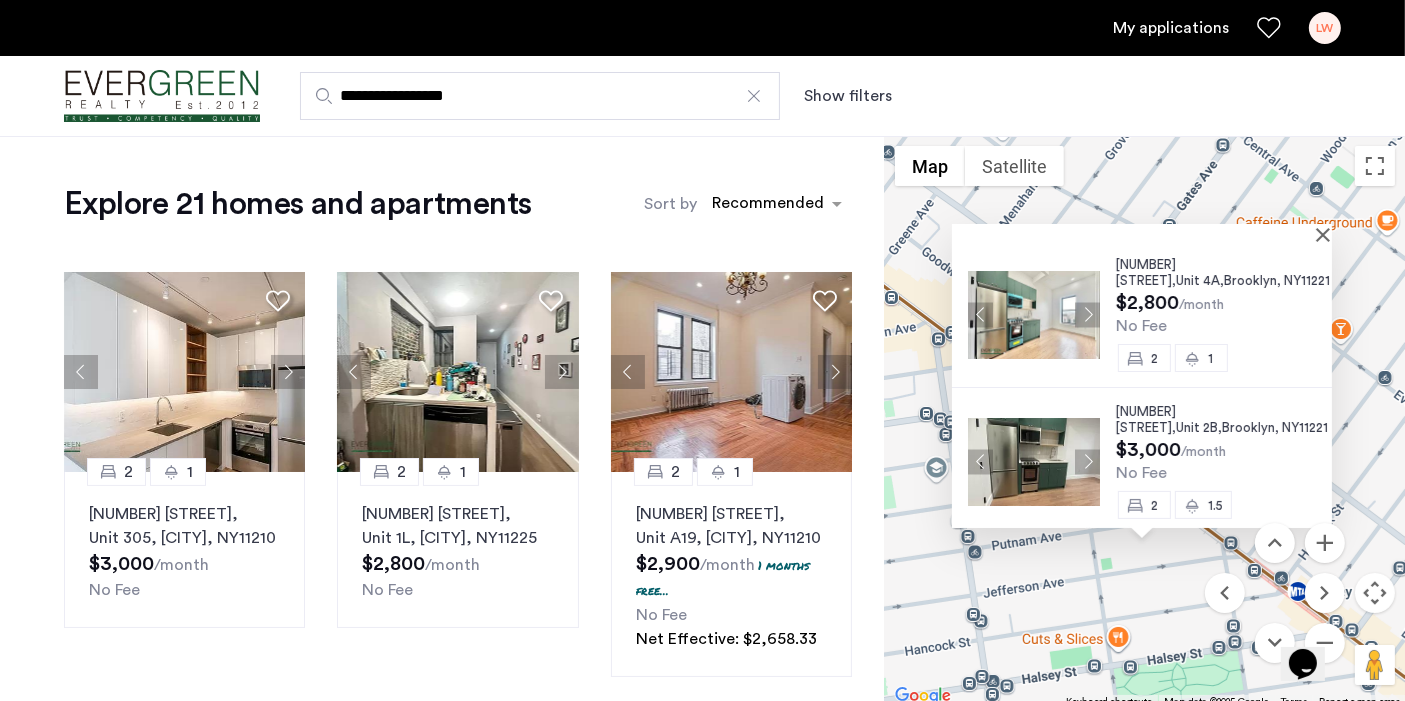 click at bounding box center (1135, 232) 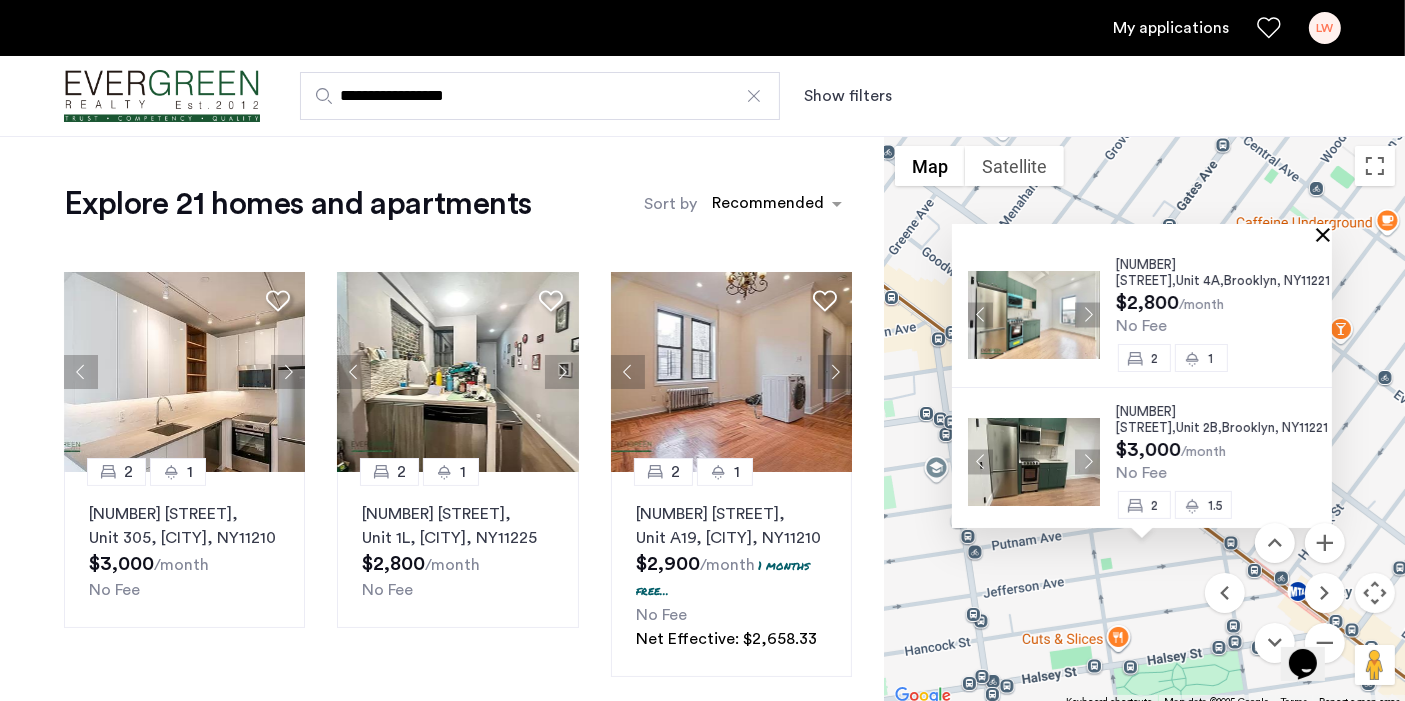 click at bounding box center (1327, 234) 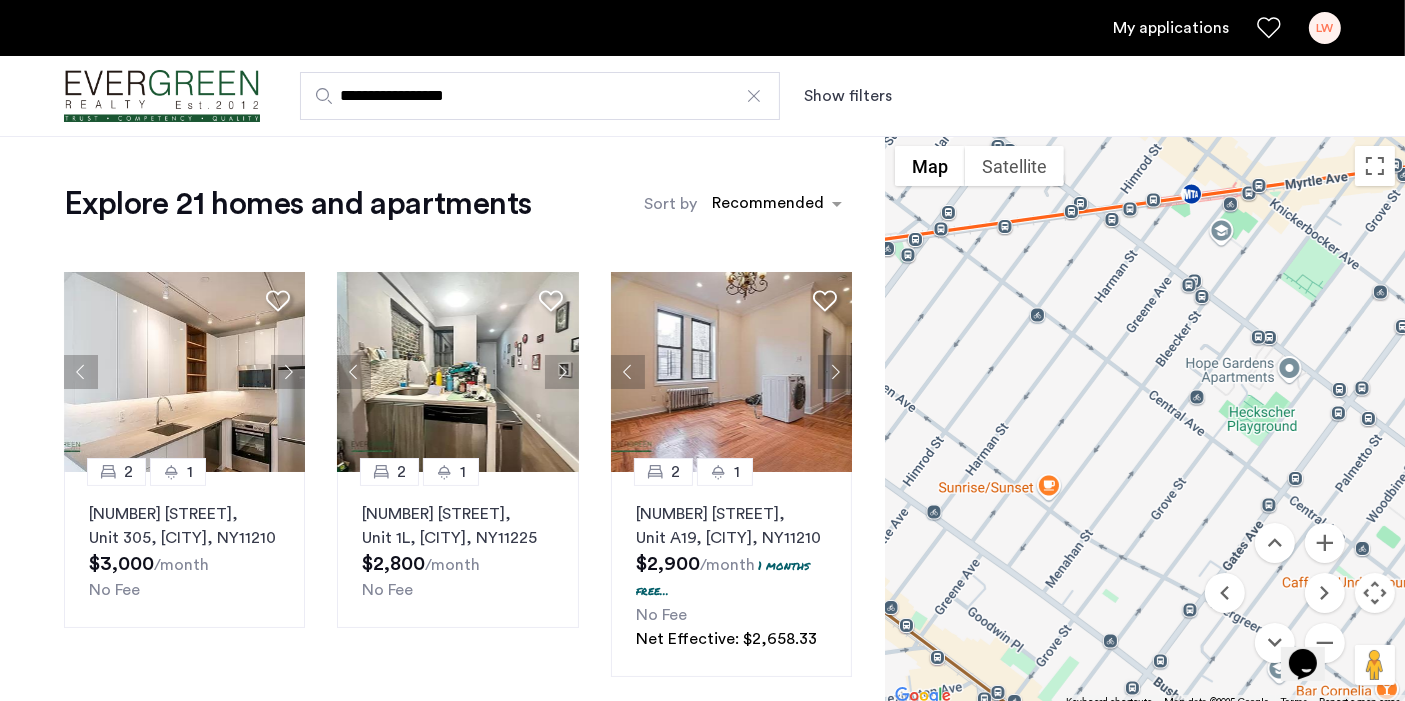 drag, startPoint x: 1152, startPoint y: 399, endPoint x: 1194, endPoint y: 753, distance: 356.48282 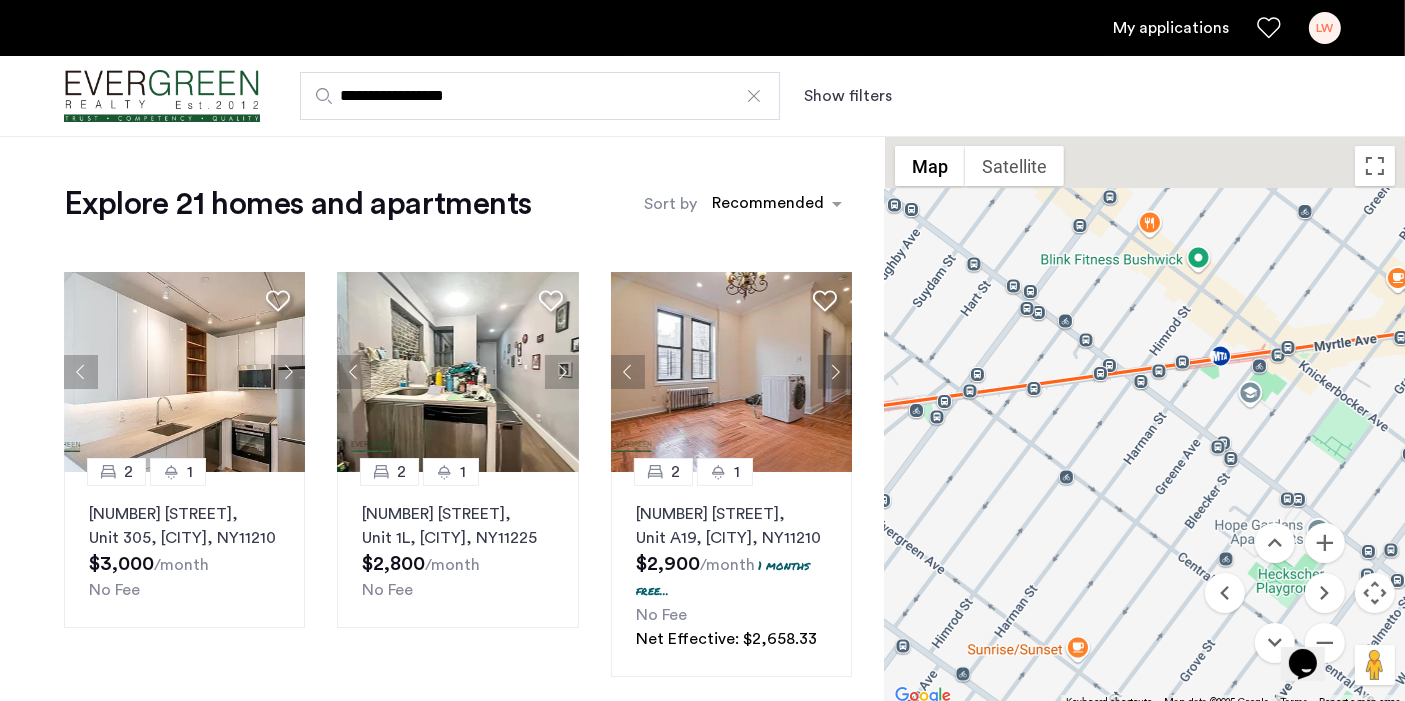 drag, startPoint x: 1184, startPoint y: 271, endPoint x: 1240, endPoint y: 484, distance: 220.23851 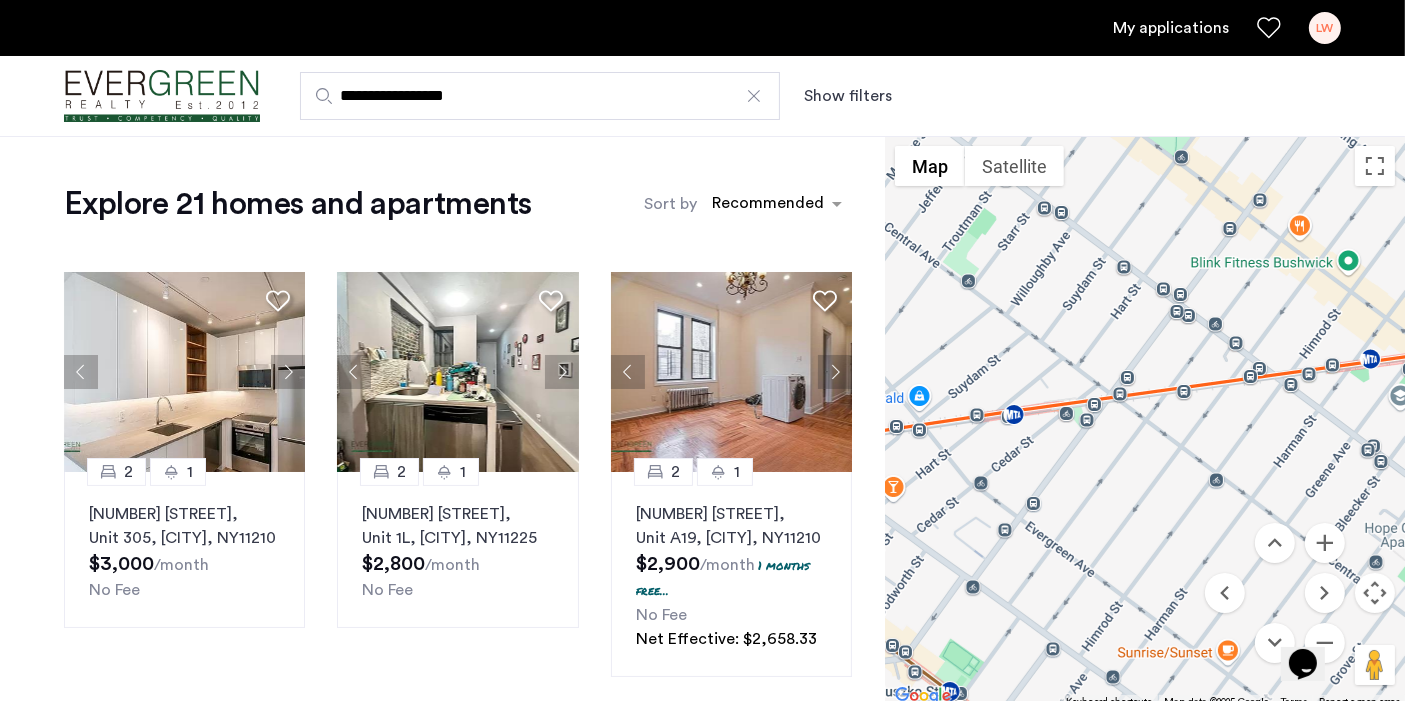 drag, startPoint x: 1114, startPoint y: 521, endPoint x: 1277, endPoint y: 482, distance: 167.60072 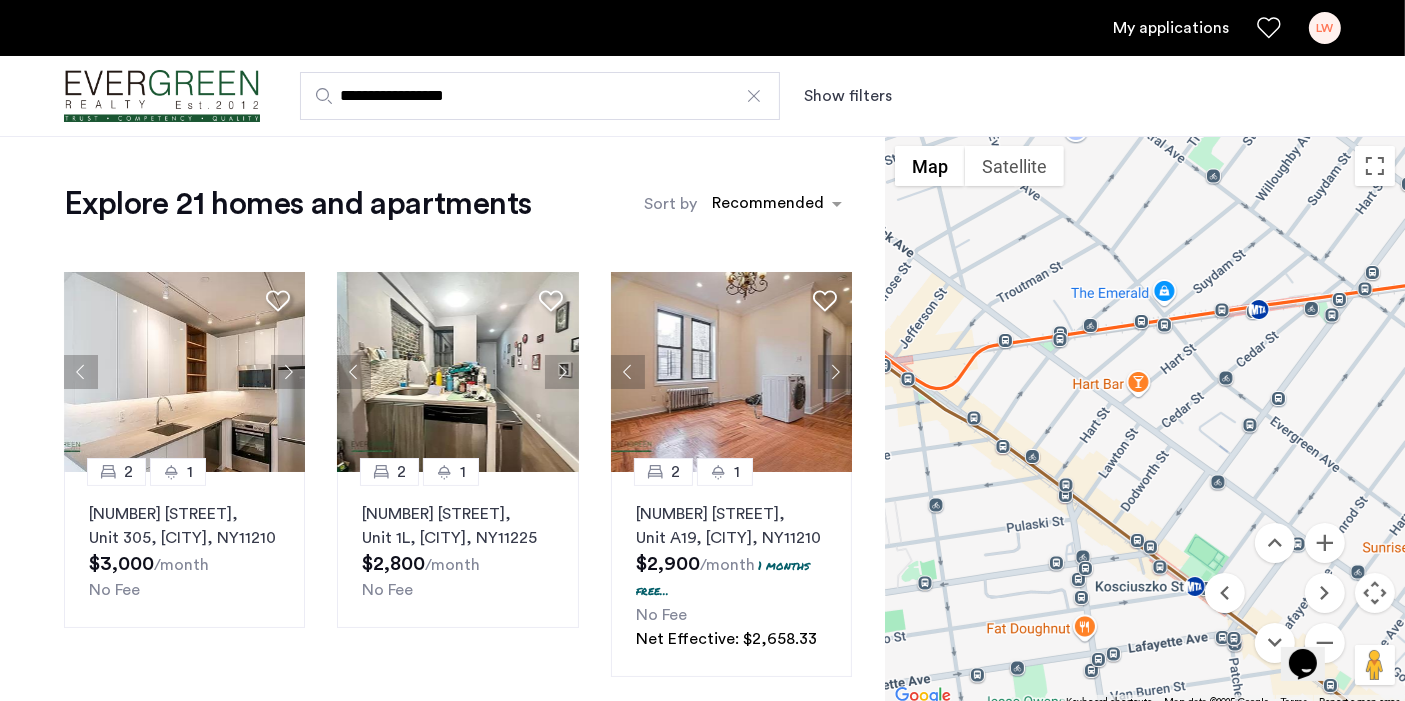 drag, startPoint x: 1134, startPoint y: 427, endPoint x: 1291, endPoint y: 243, distance: 241.87807 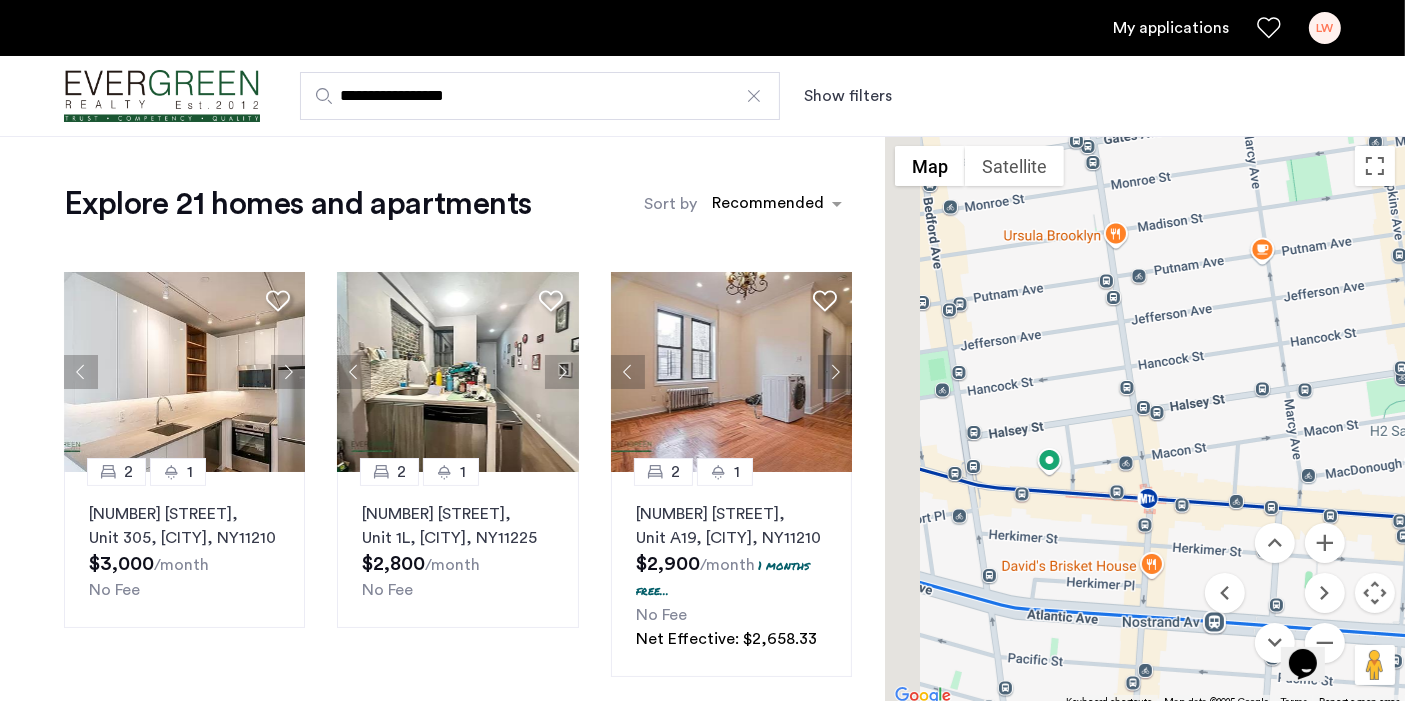 drag, startPoint x: 1237, startPoint y: 442, endPoint x: 1245, endPoint y: 449, distance: 10.630146 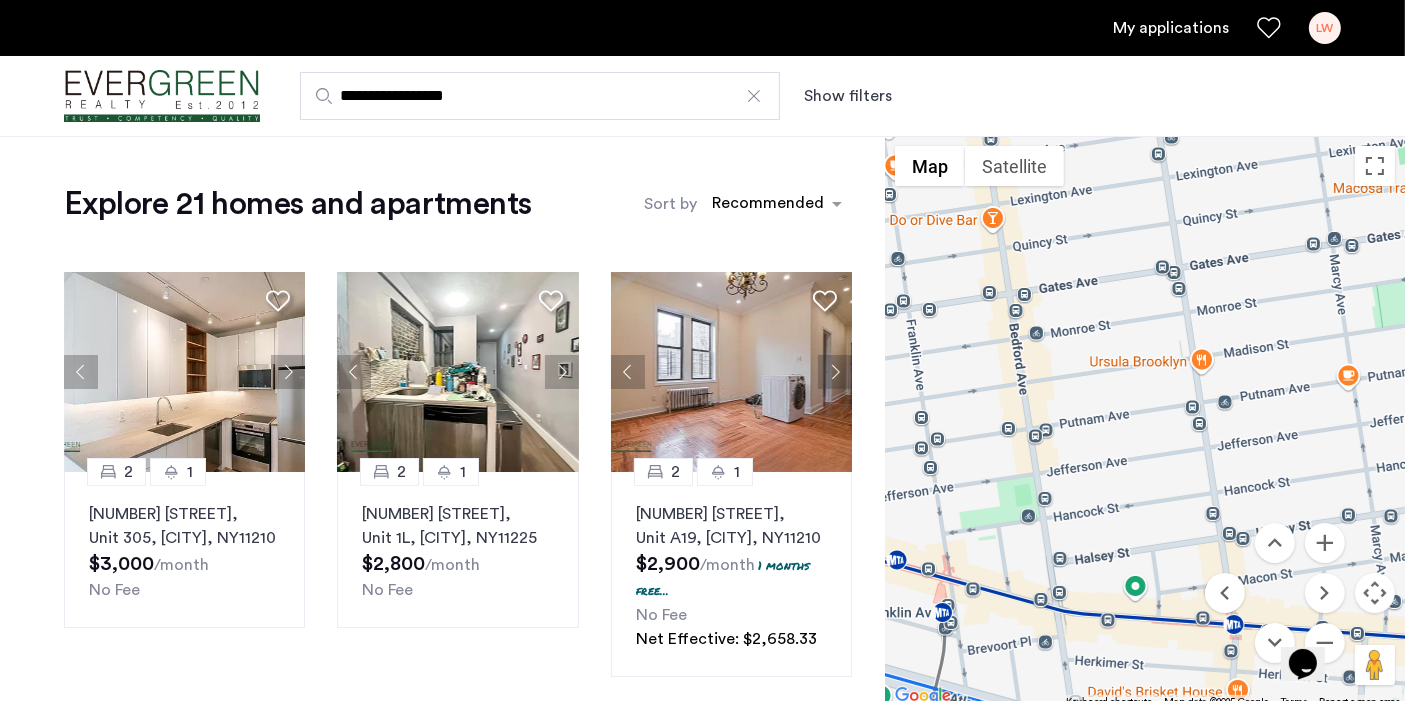drag, startPoint x: 1092, startPoint y: 295, endPoint x: 1221, endPoint y: 487, distance: 231.31148 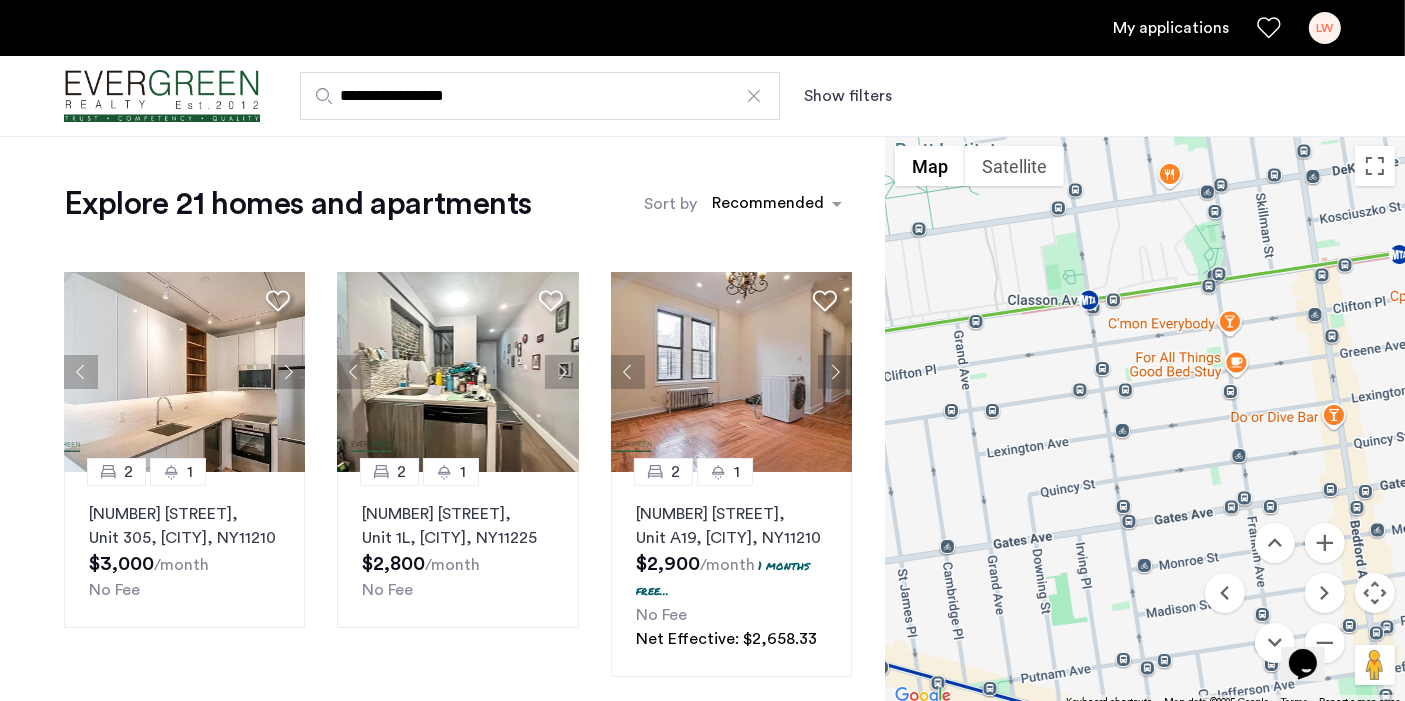 drag, startPoint x: 1129, startPoint y: 522, endPoint x: 1357, endPoint y: 390, distance: 263.45398 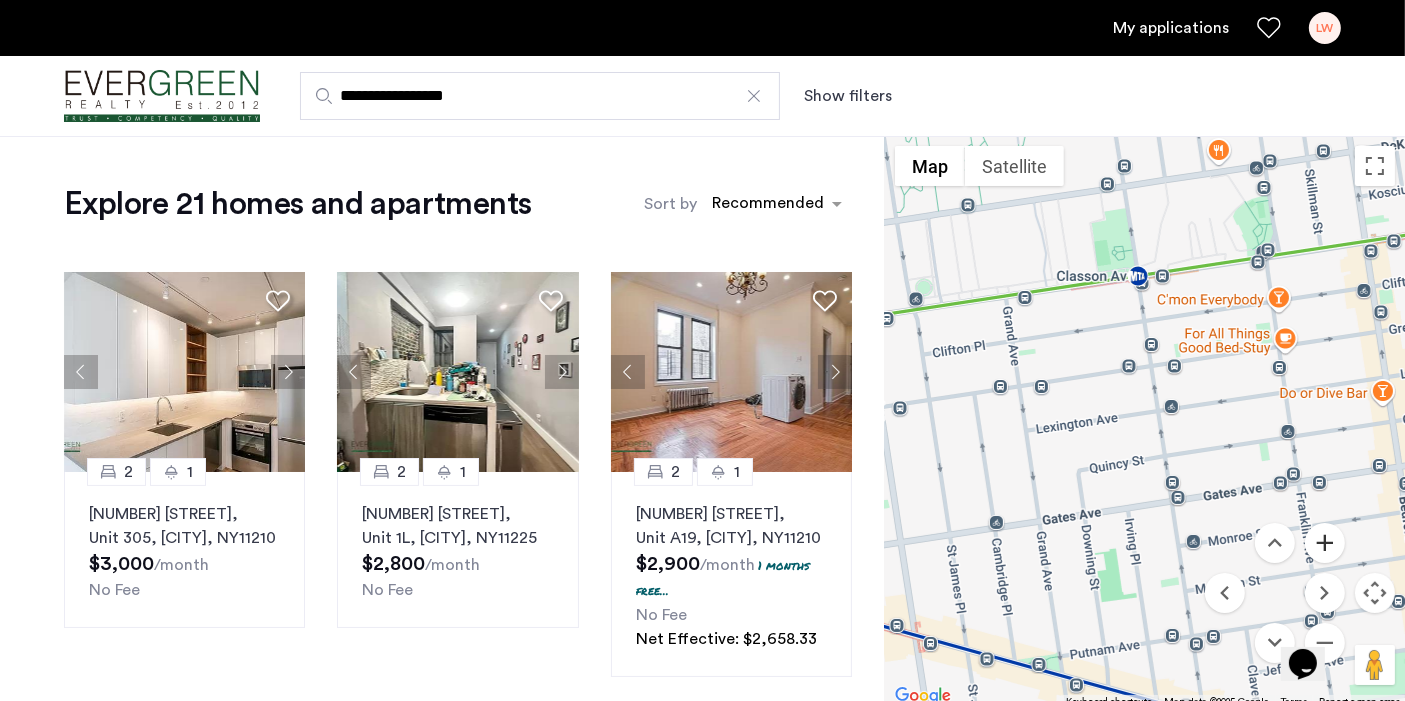 click at bounding box center (1325, 543) 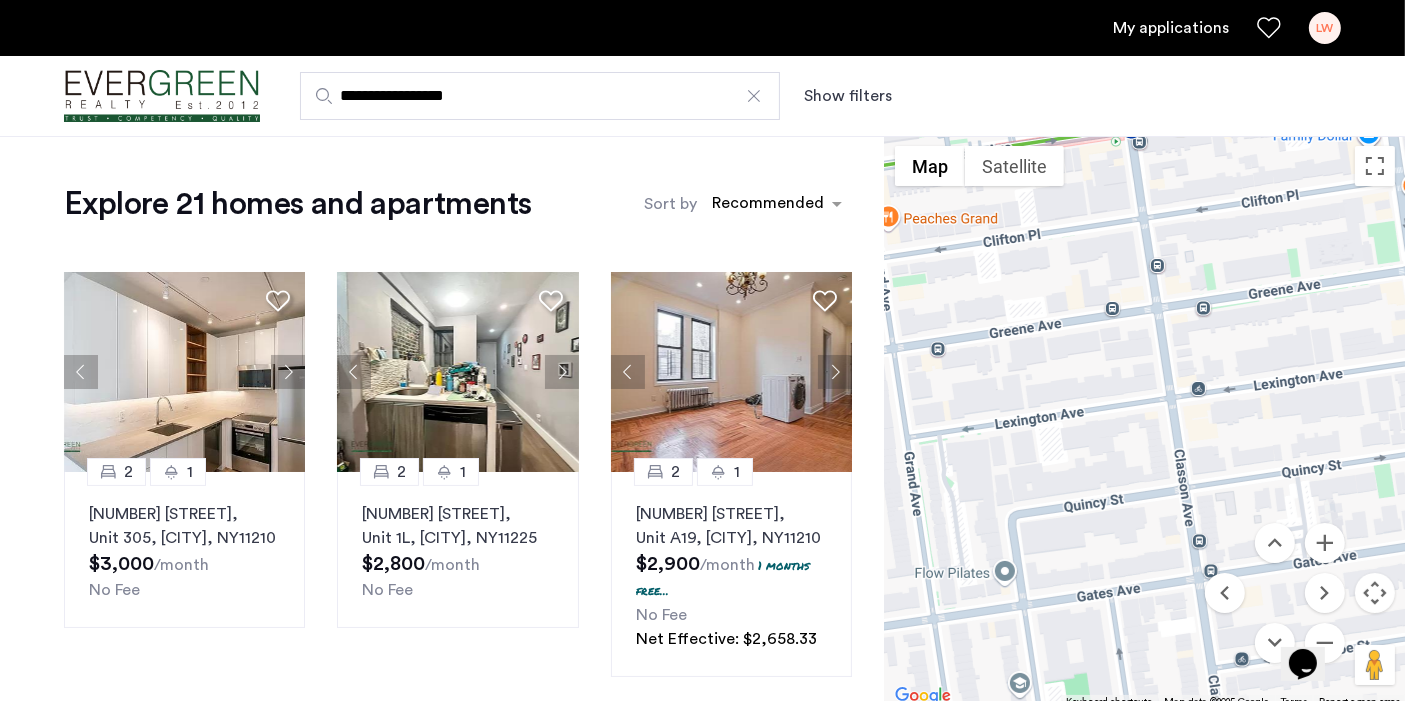 click on "Opens Chat This icon Opens the chat window." at bounding box center [1312, 628] 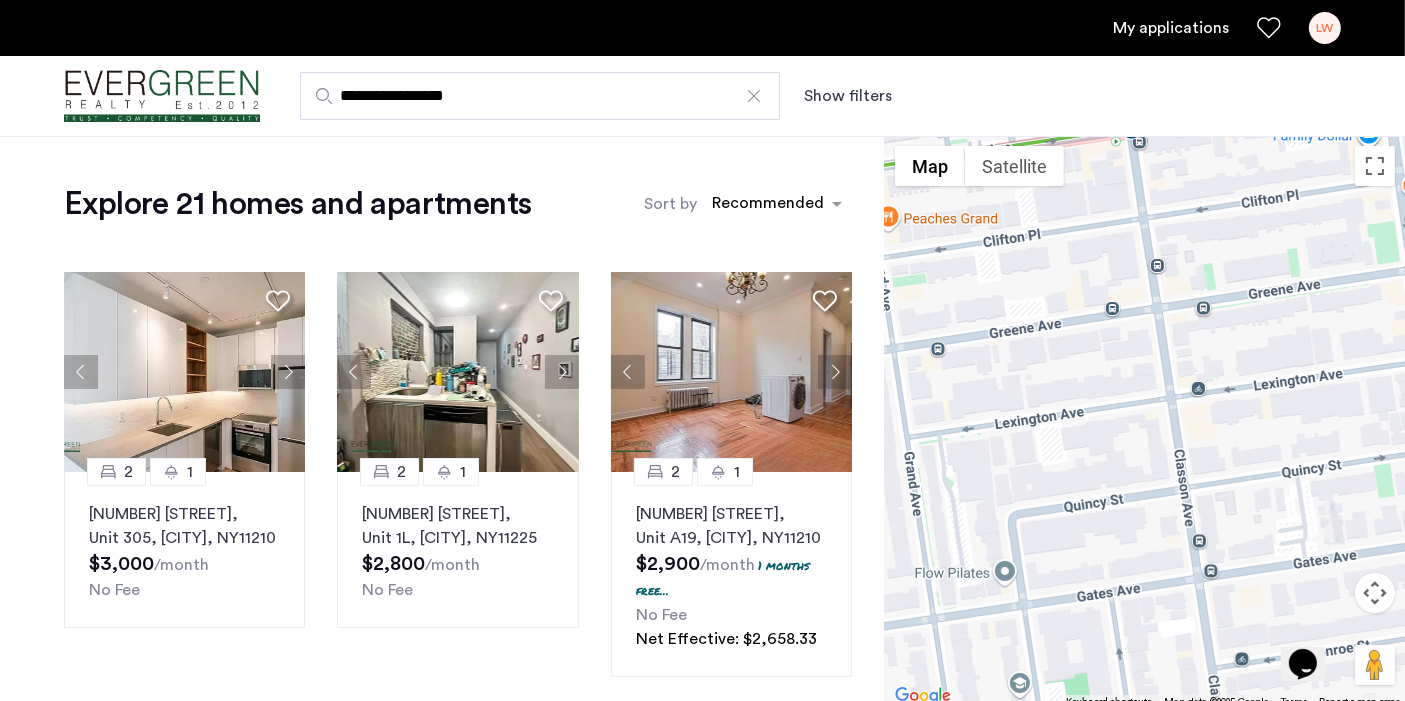 click at bounding box center (1375, 593) 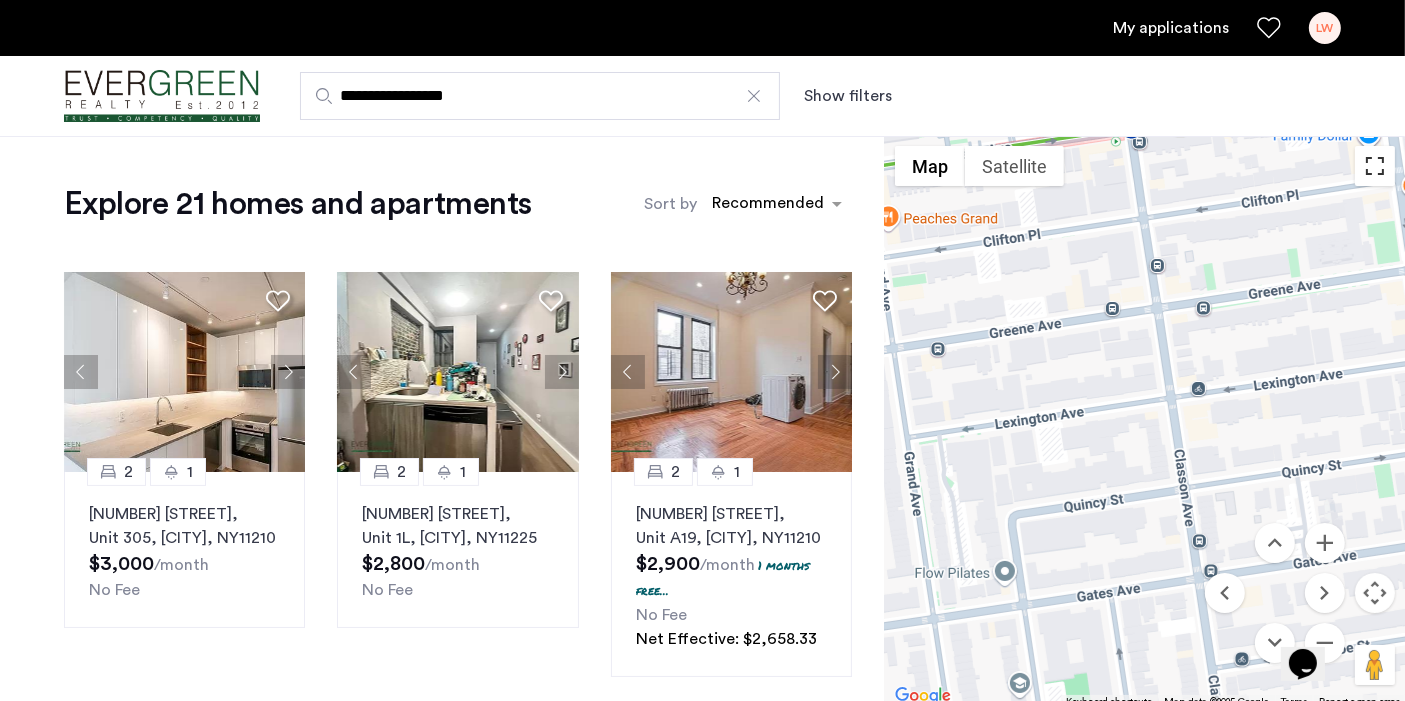 click at bounding box center (1375, 166) 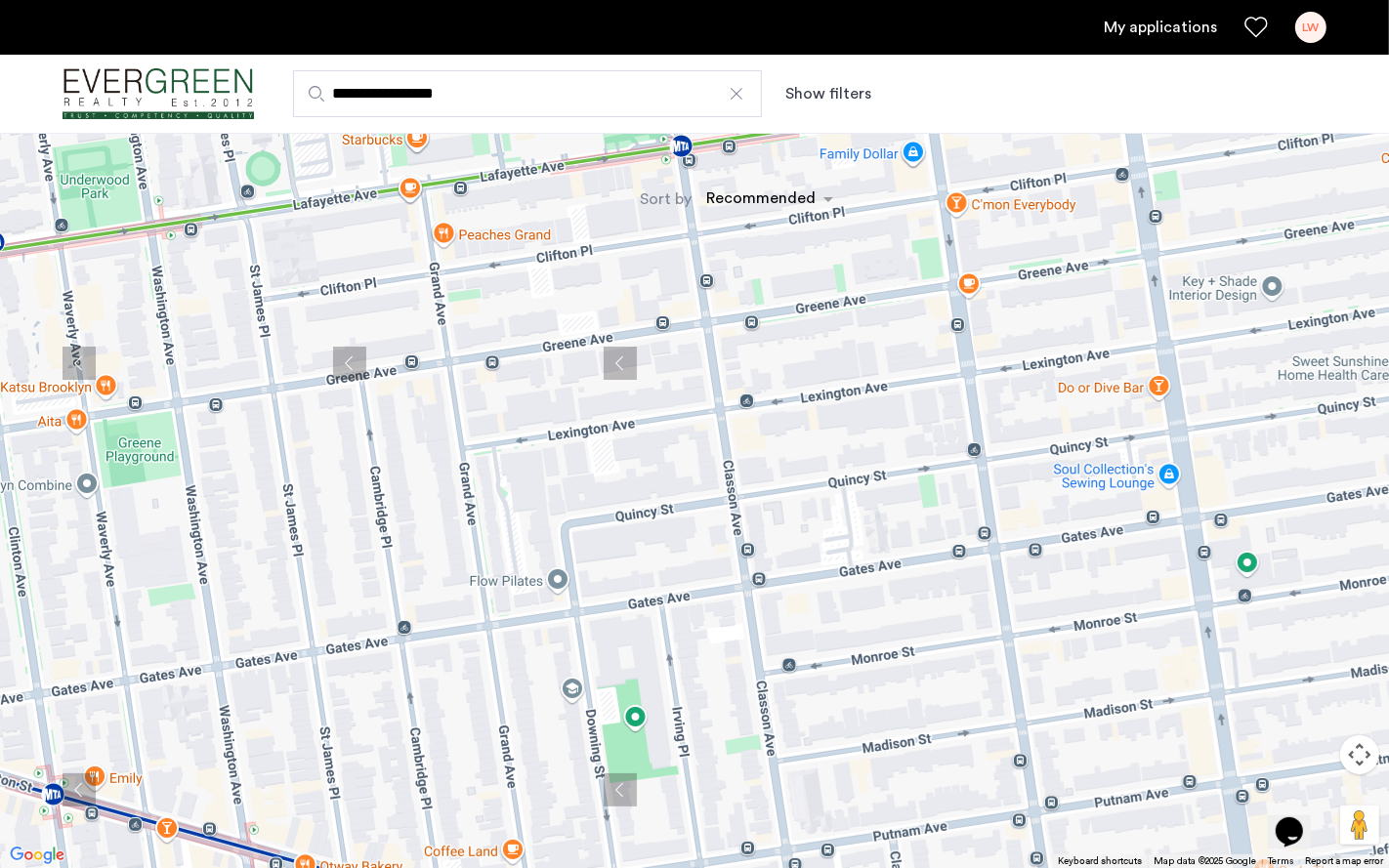 click at bounding box center (1360, 755) 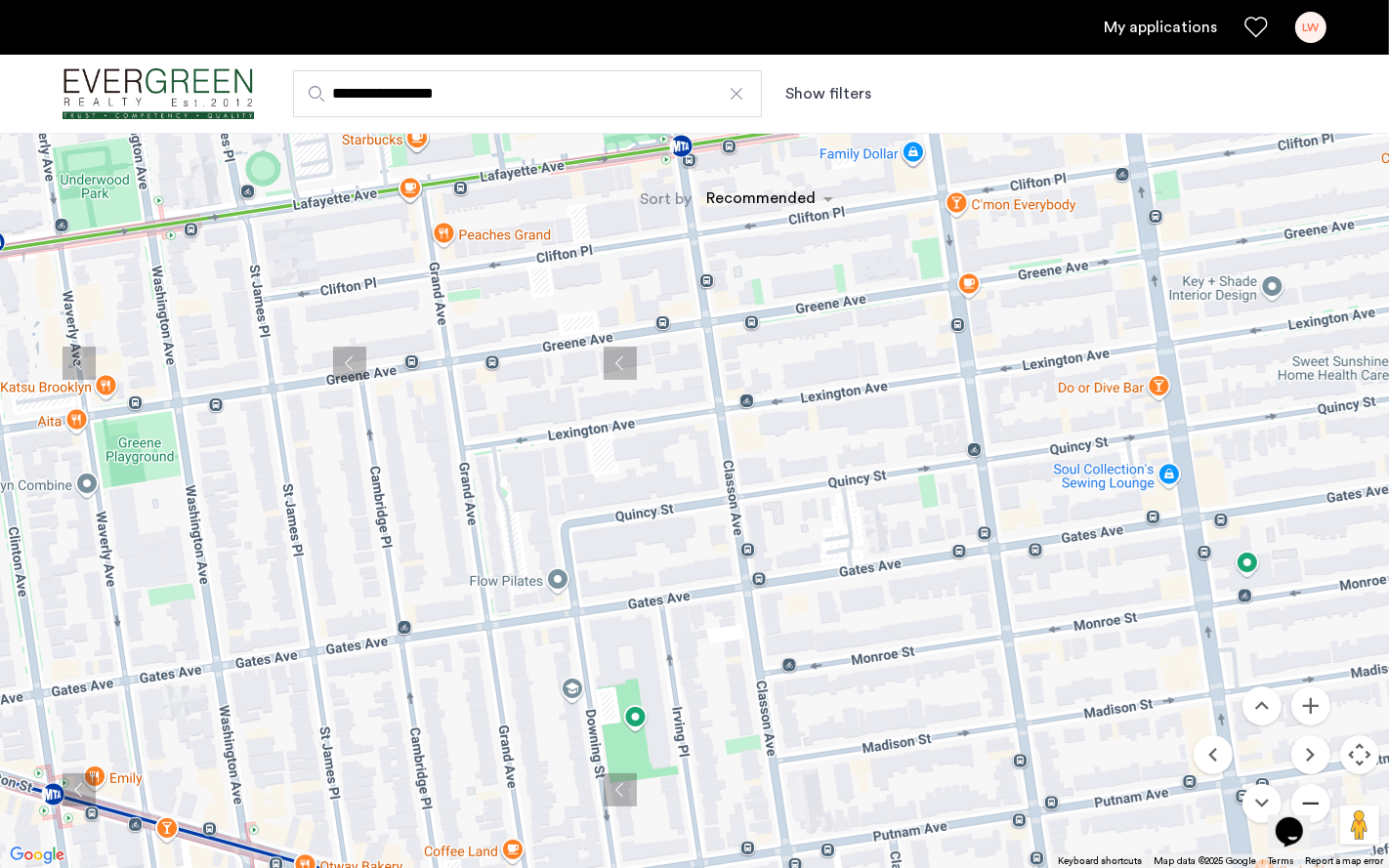 click at bounding box center [1311, 804] 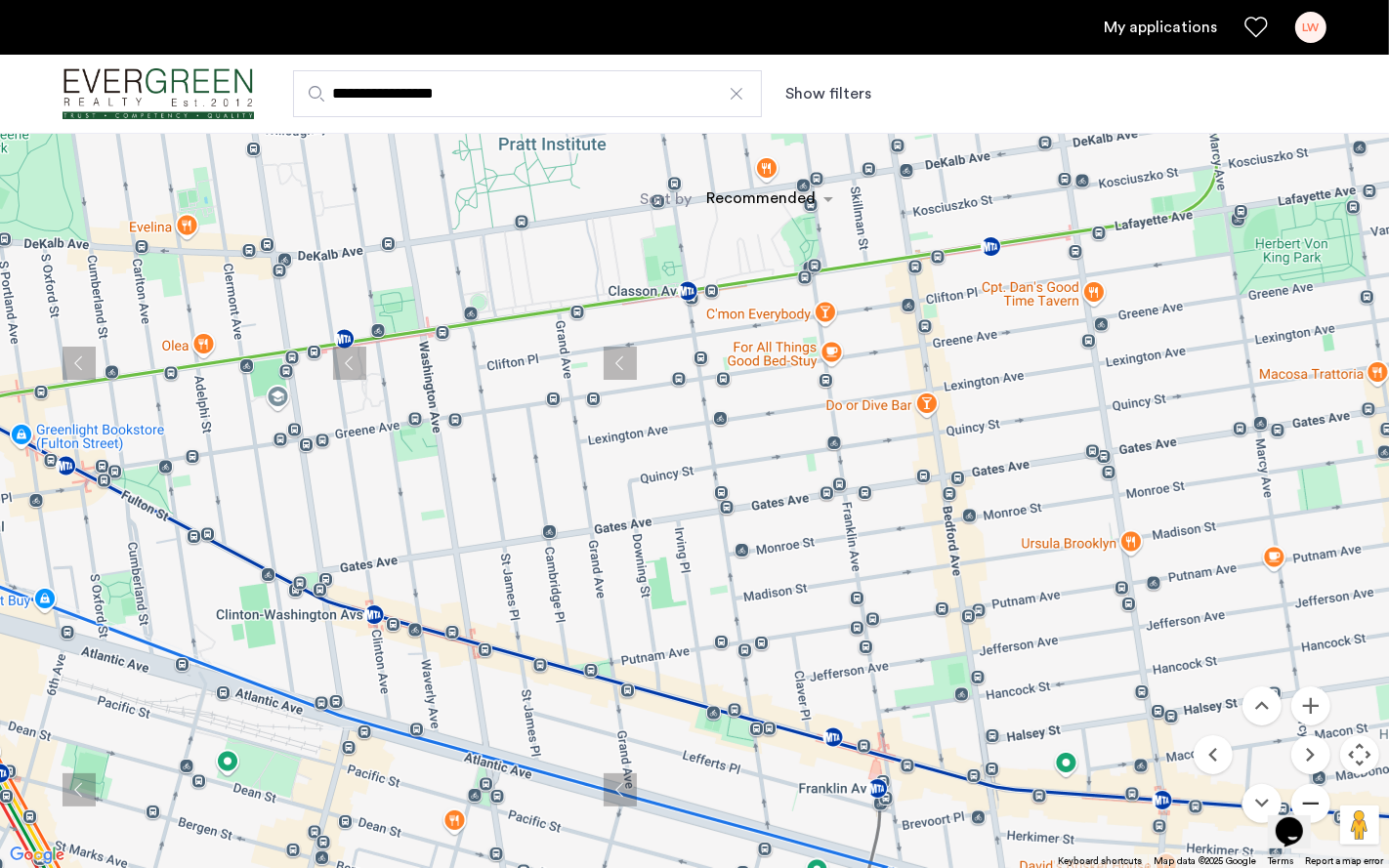 click at bounding box center (1311, 804) 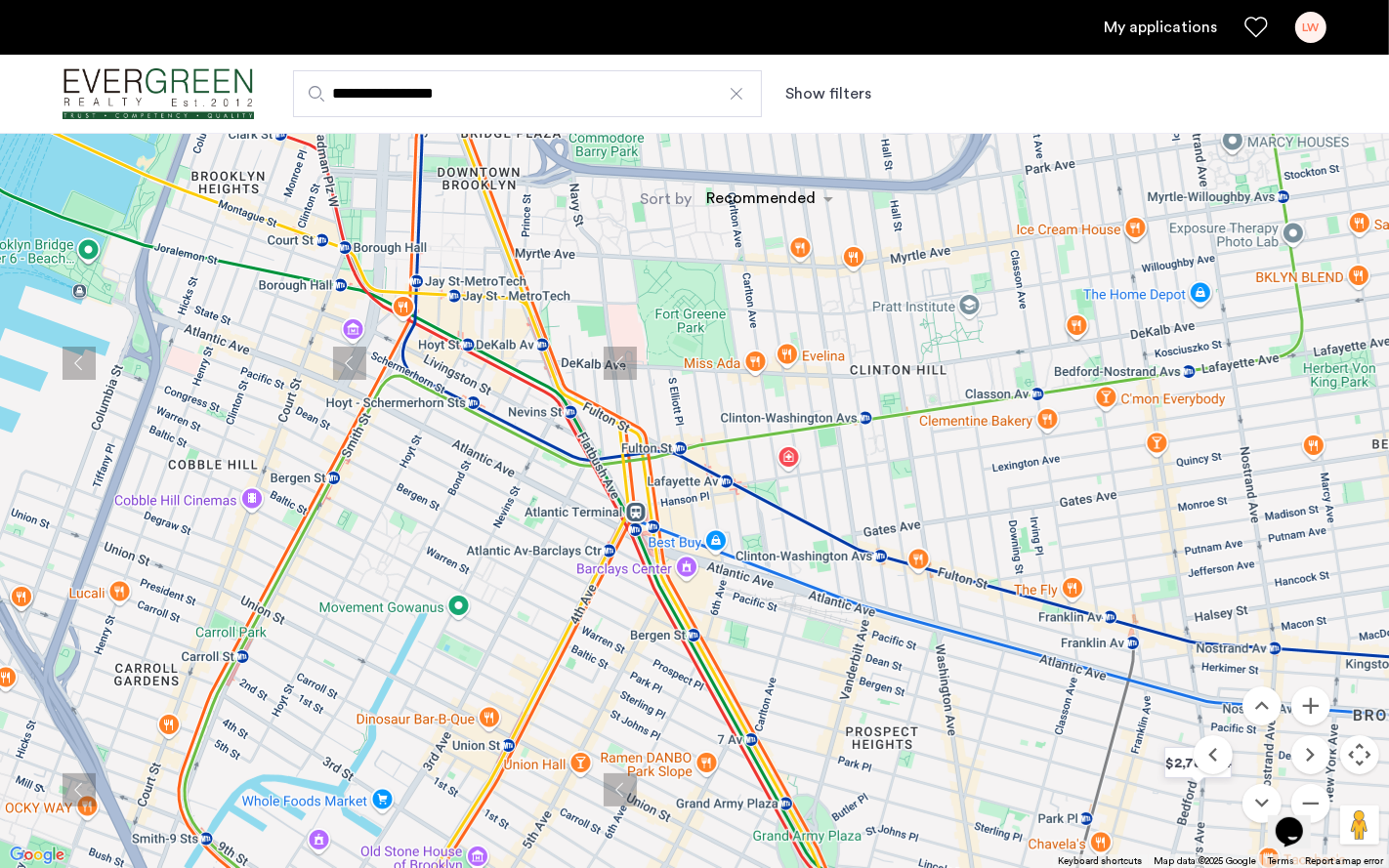 drag, startPoint x: 716, startPoint y: 527, endPoint x: 979, endPoint y: 547, distance: 263.75936 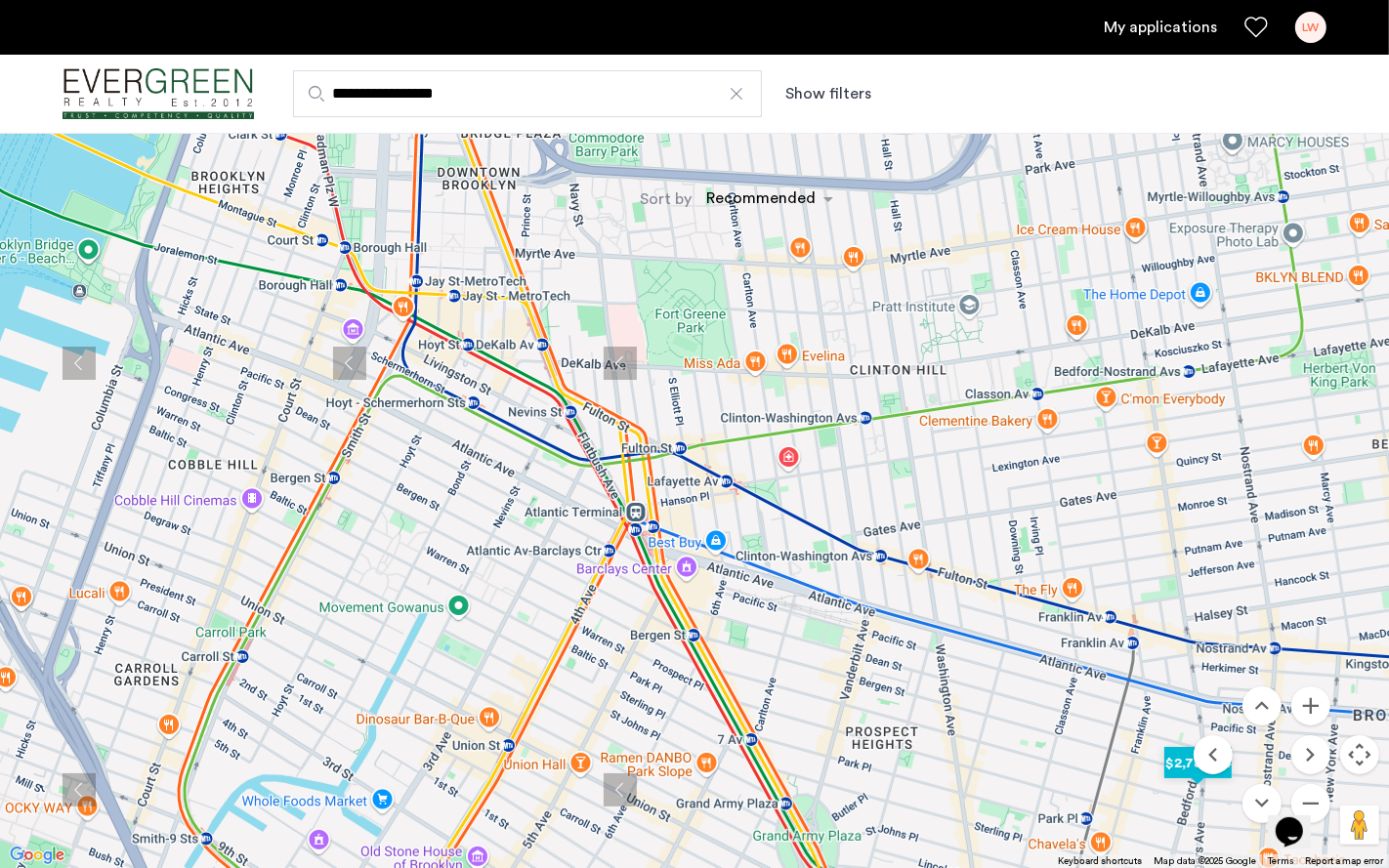 click at bounding box center (1198, 763) 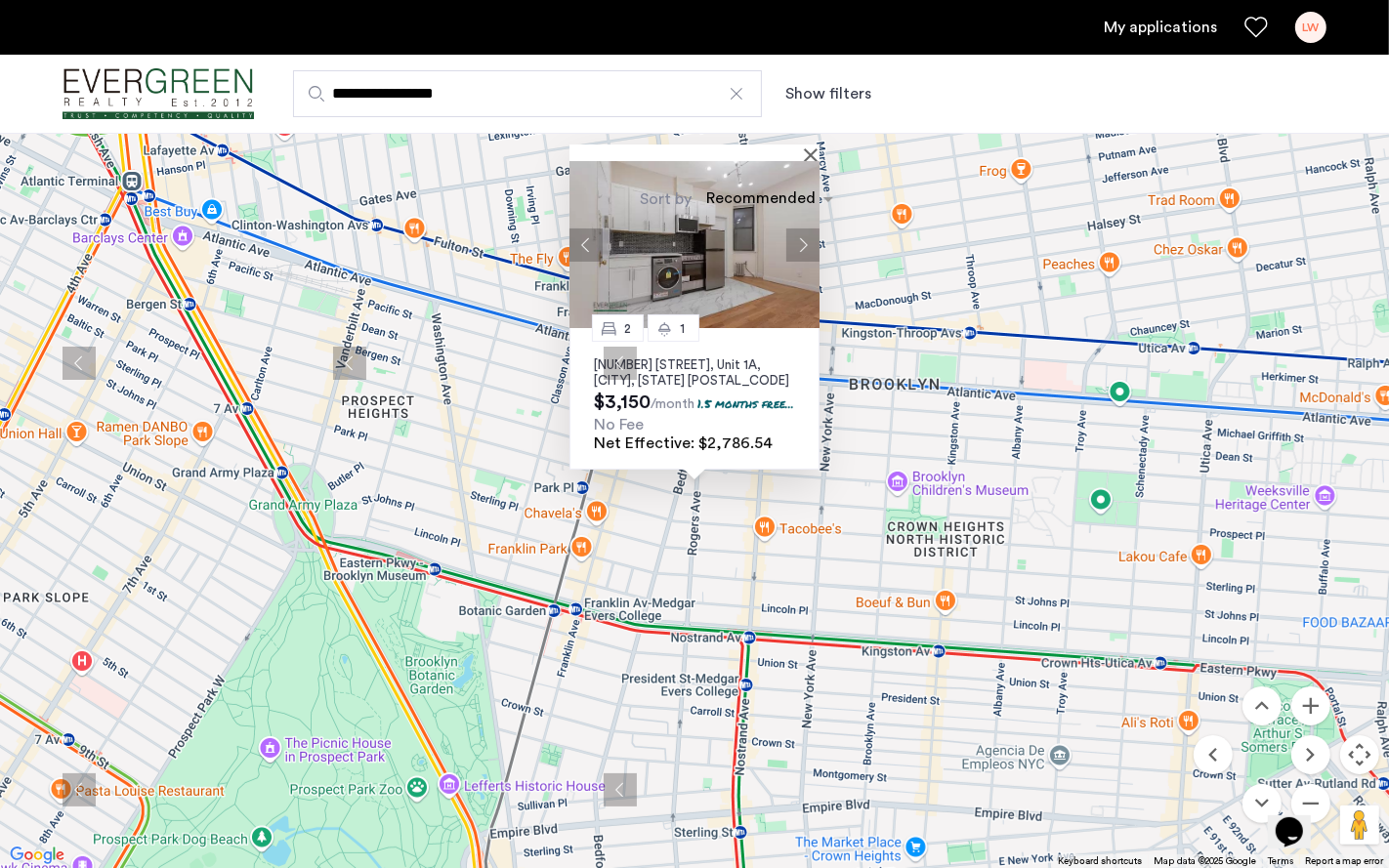 click at bounding box center (694, 244) 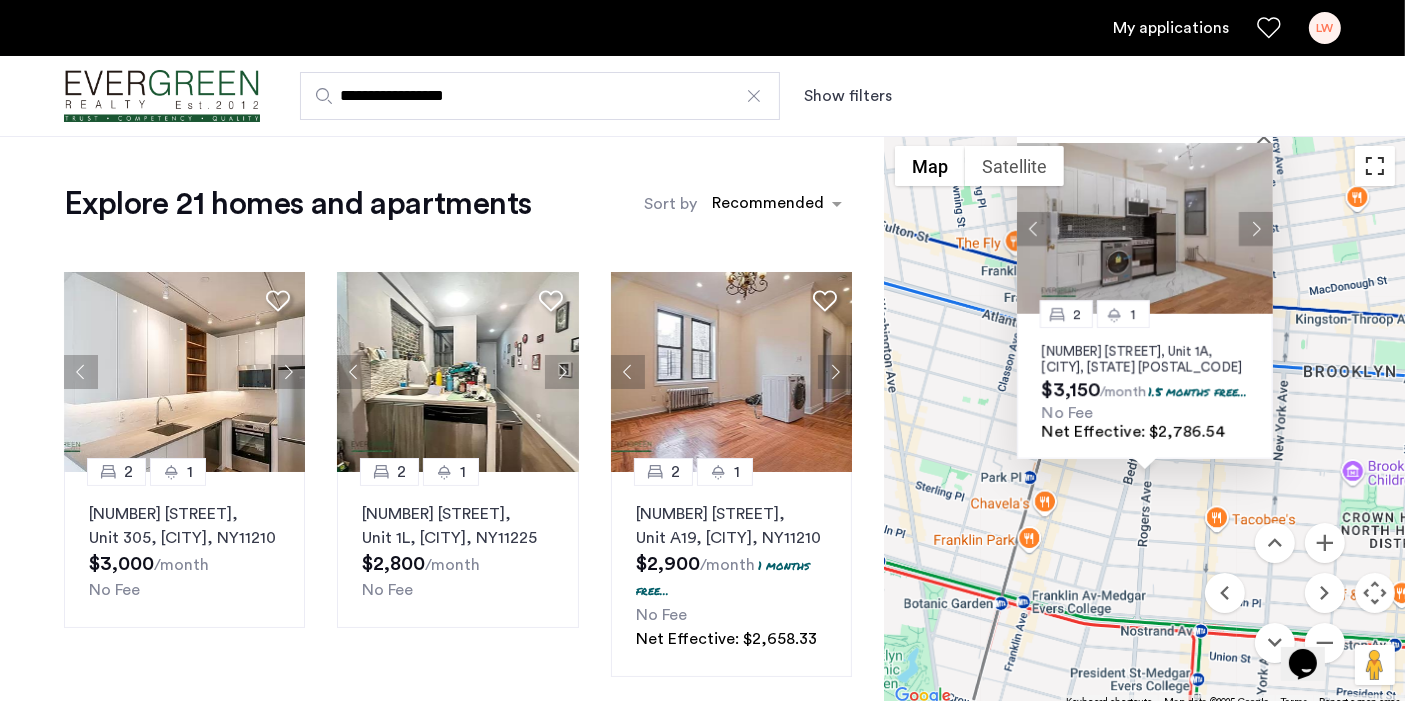 click at bounding box center (1375, 166) 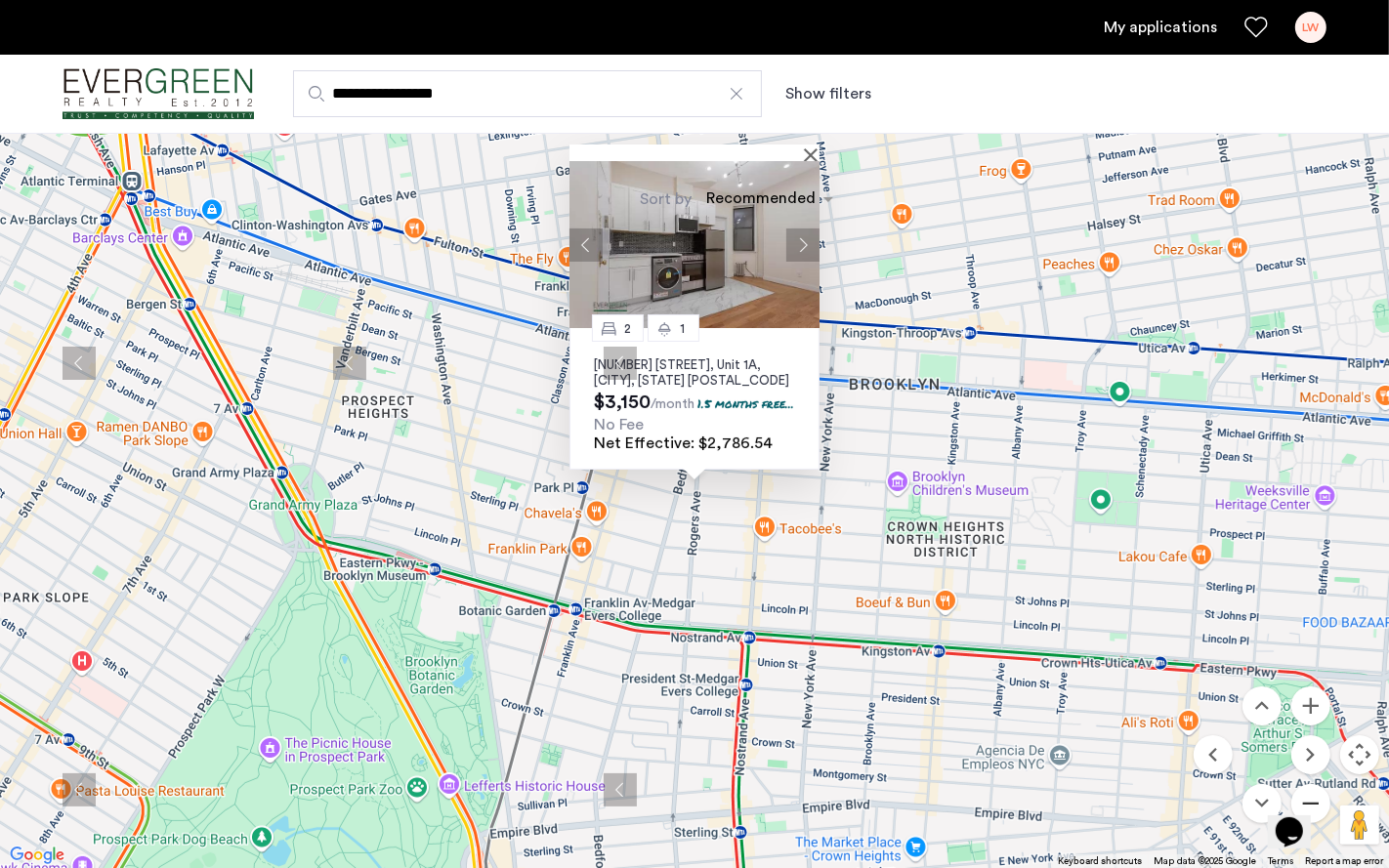 click at bounding box center (1311, 804) 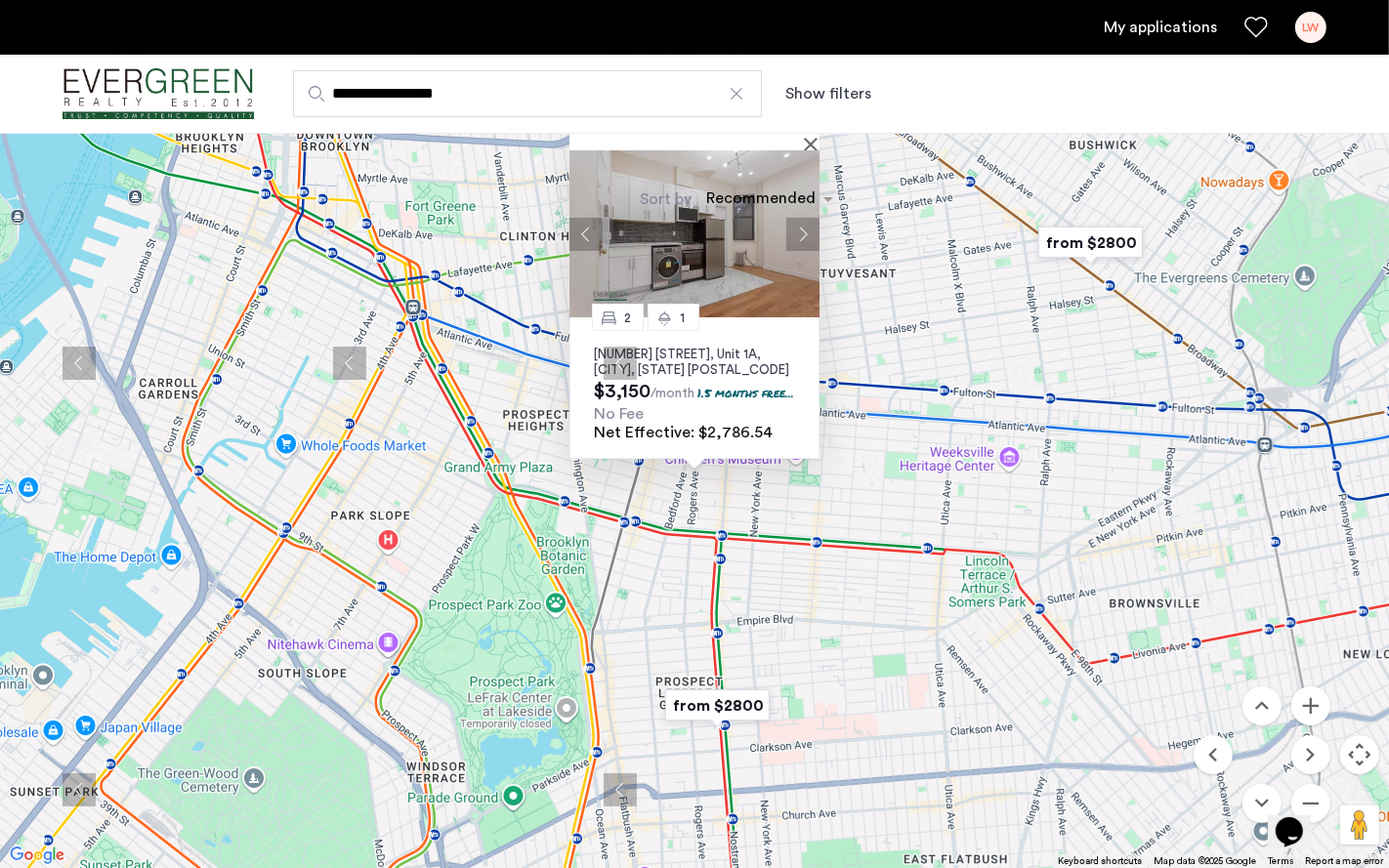 click at bounding box center (717, 705) 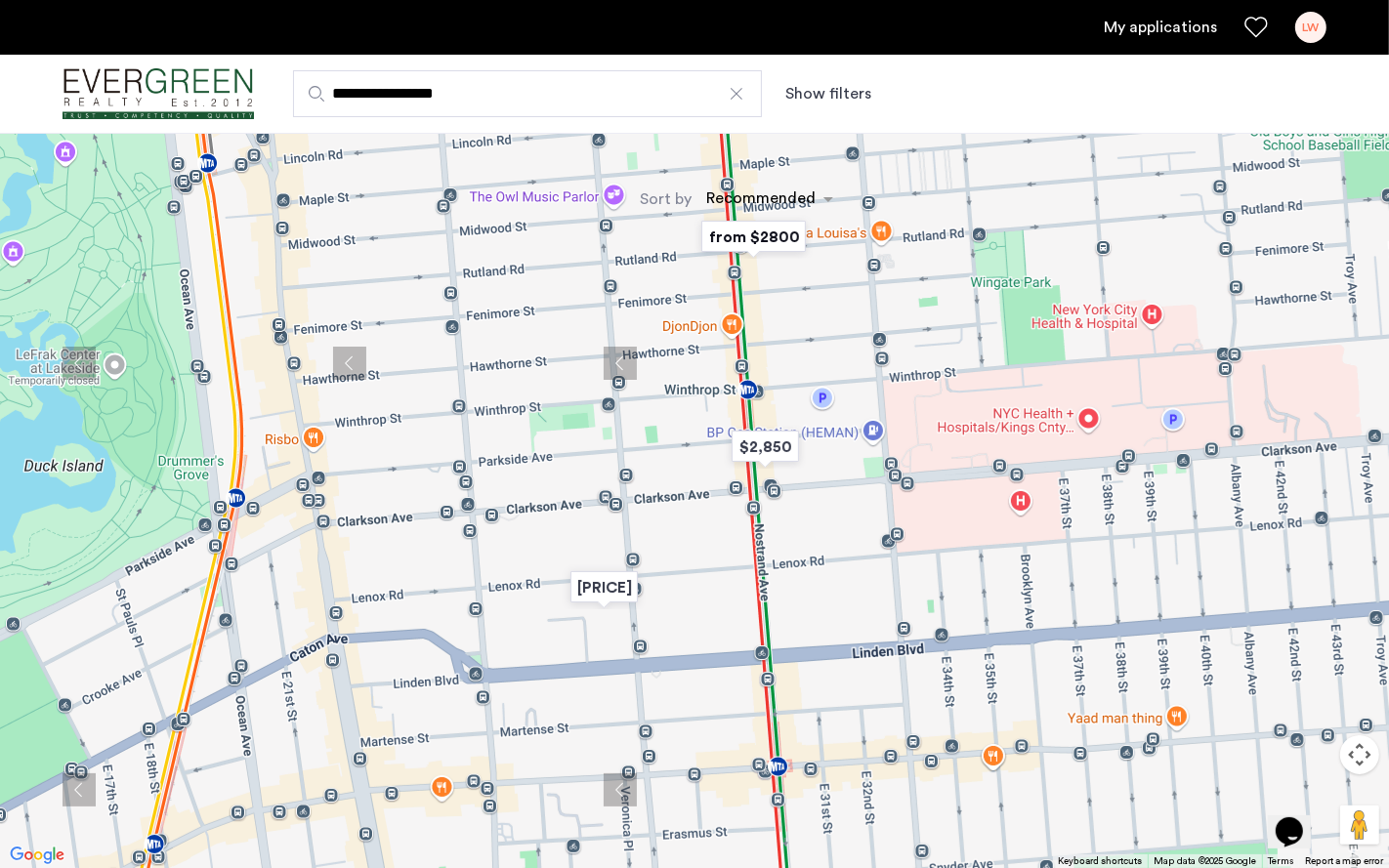 click at bounding box center (753, 236) 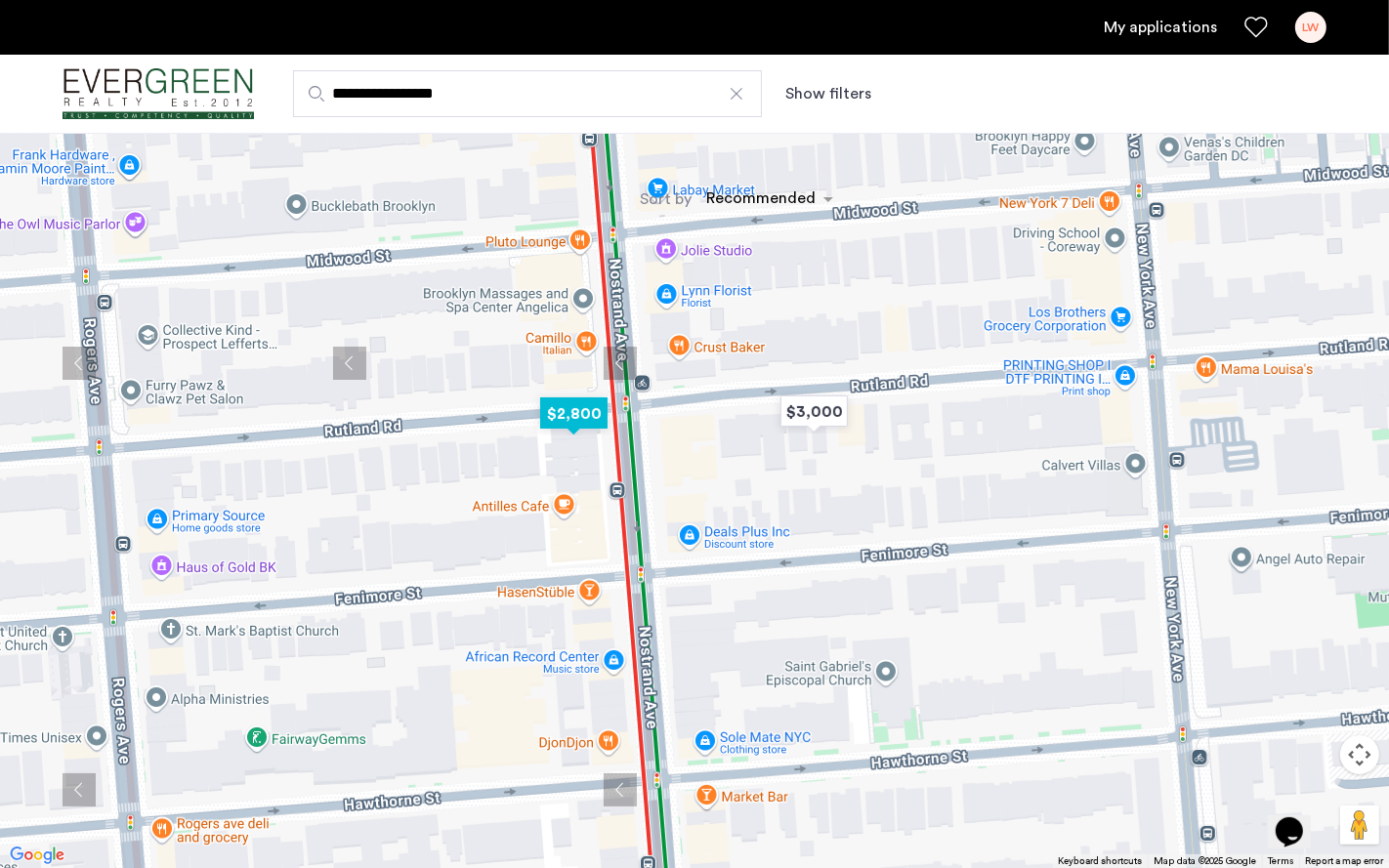 click at bounding box center (573, 413) 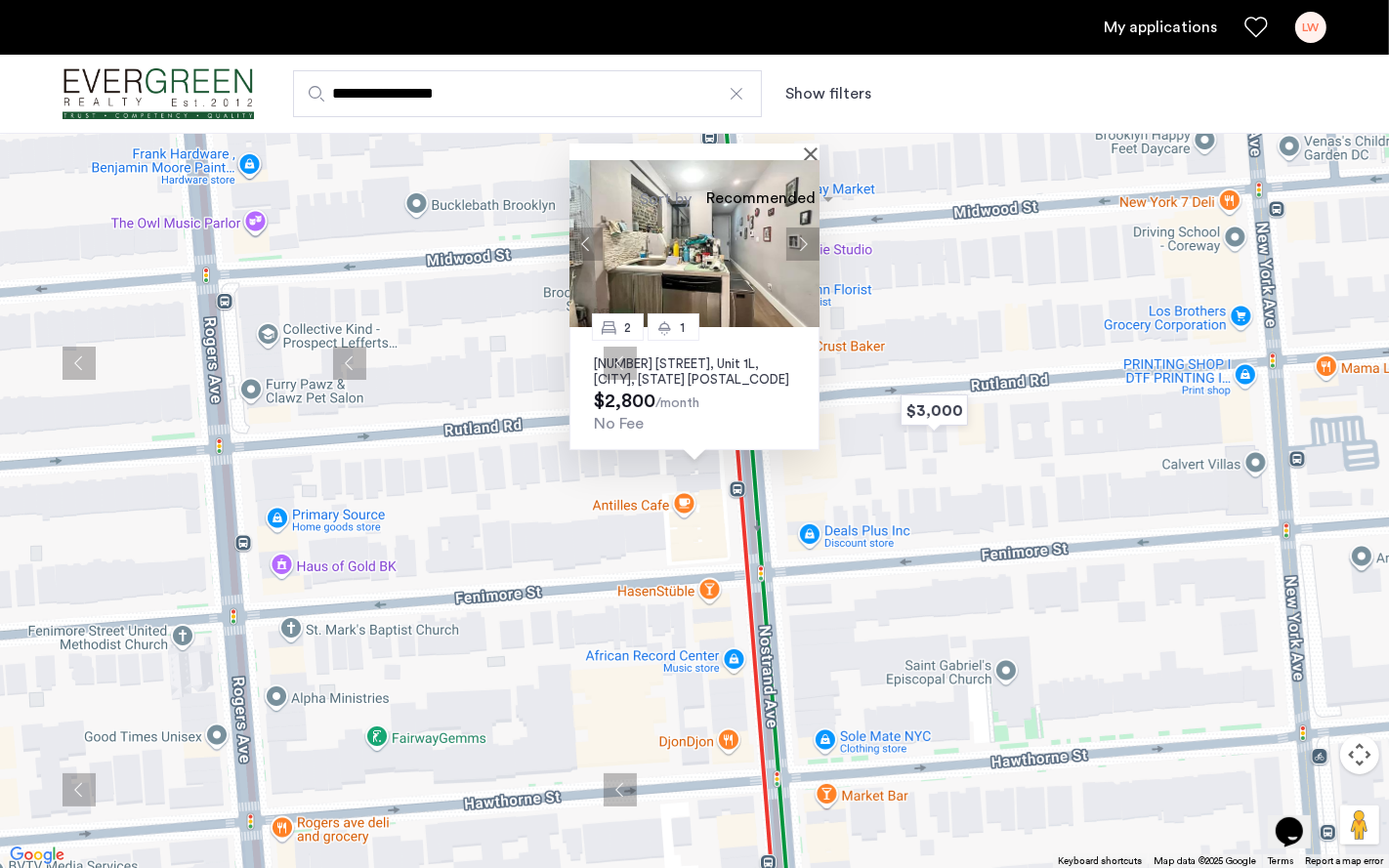 click at bounding box center [803, 243] 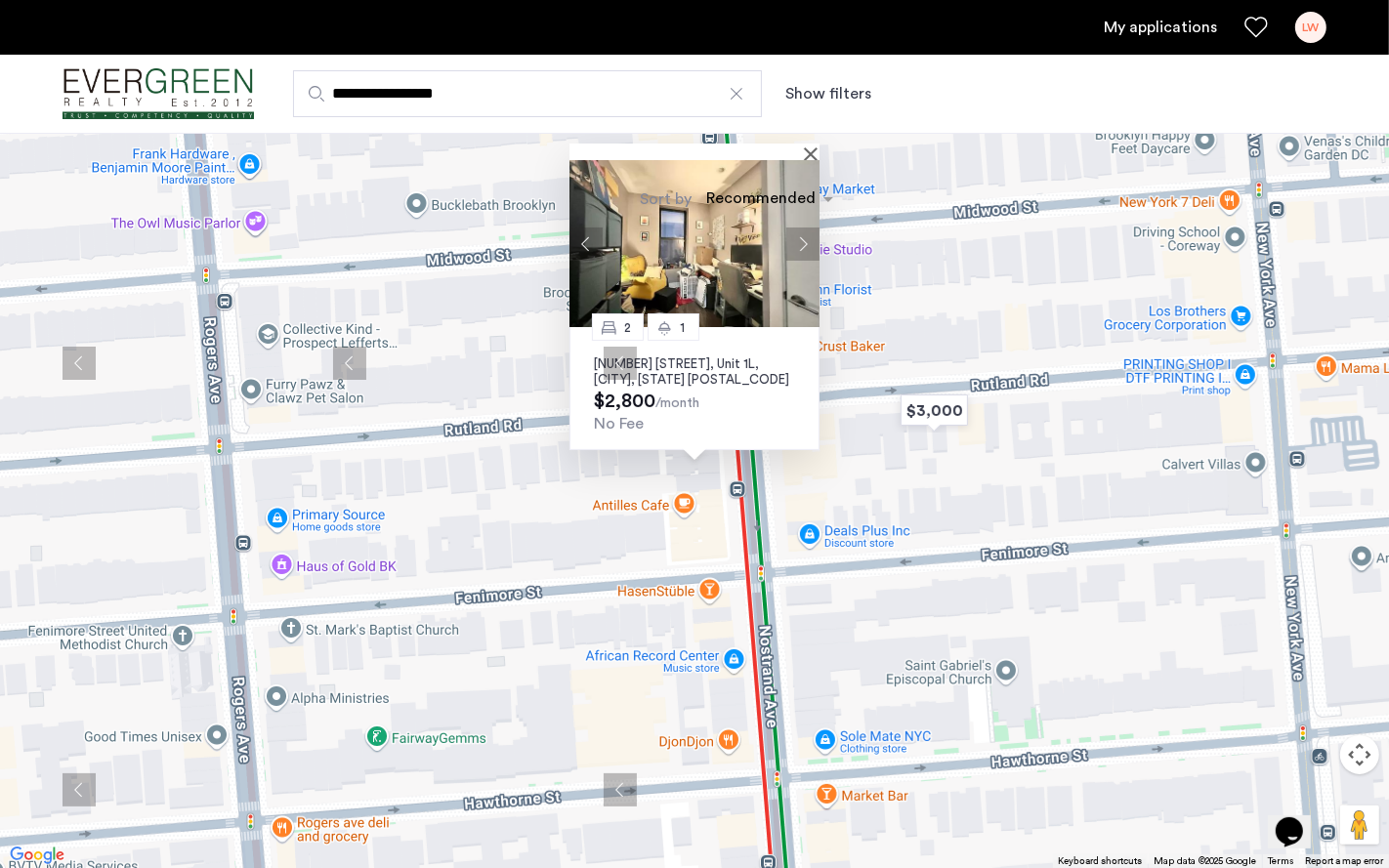 click at bounding box center (803, 243) 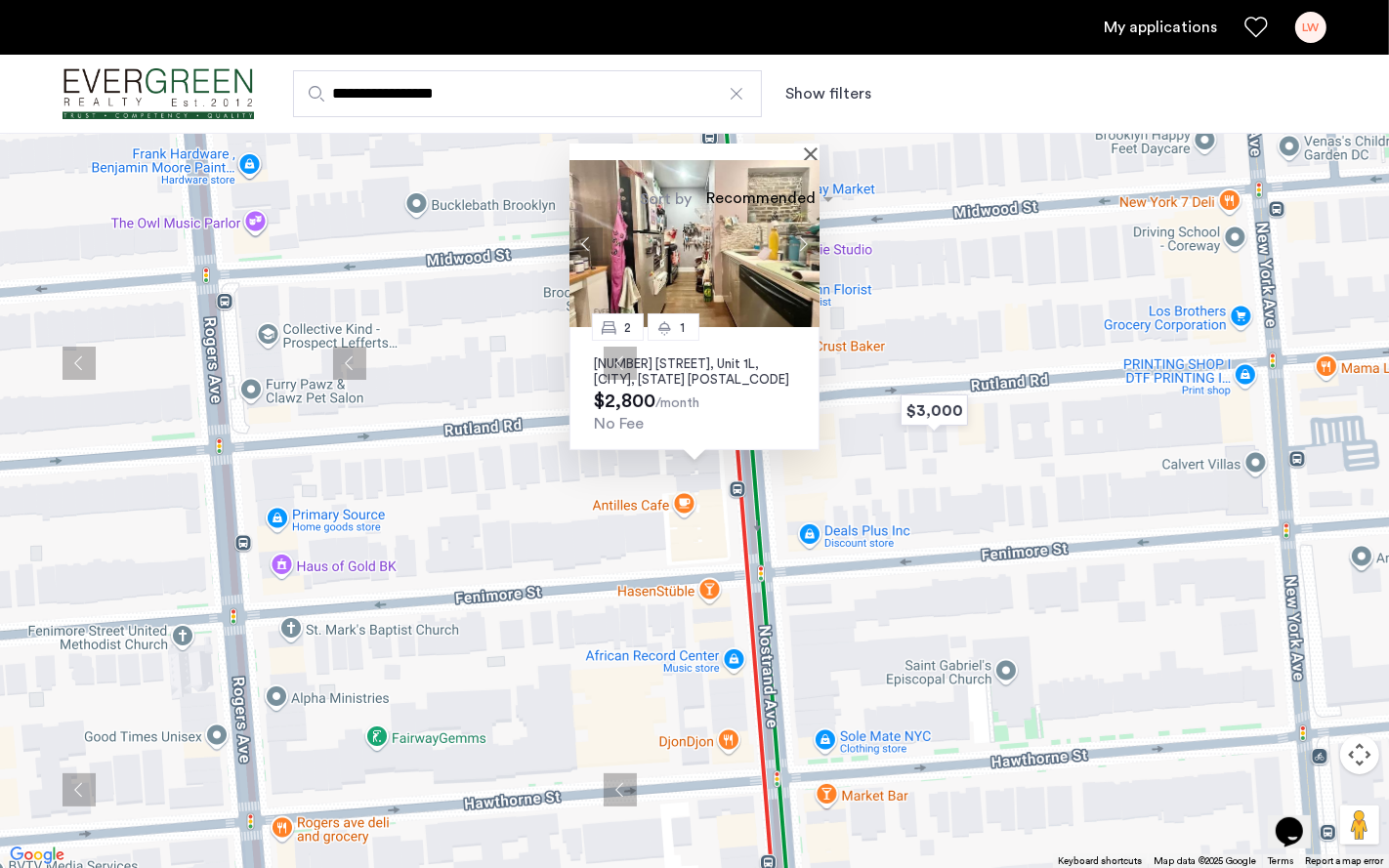 click at bounding box center [803, 243] 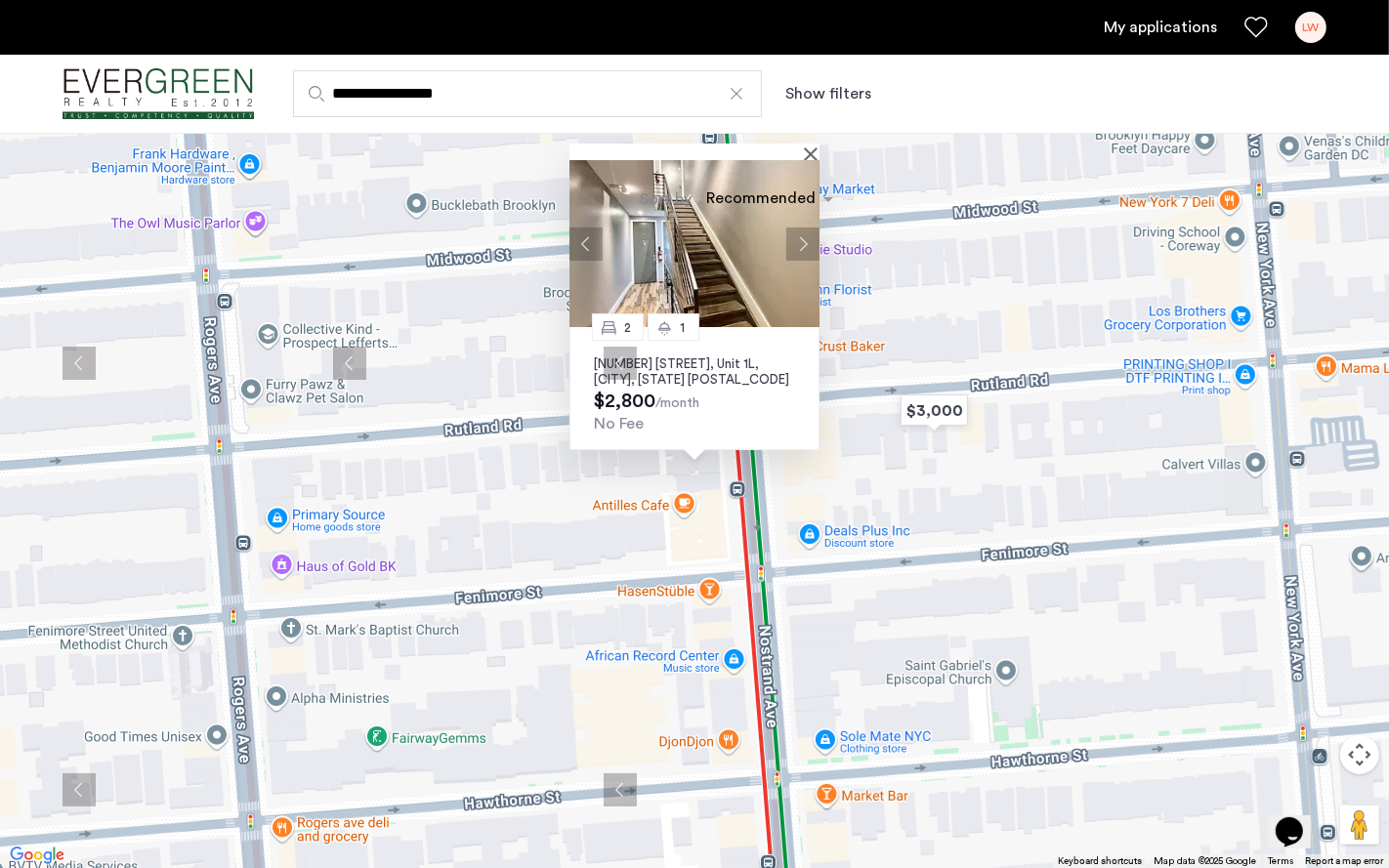 click at bounding box center [803, 243] 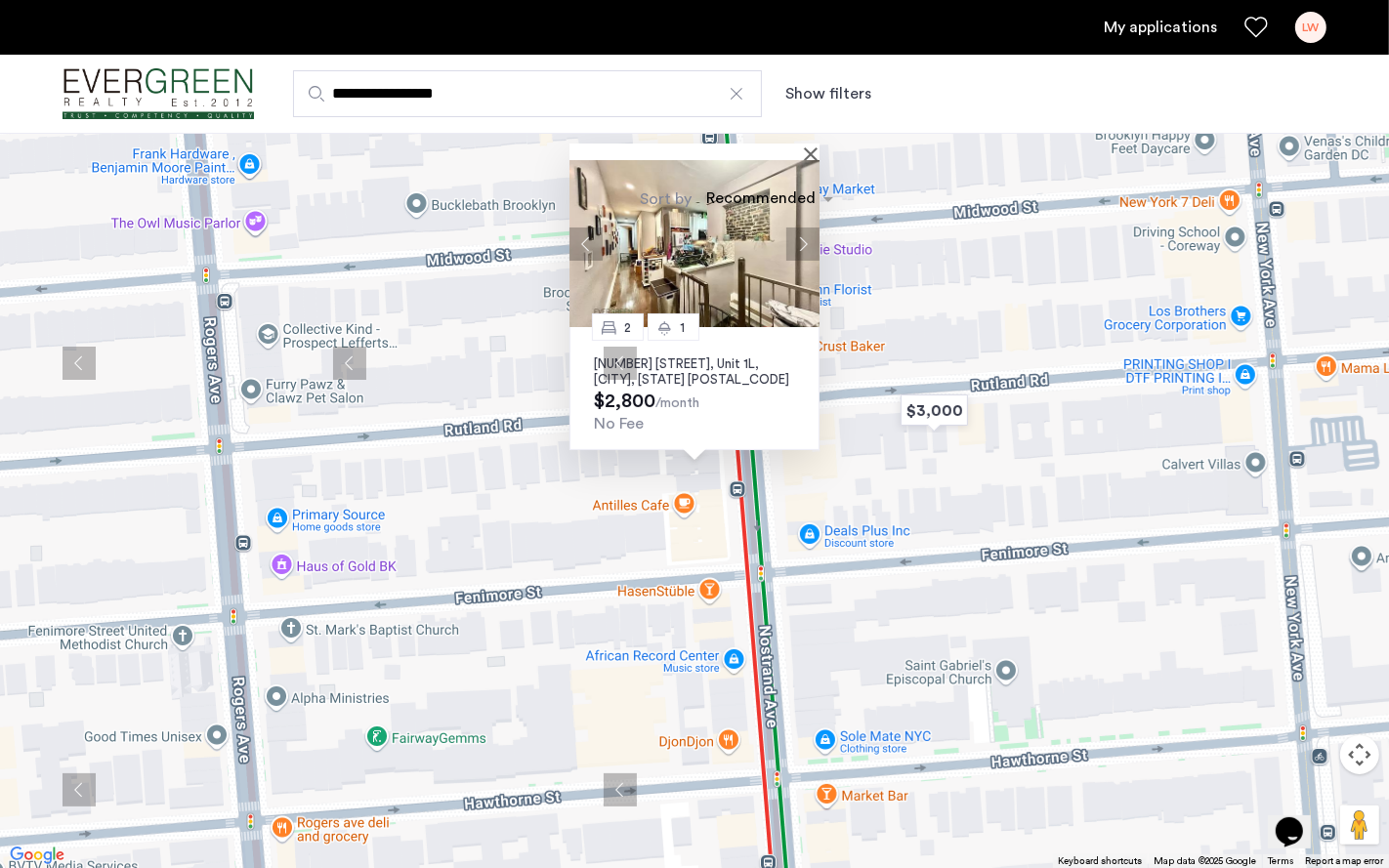 click at bounding box center [803, 243] 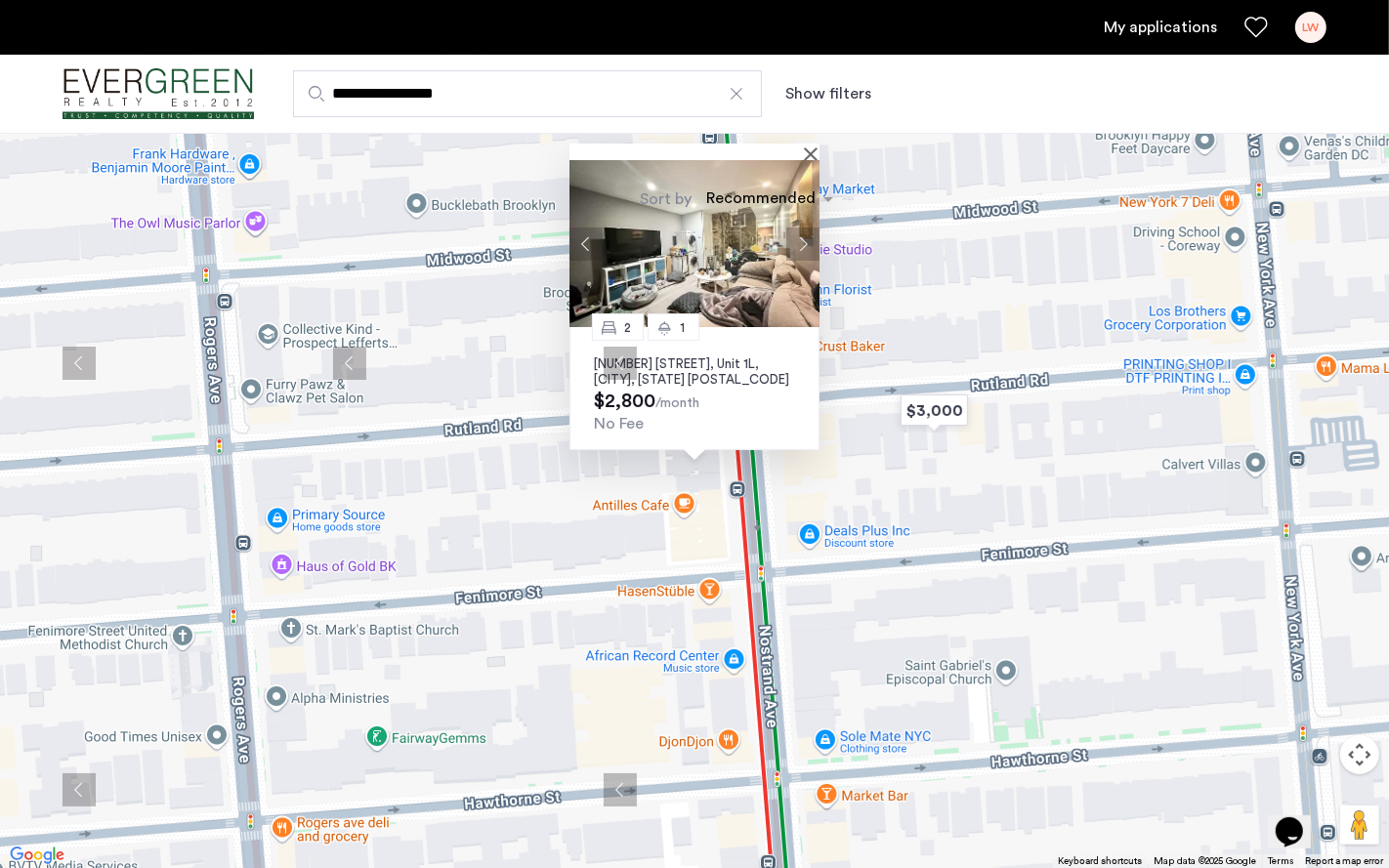 click at bounding box center [694, 243] 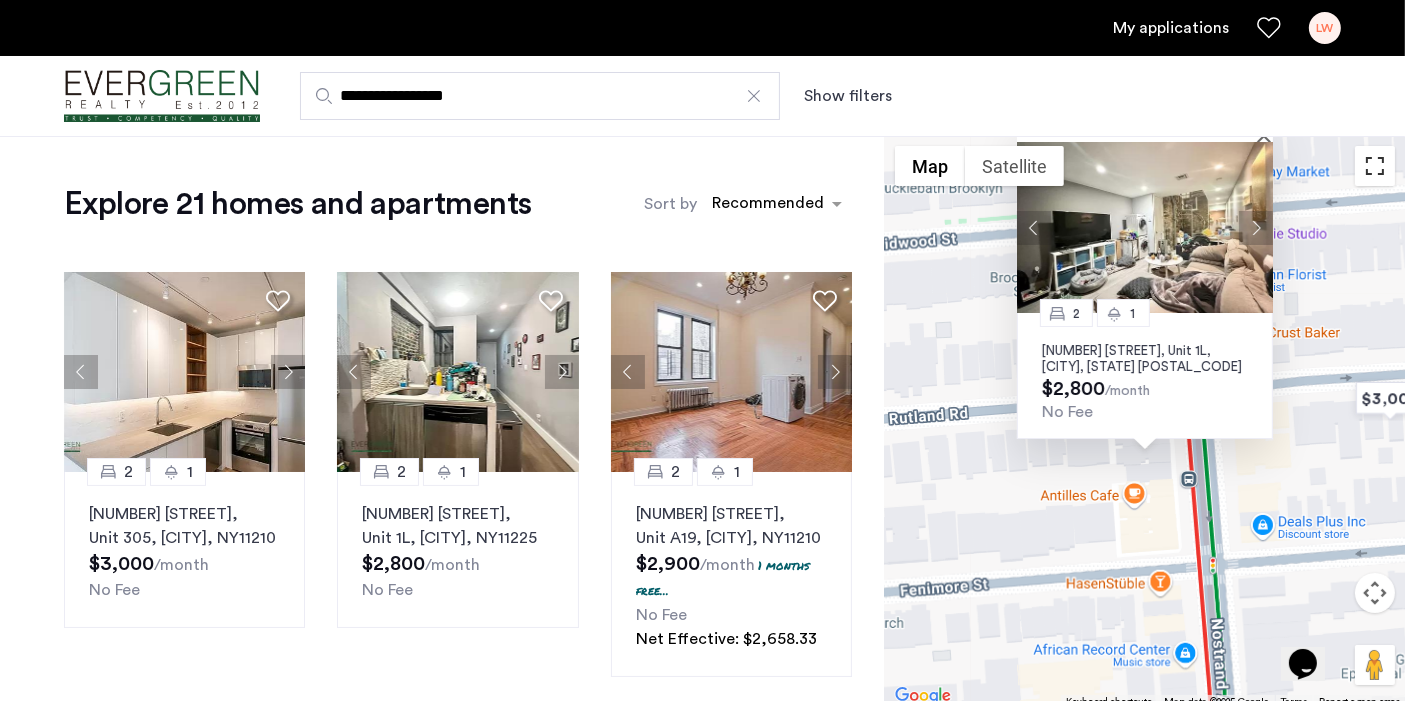 click at bounding box center [1375, 166] 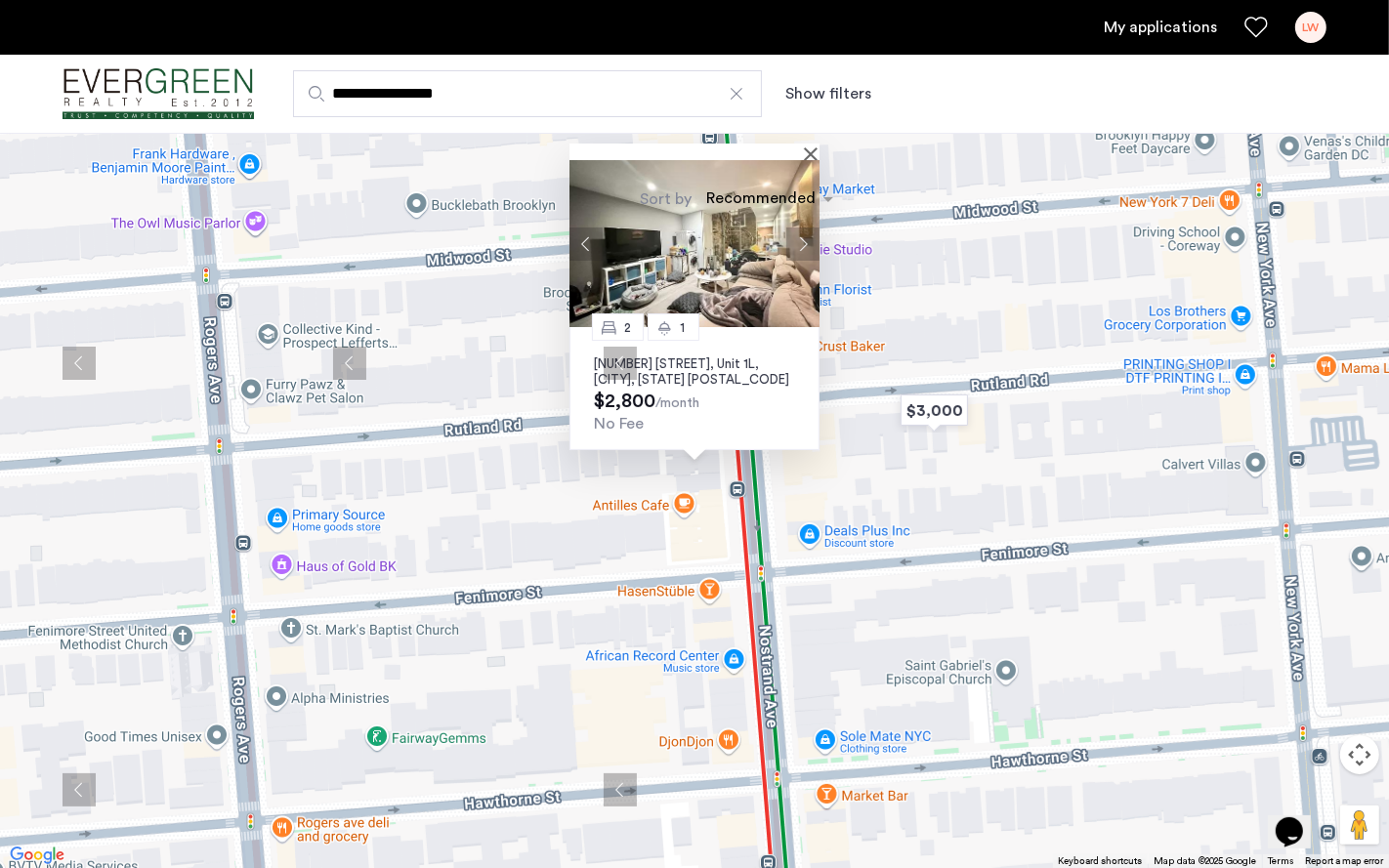 click at bounding box center [1360, 29] 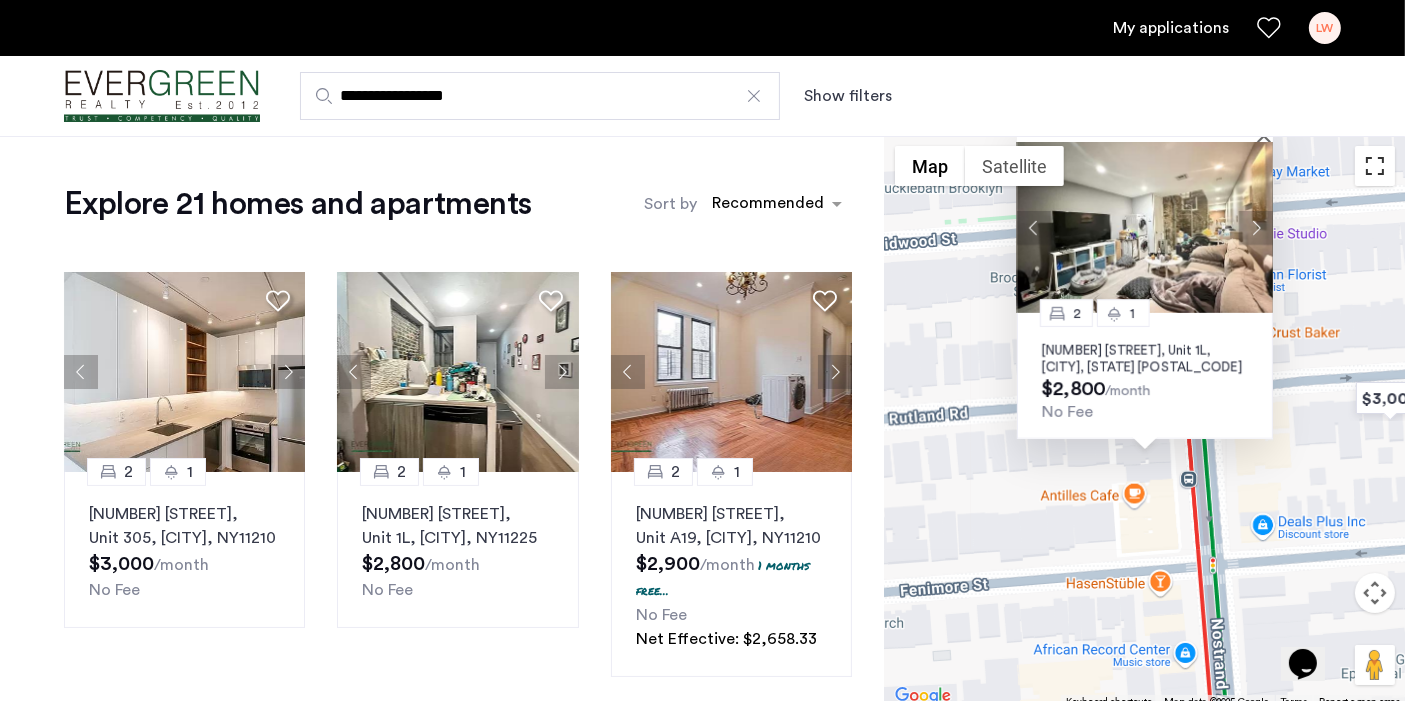 click at bounding box center [1375, 166] 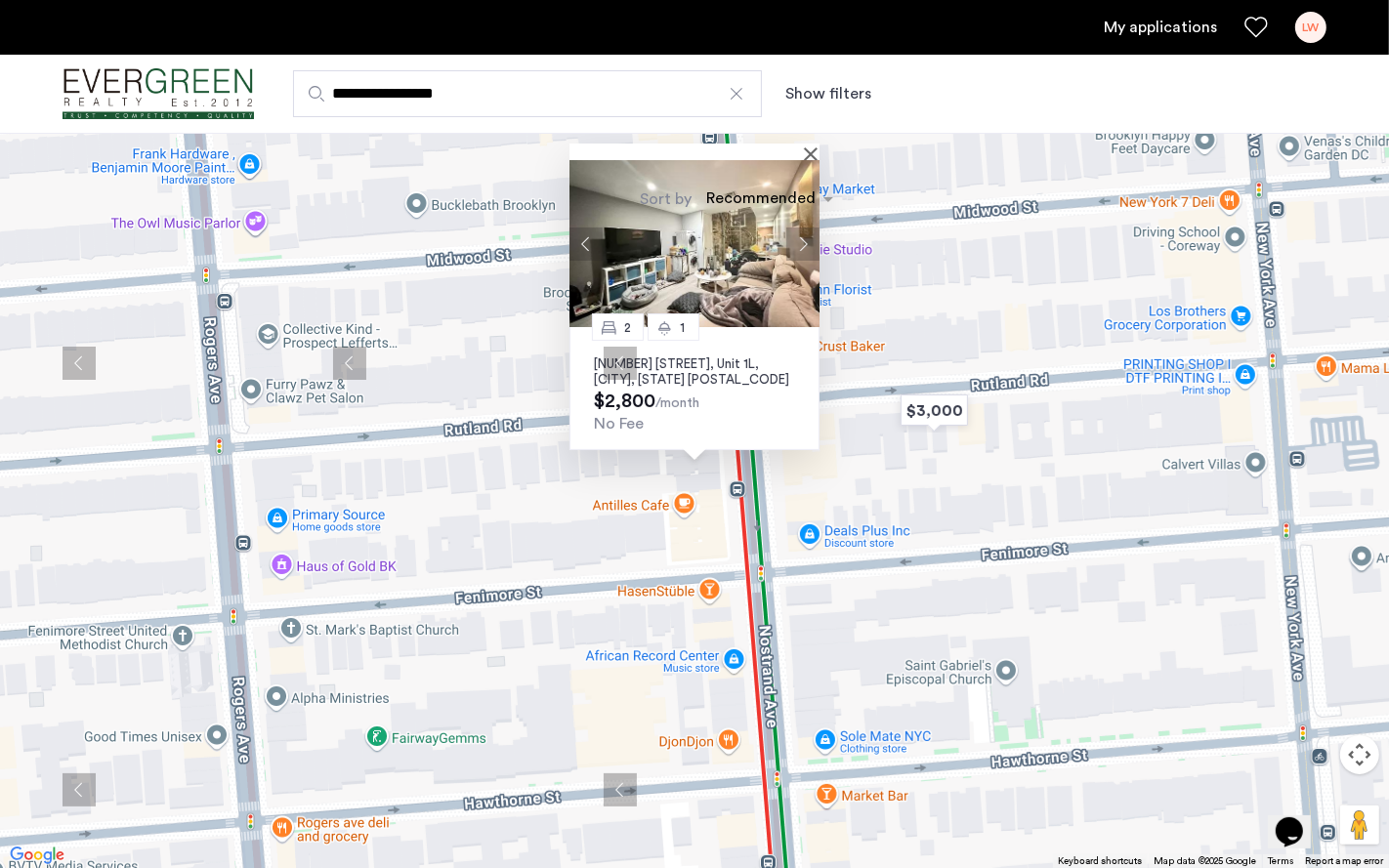 click at bounding box center [1360, 755] 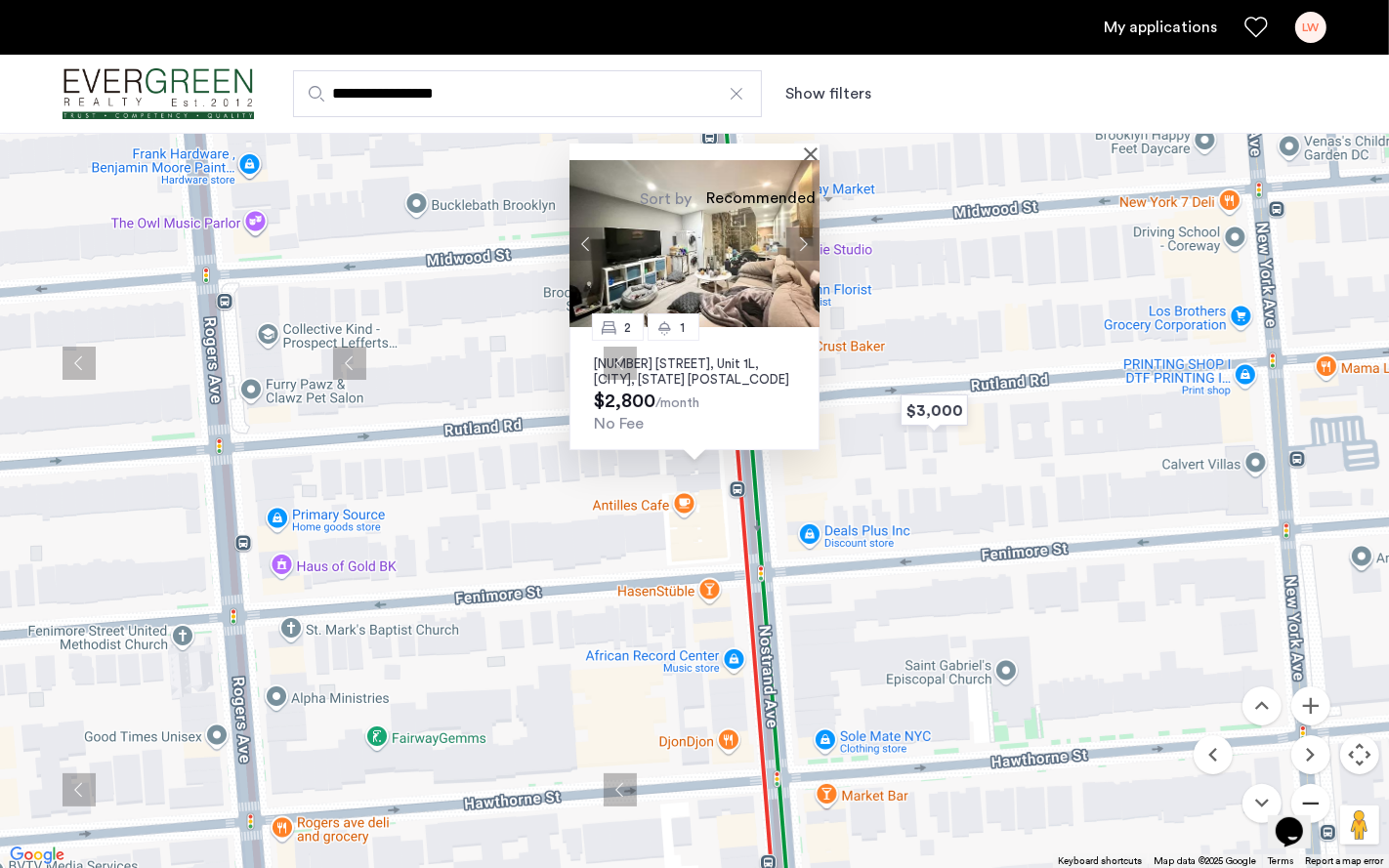 click at bounding box center (1311, 804) 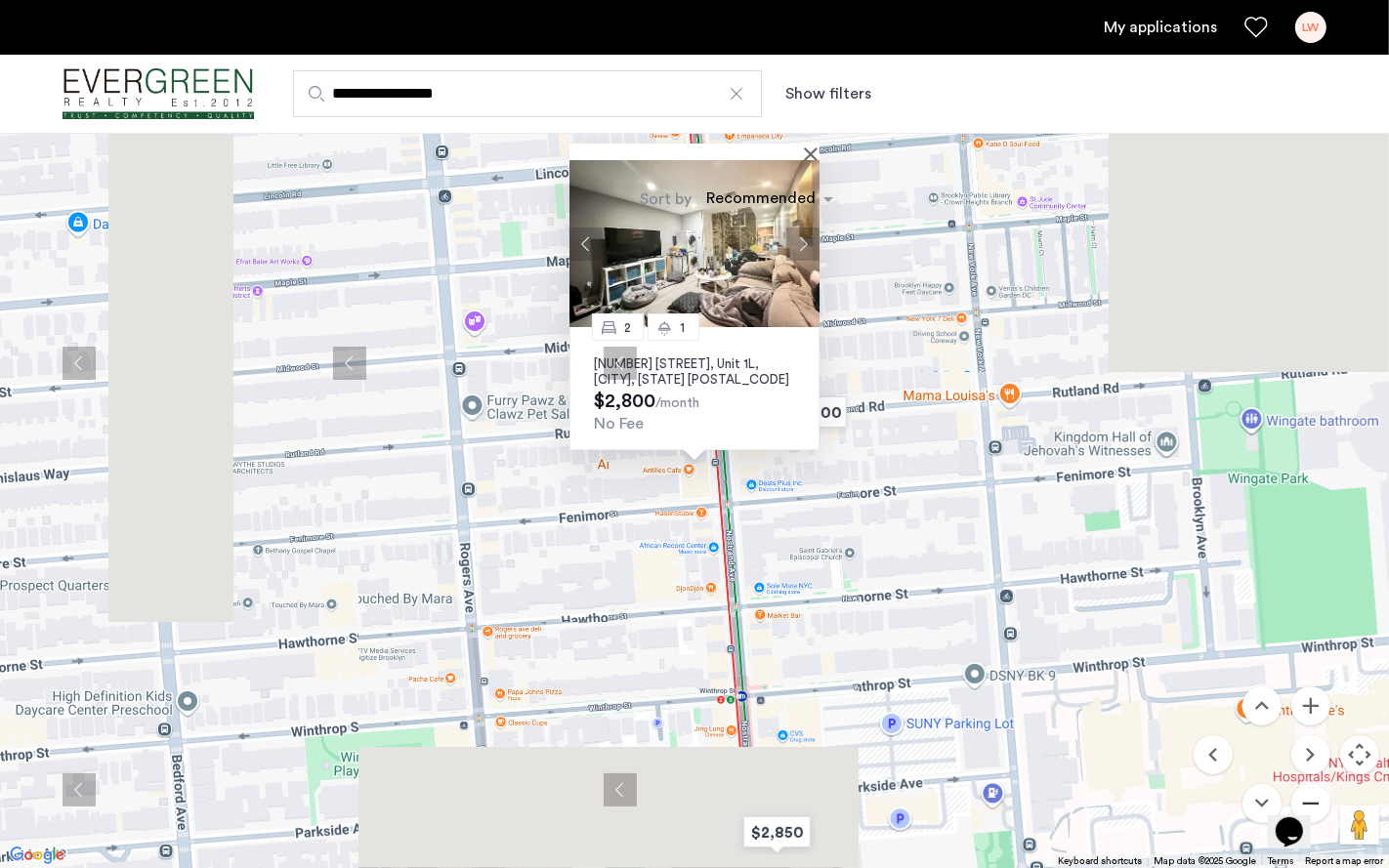 click at bounding box center (1311, 804) 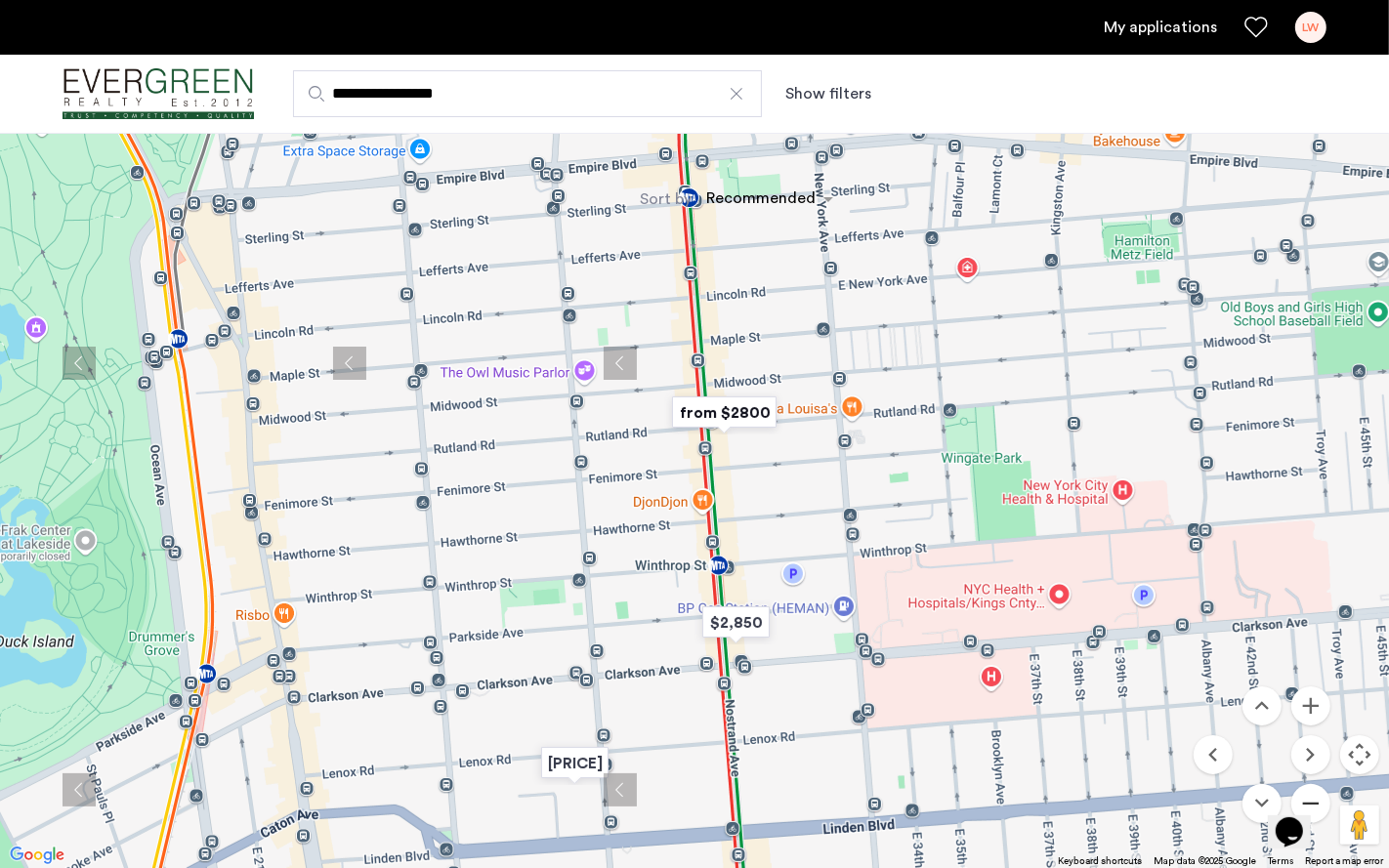 click at bounding box center (1311, 804) 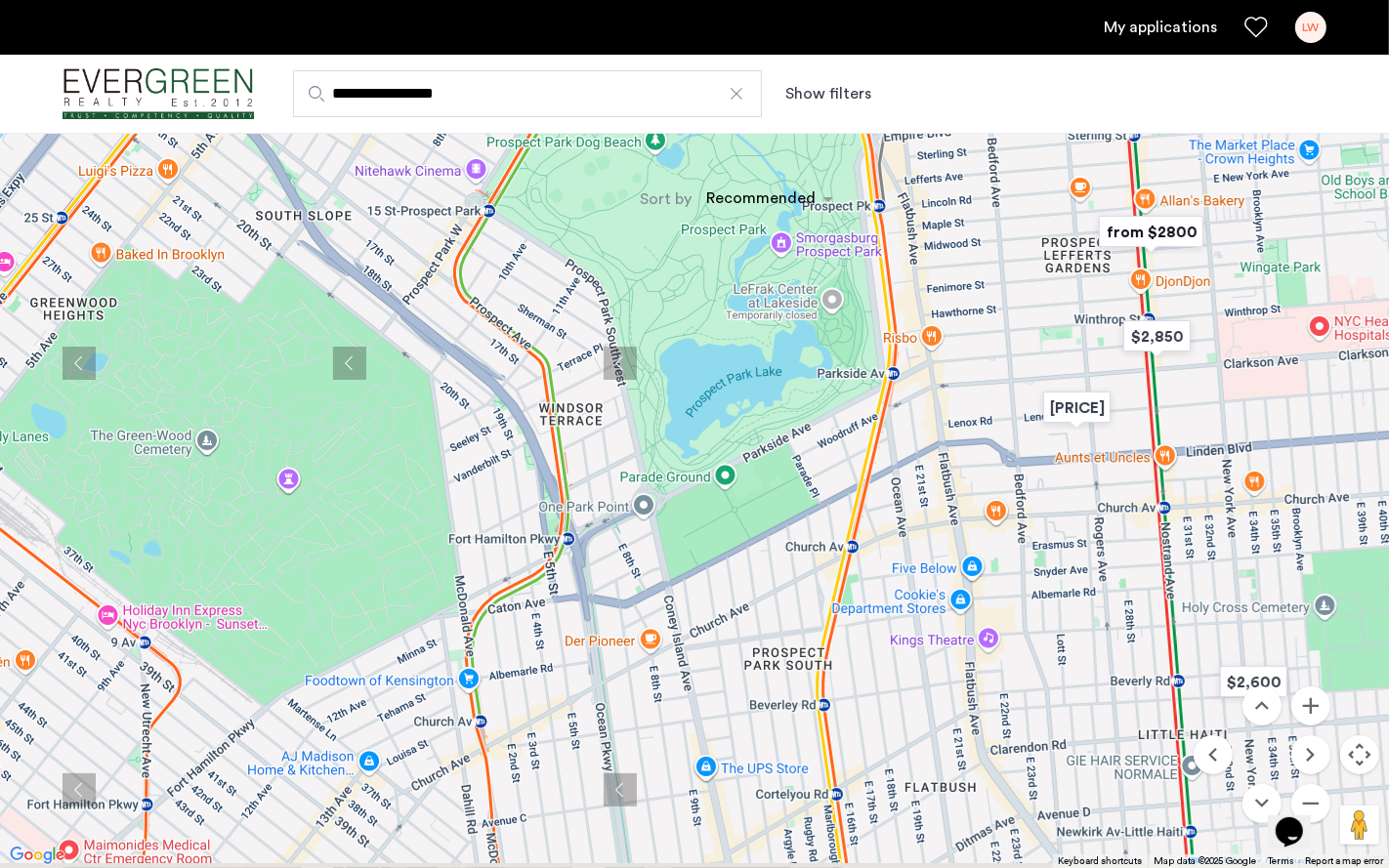 drag, startPoint x: 595, startPoint y: 466, endPoint x: 1047, endPoint y: 284, distance: 487.26584 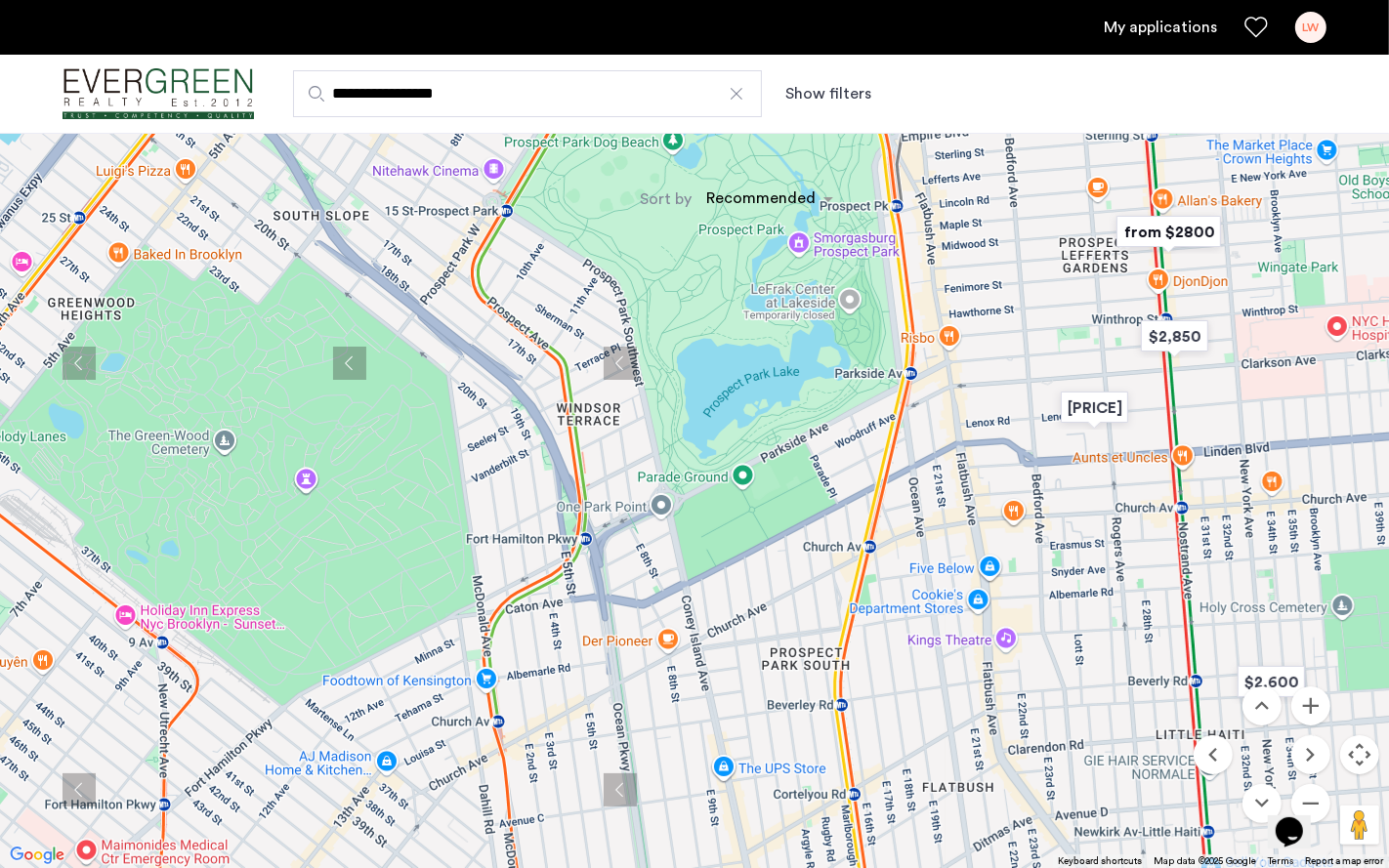 drag, startPoint x: 603, startPoint y: 708, endPoint x: 719, endPoint y: 574, distance: 177.23431 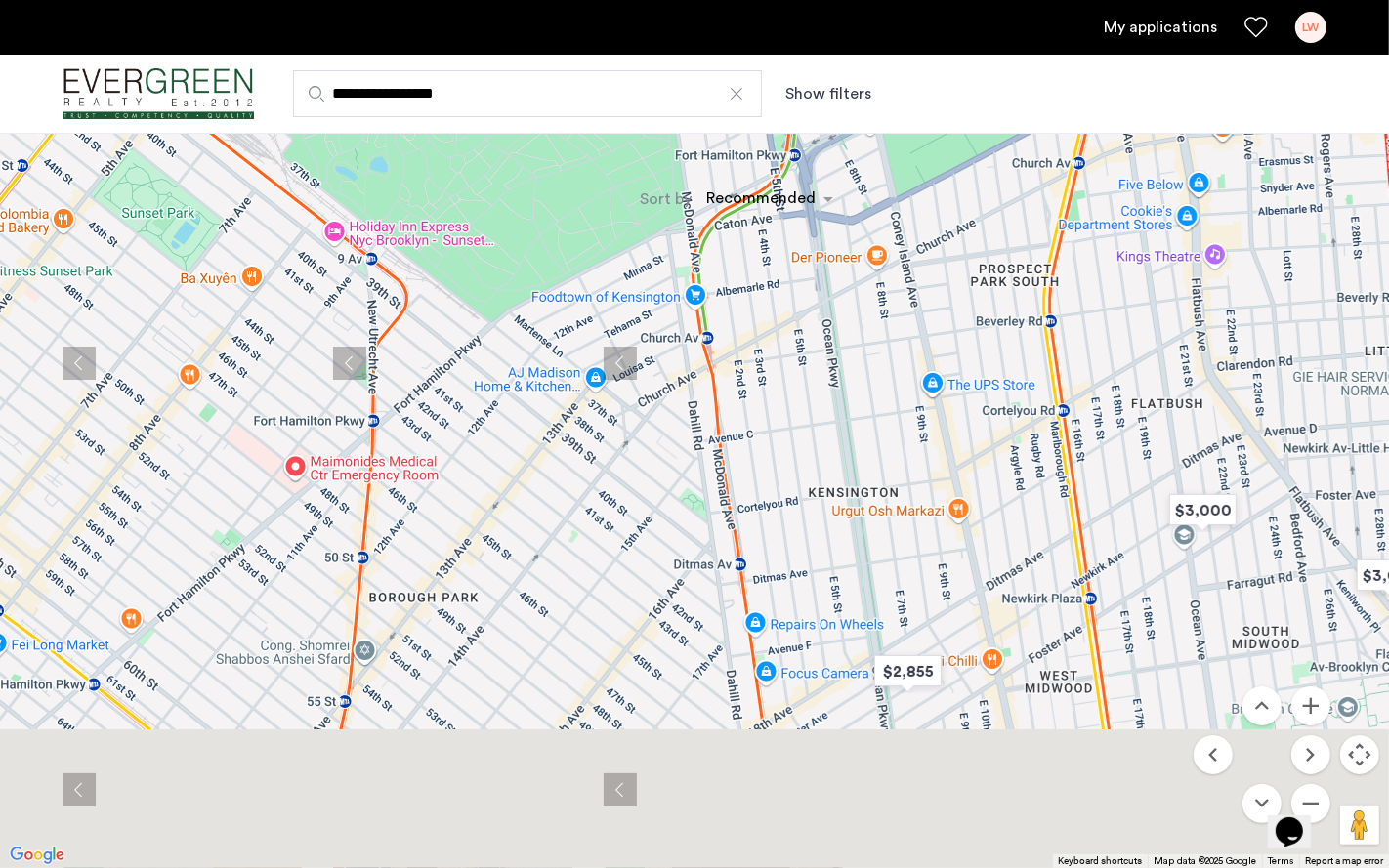 drag, startPoint x: 750, startPoint y: 557, endPoint x: 873, endPoint y: 219, distance: 359.68458 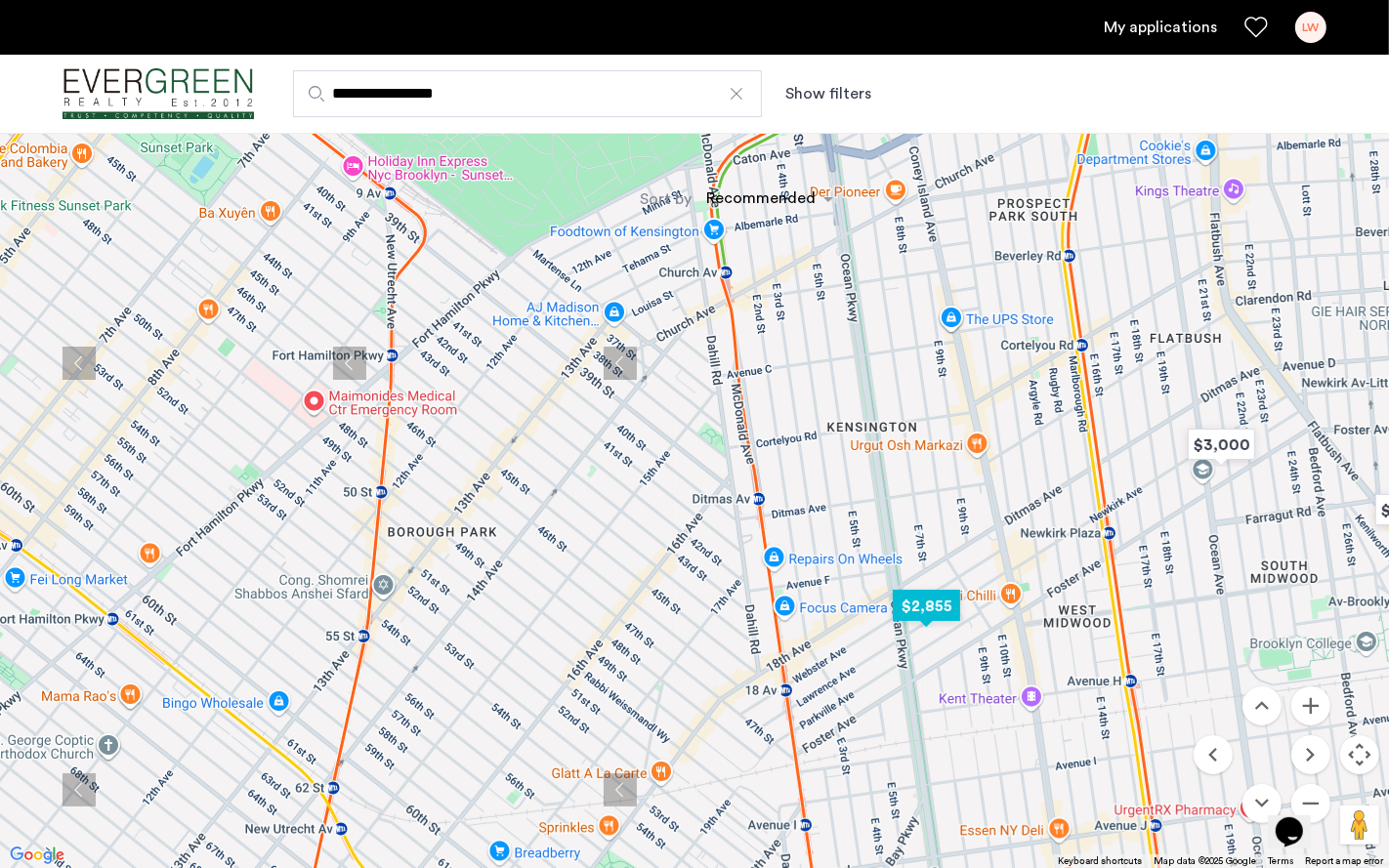 click at bounding box center (926, 605) 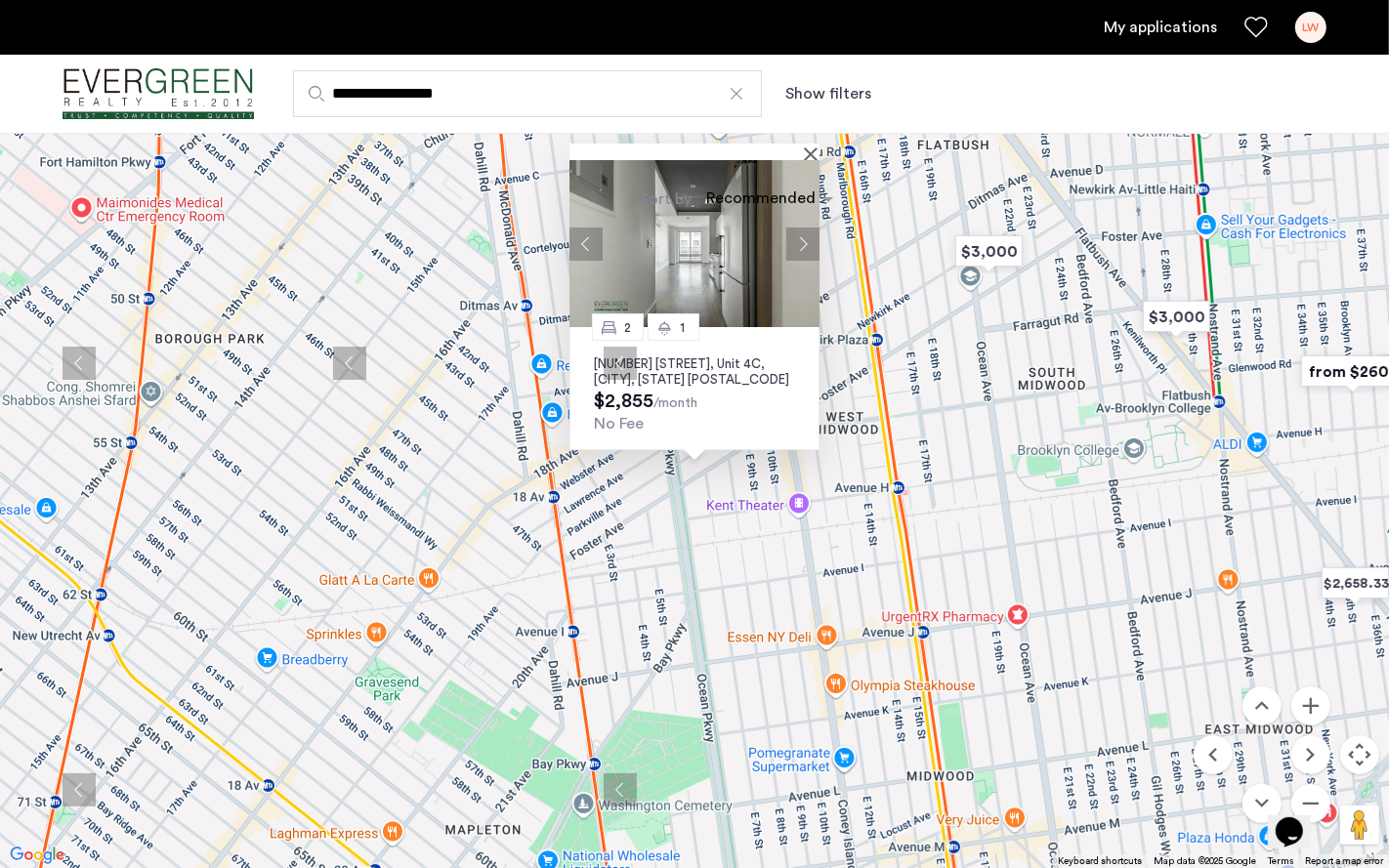 click at bounding box center (694, 243) 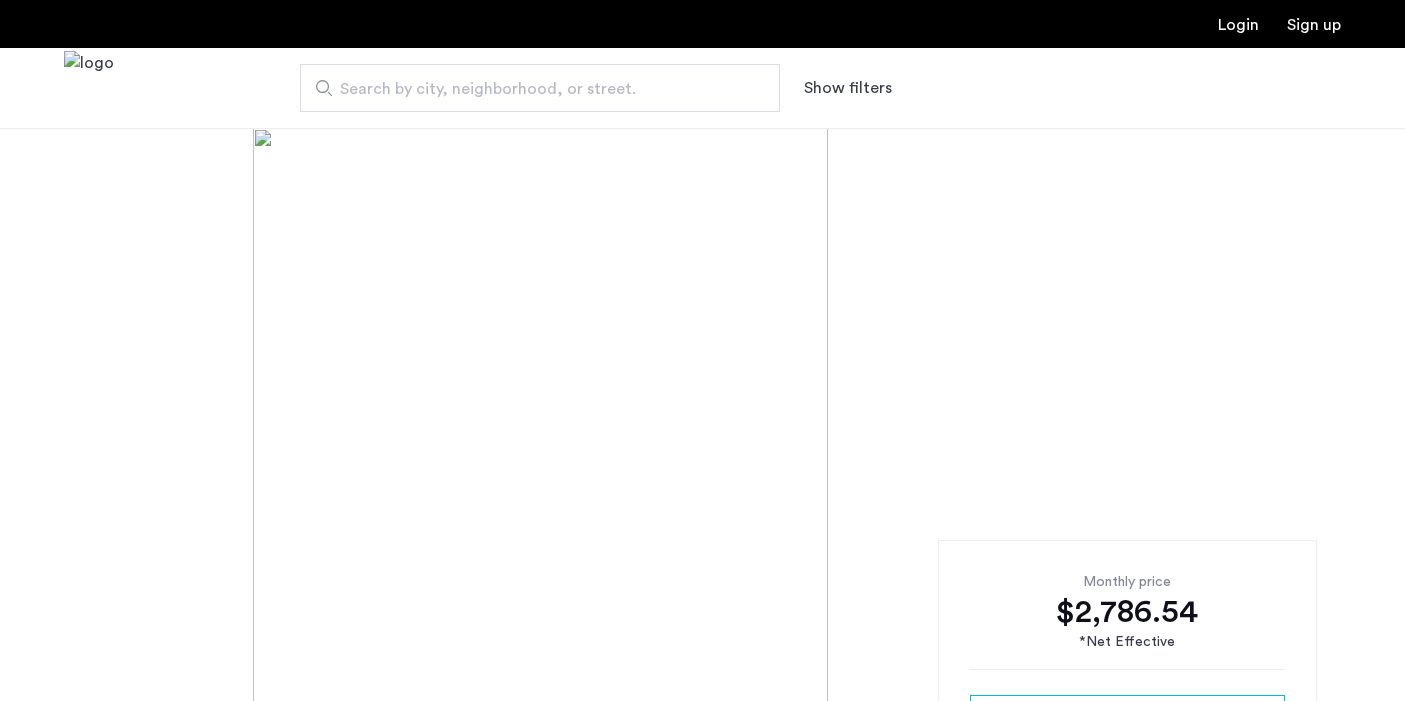 scroll, scrollTop: 0, scrollLeft: 0, axis: both 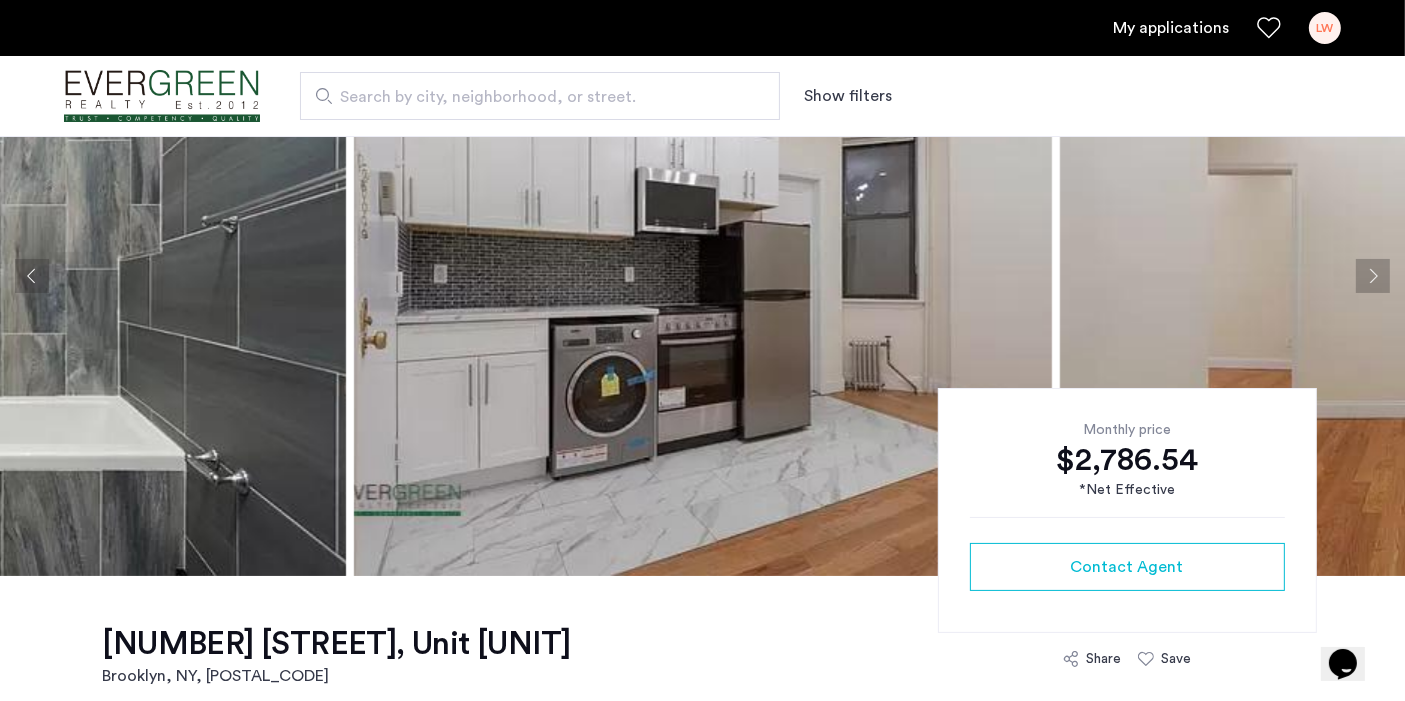 click 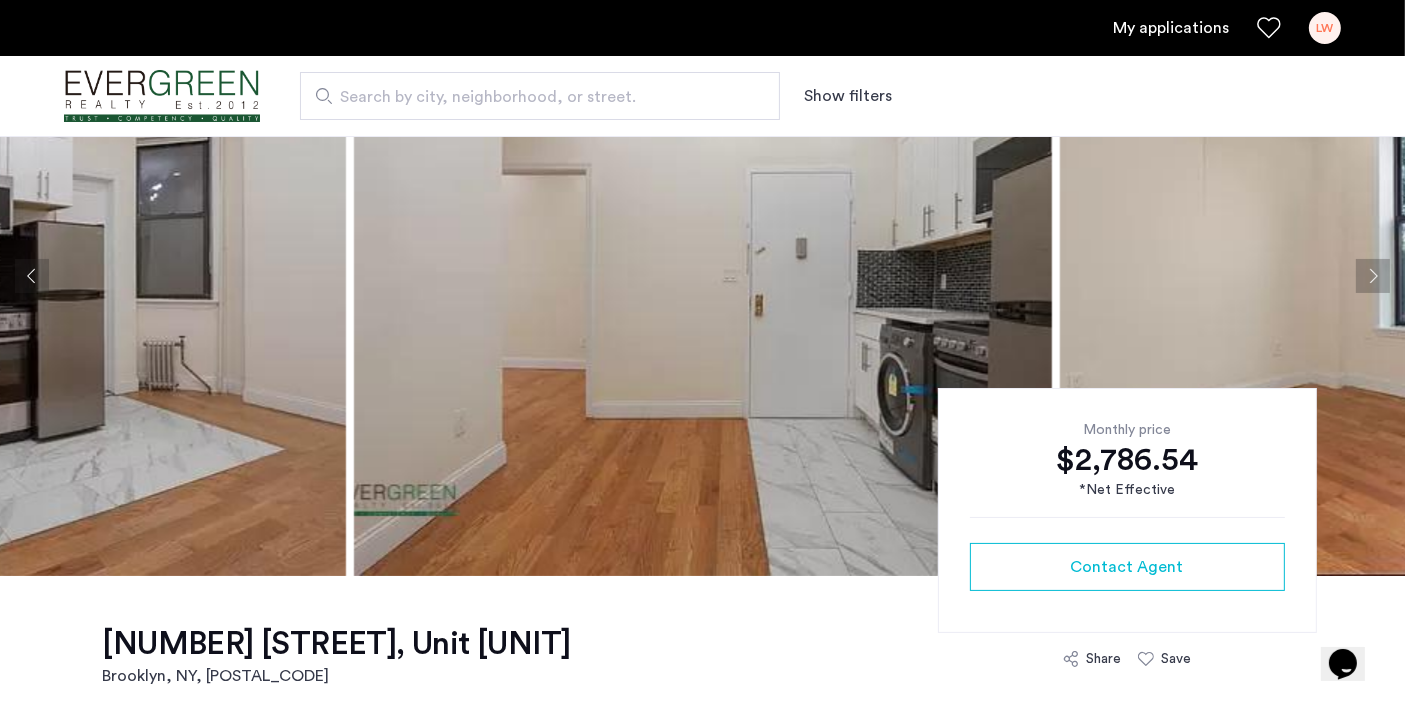 click 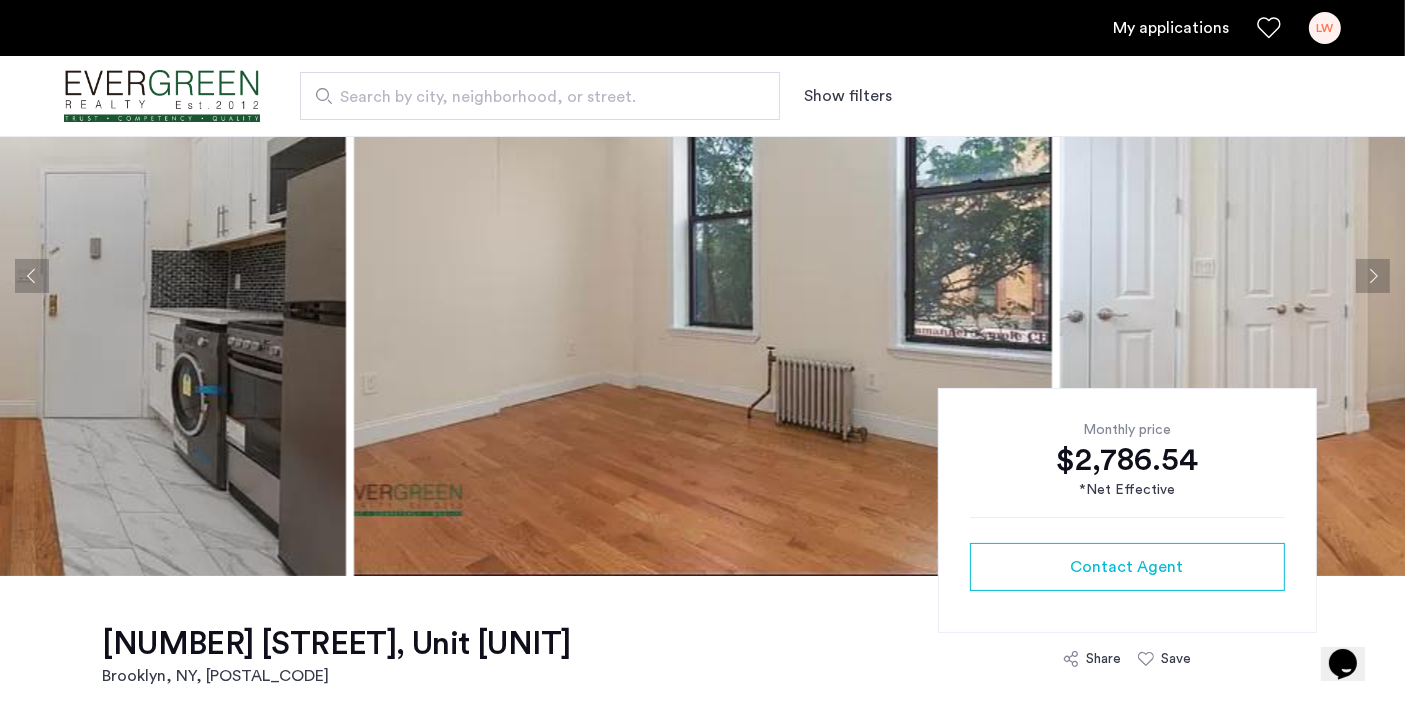 click 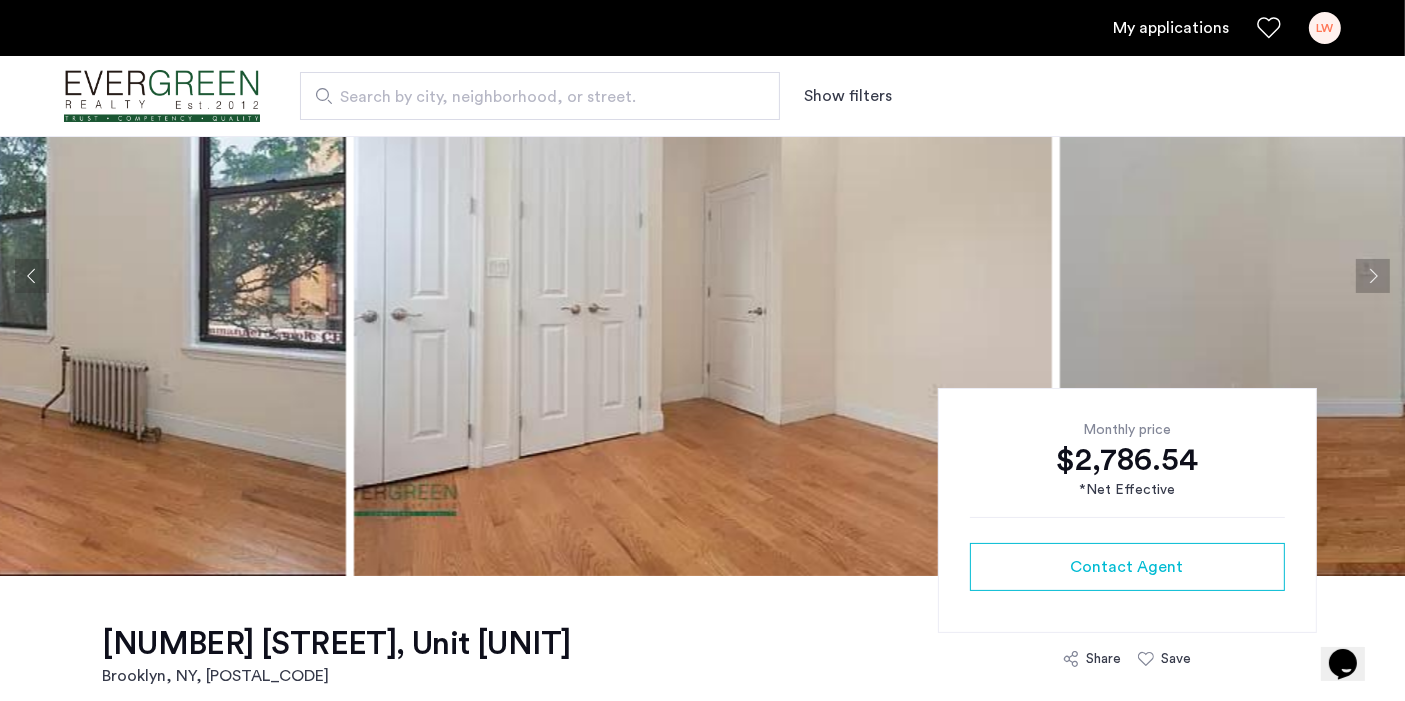 click 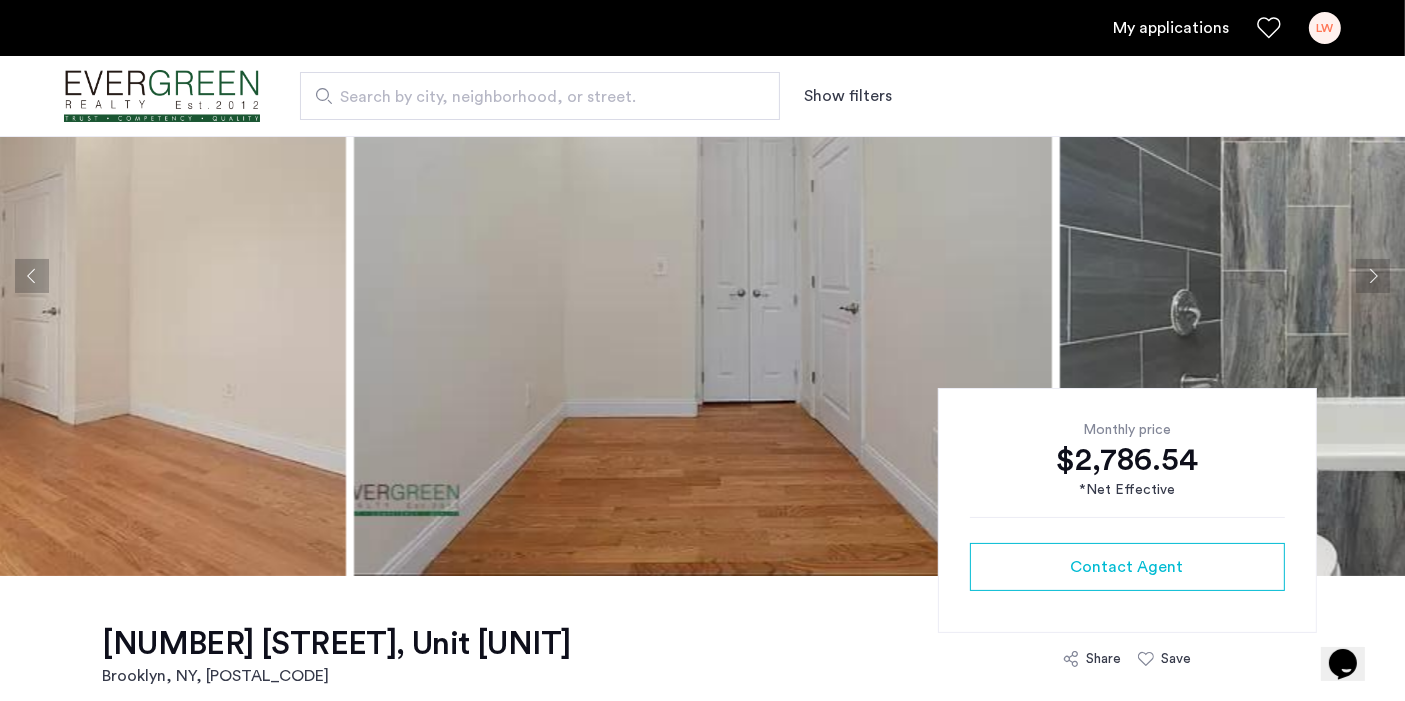click 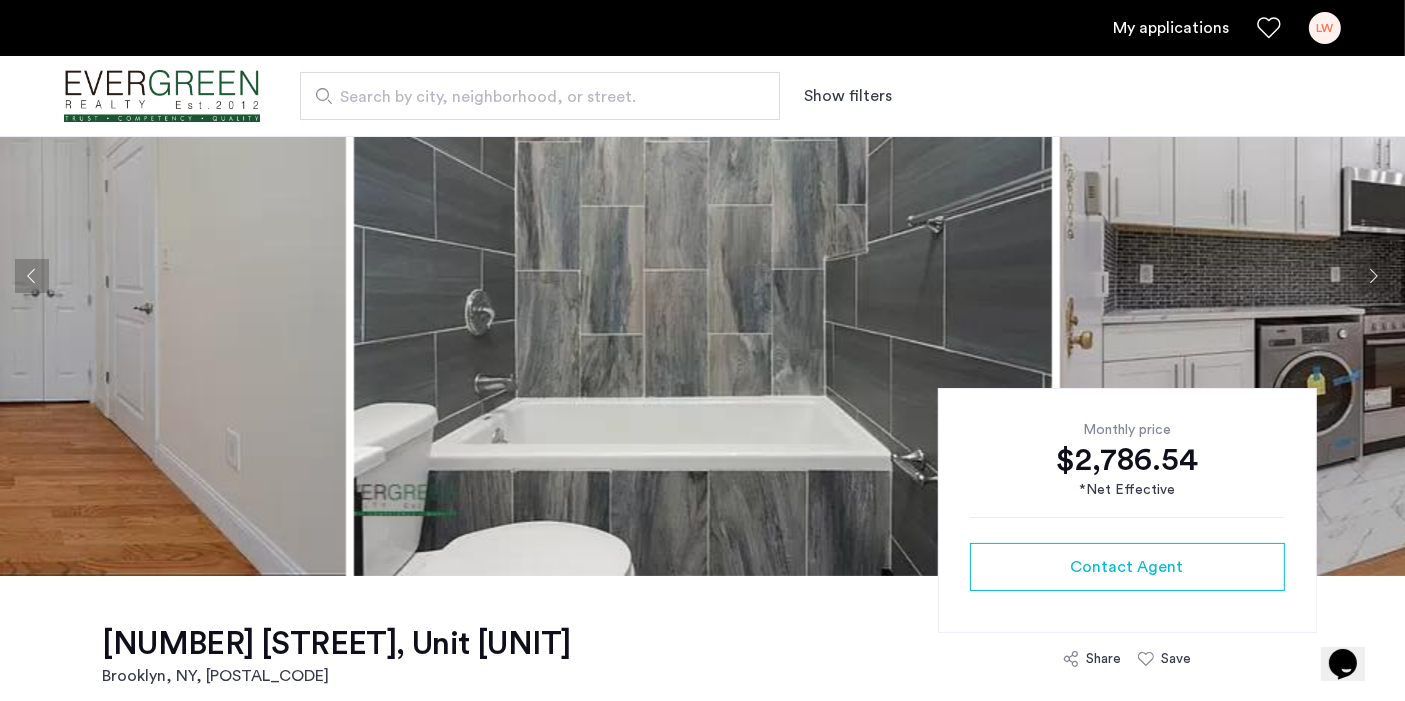 click 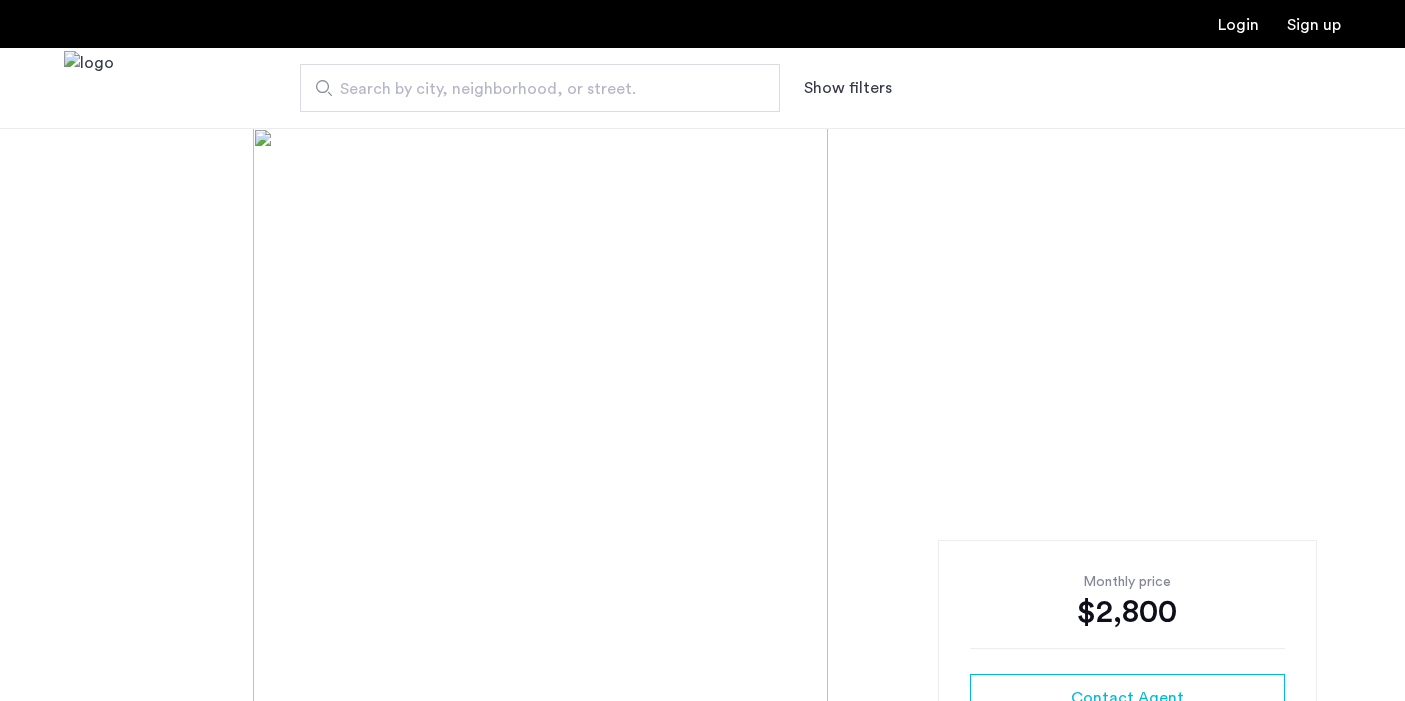 scroll, scrollTop: 0, scrollLeft: 0, axis: both 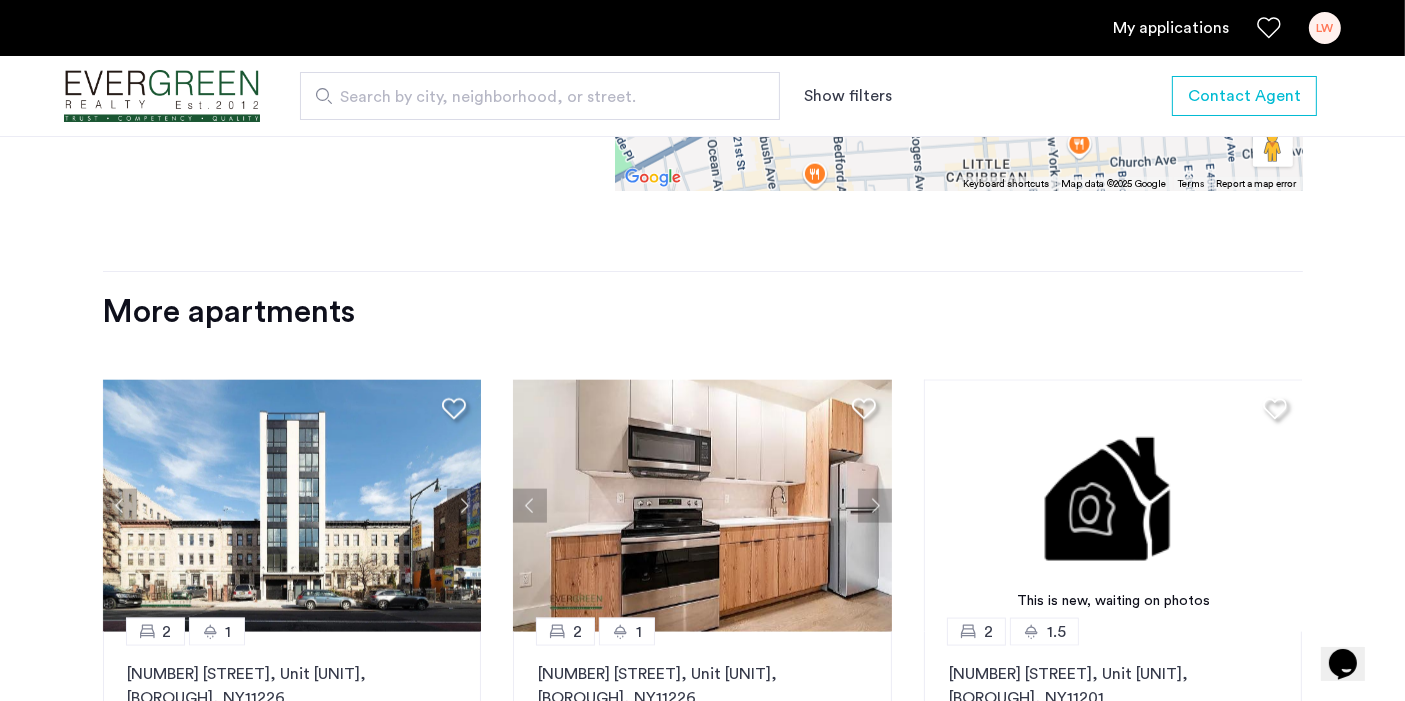 click 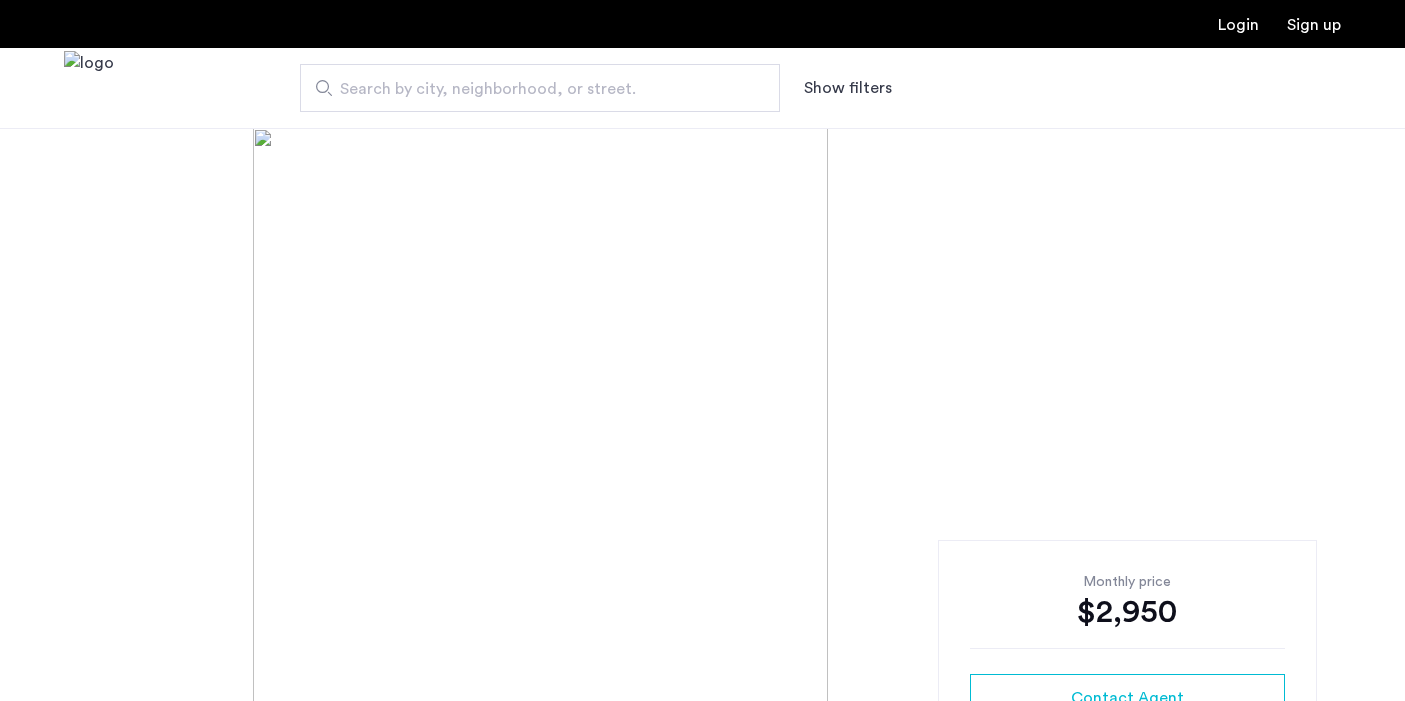 scroll, scrollTop: 0, scrollLeft: 0, axis: both 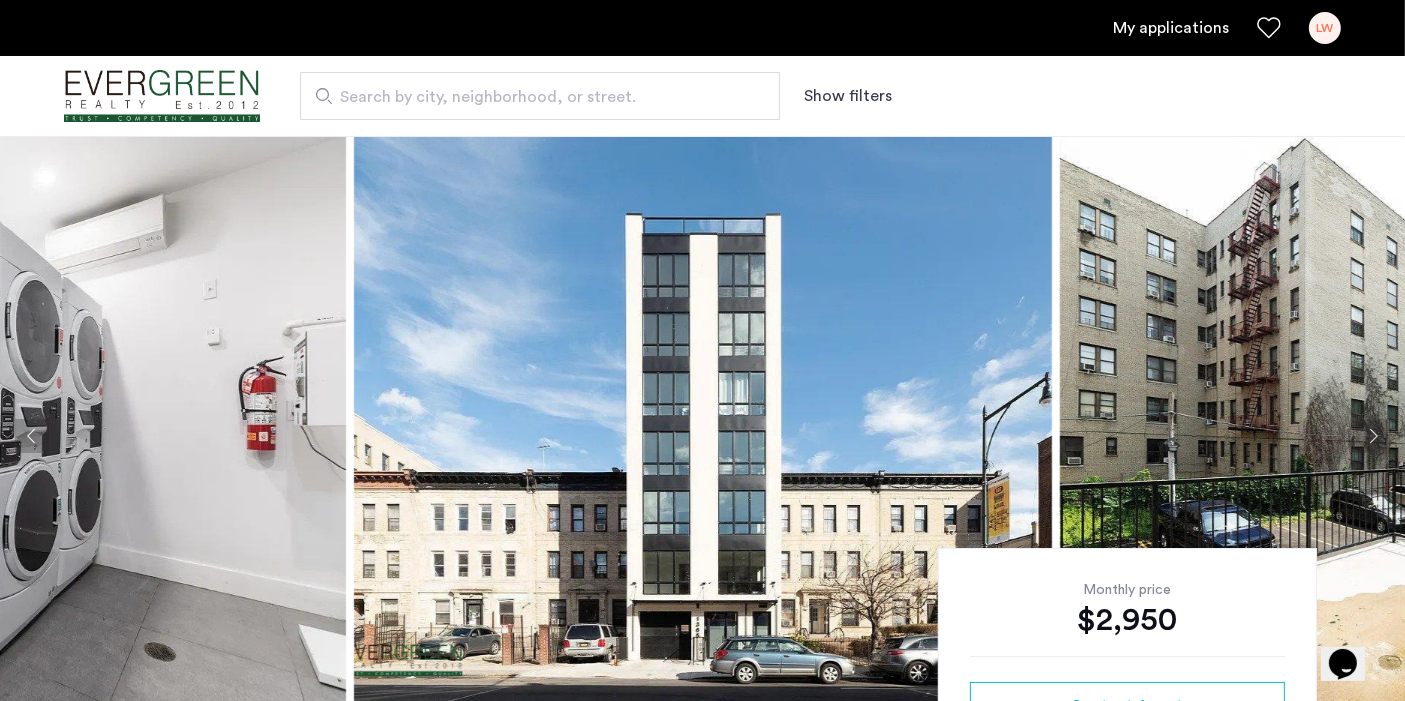 click 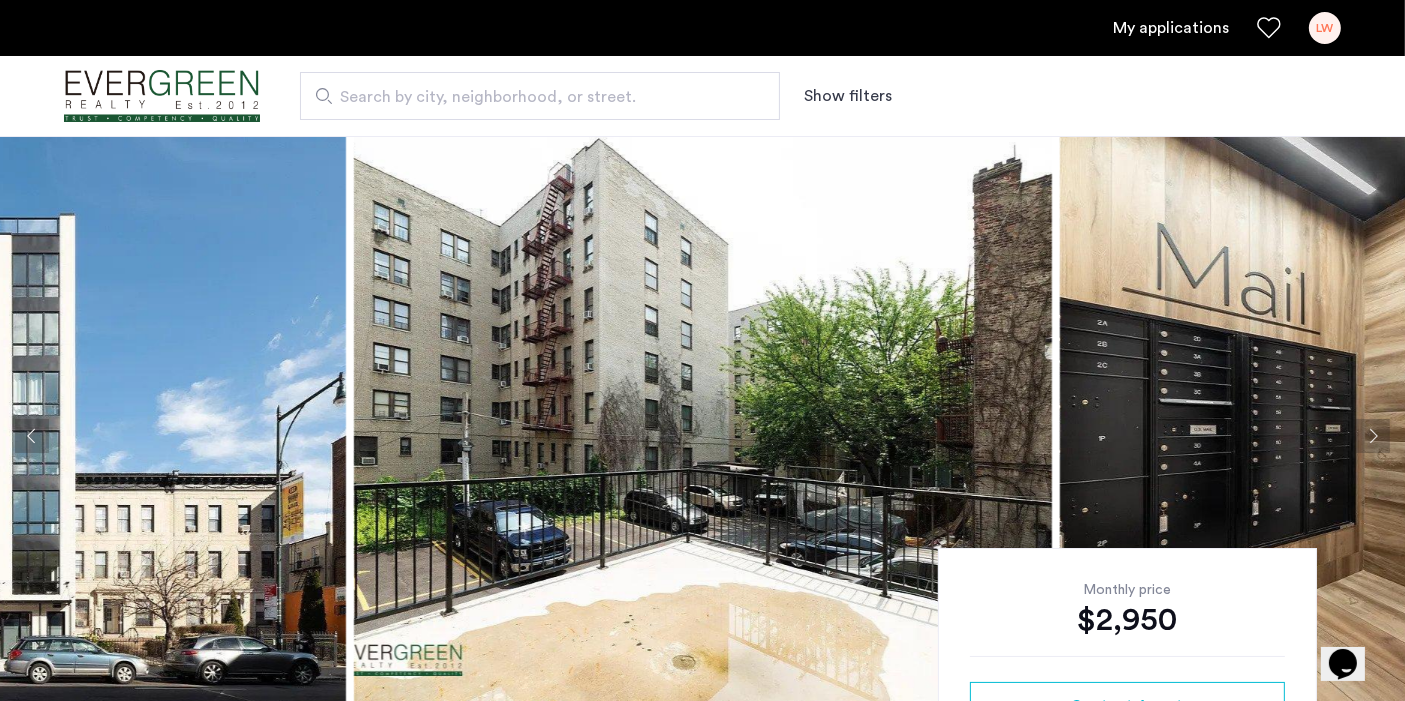 click 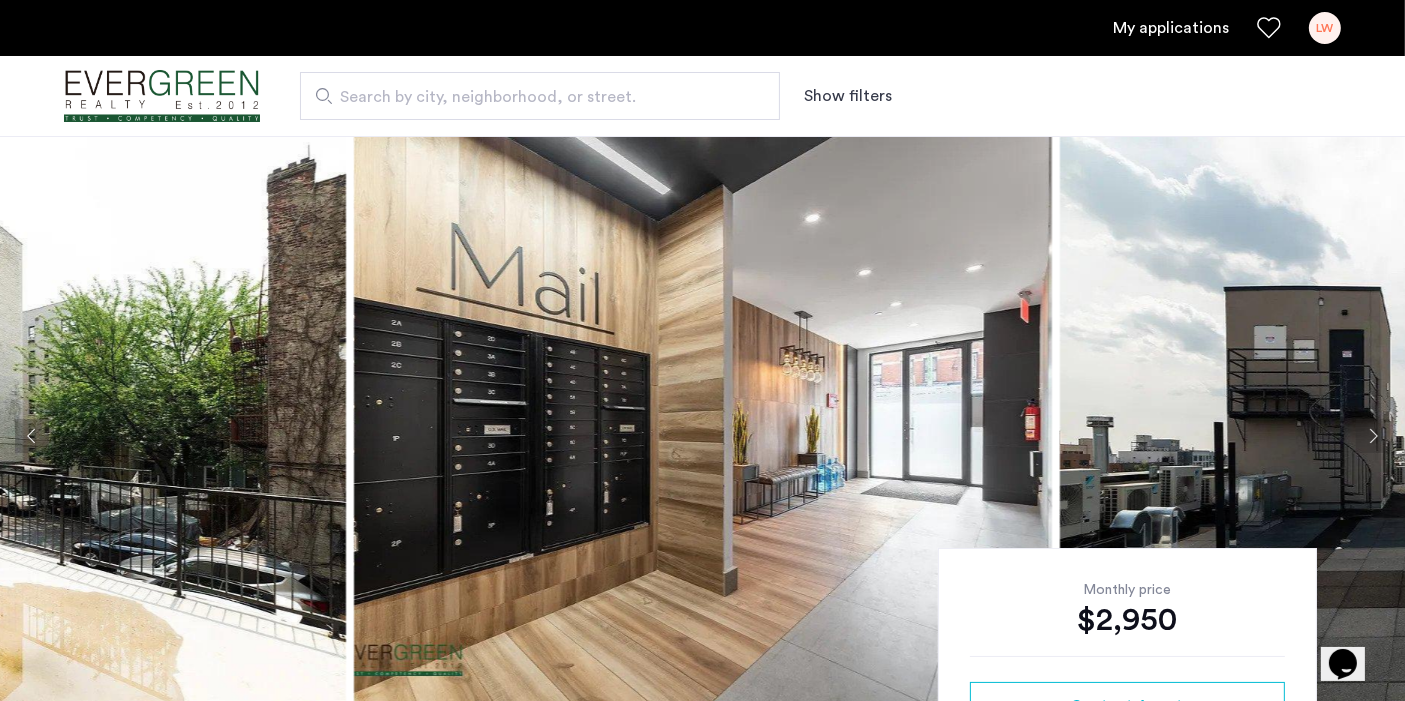 click 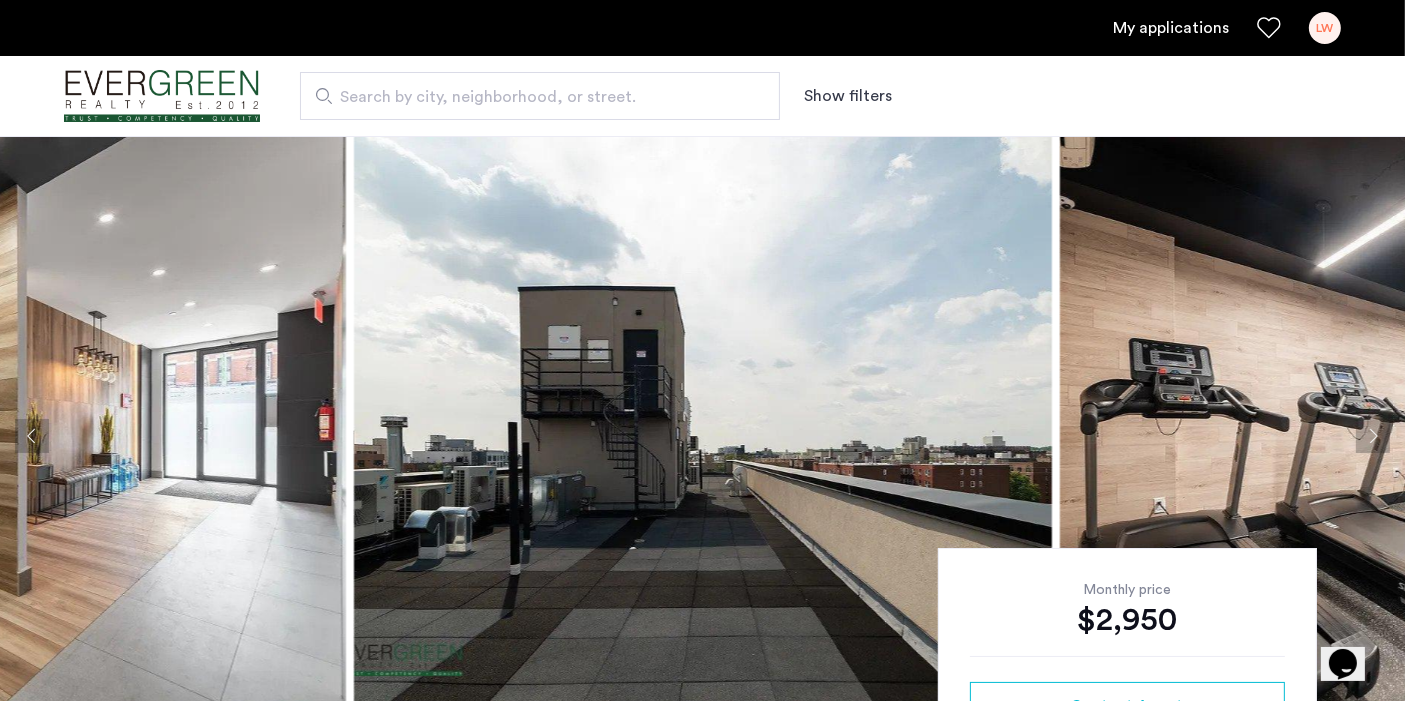 click 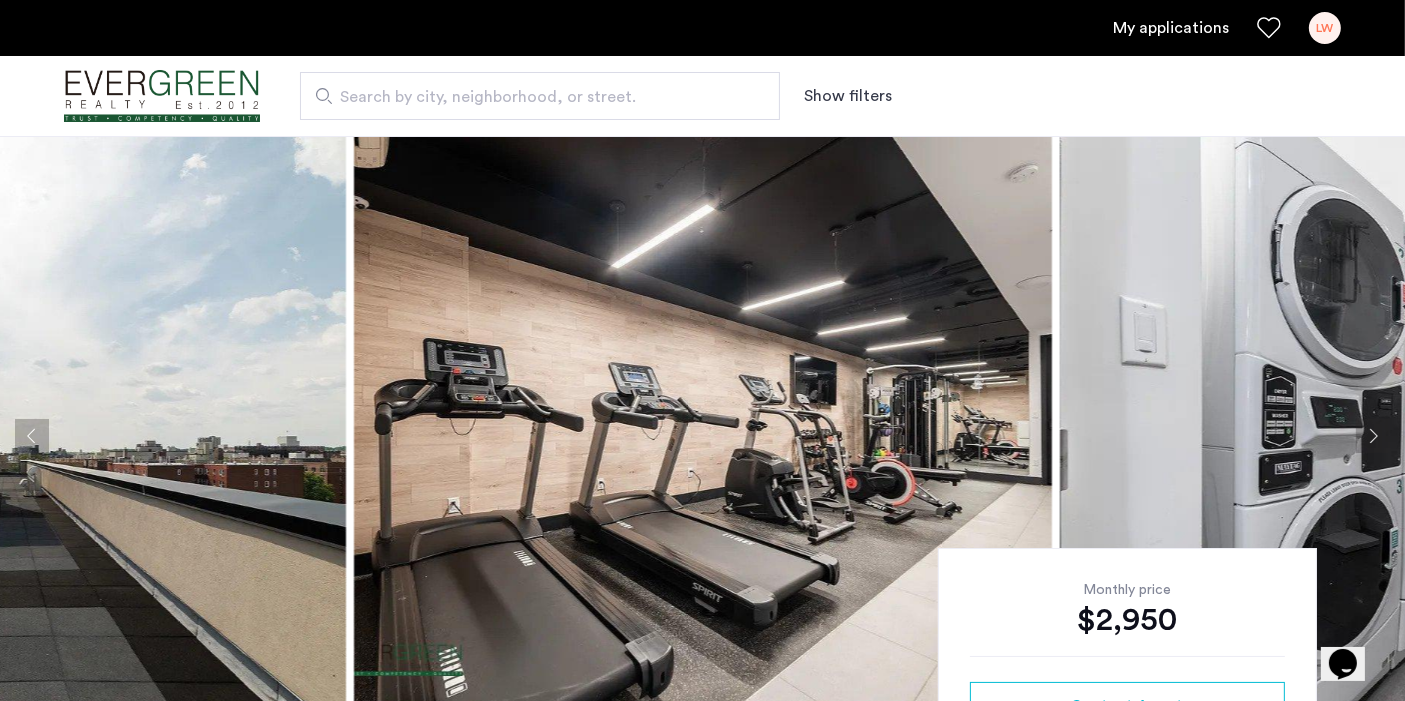 click 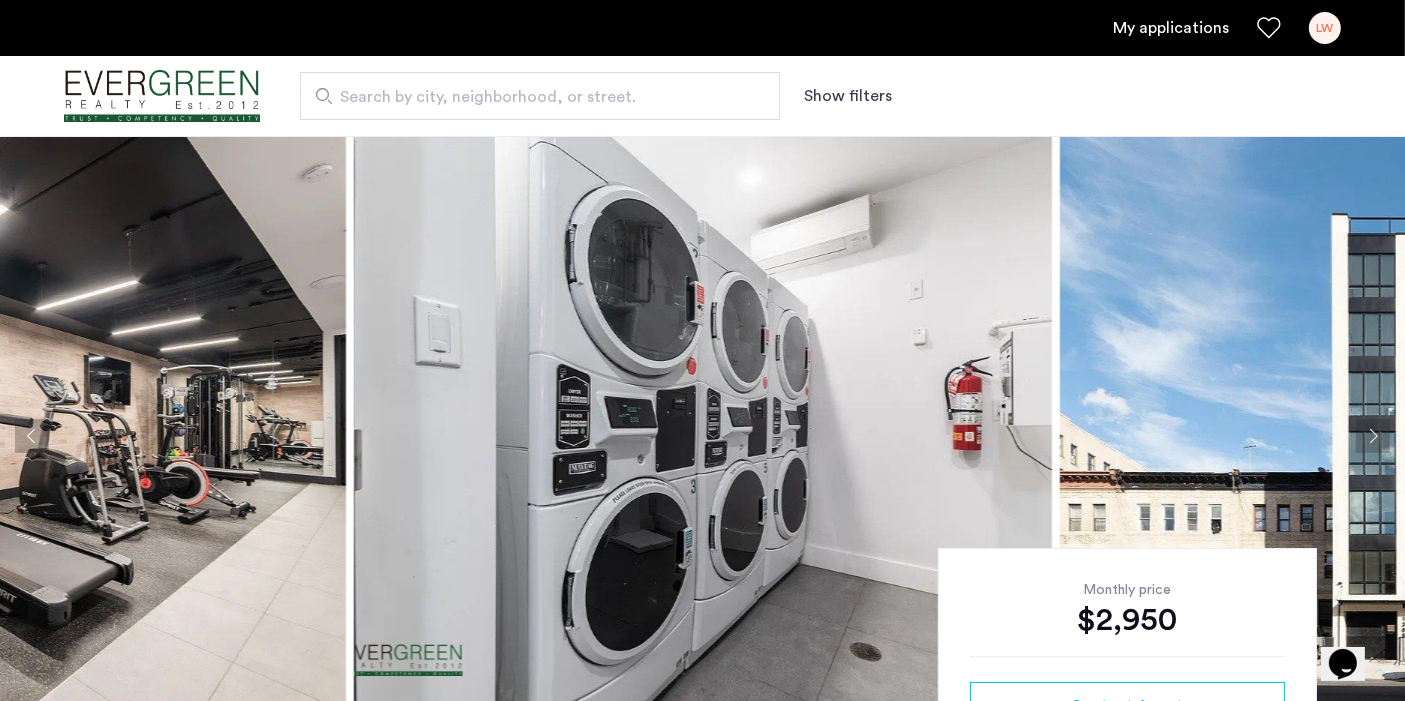 click 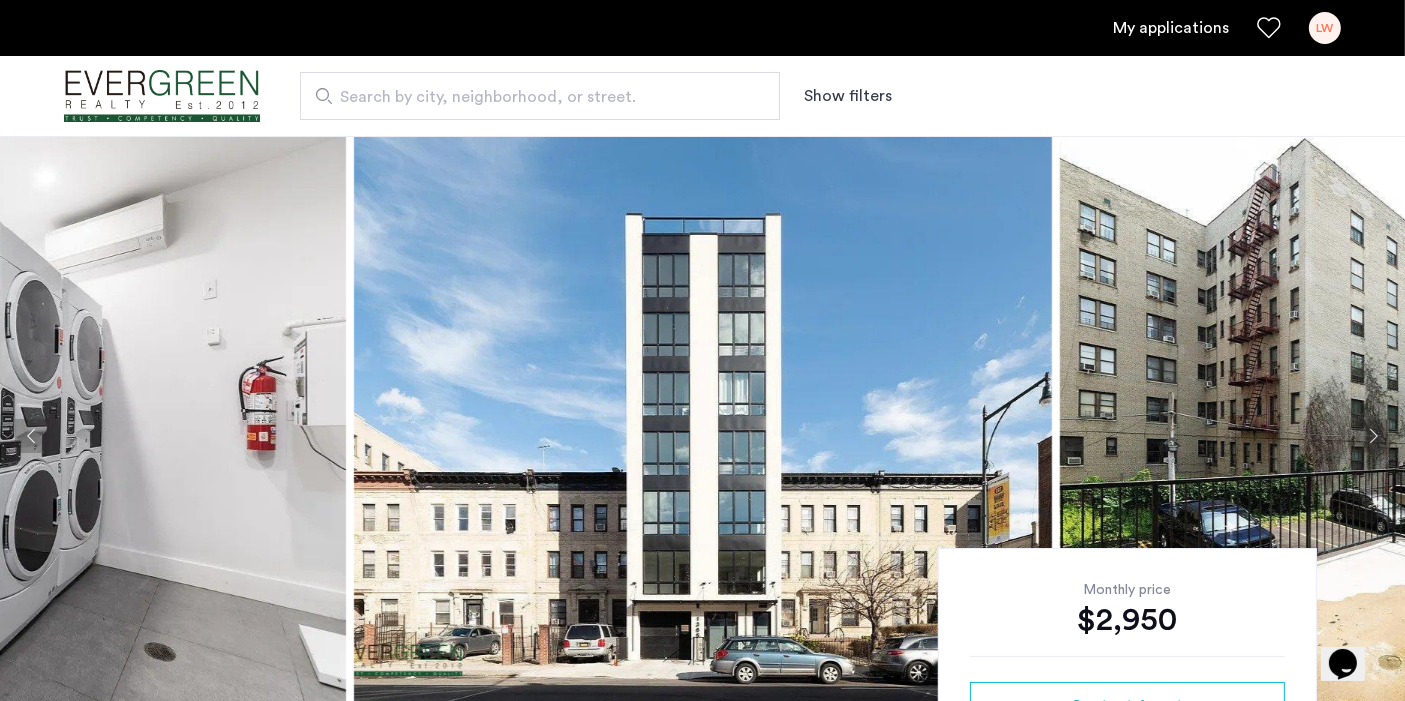 click 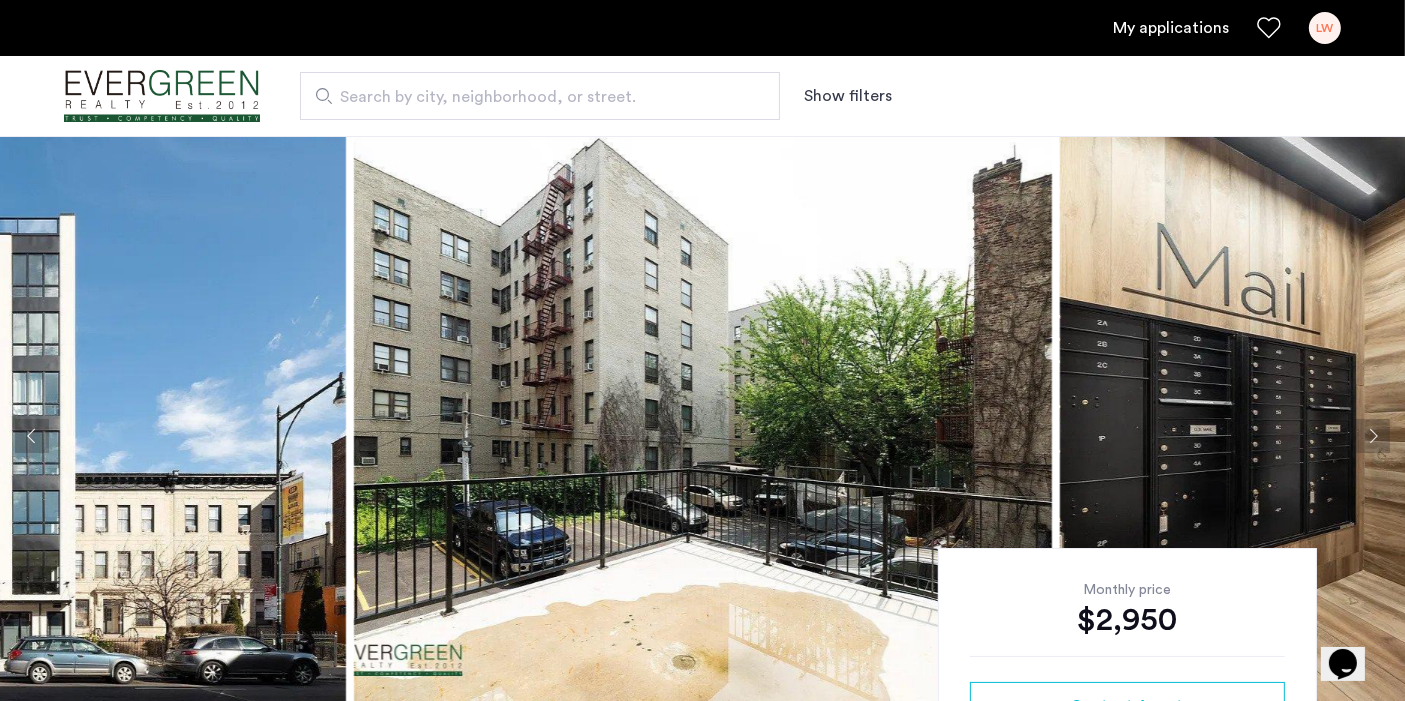 click 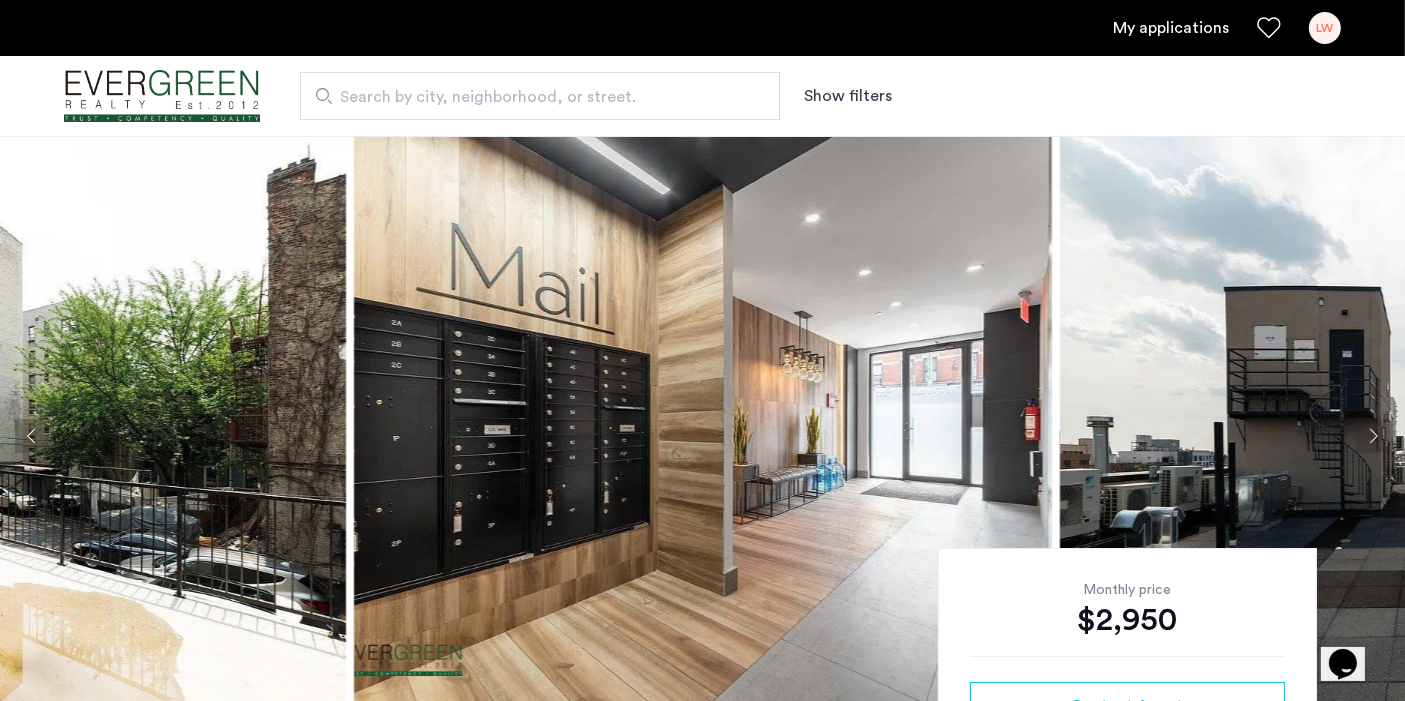 click 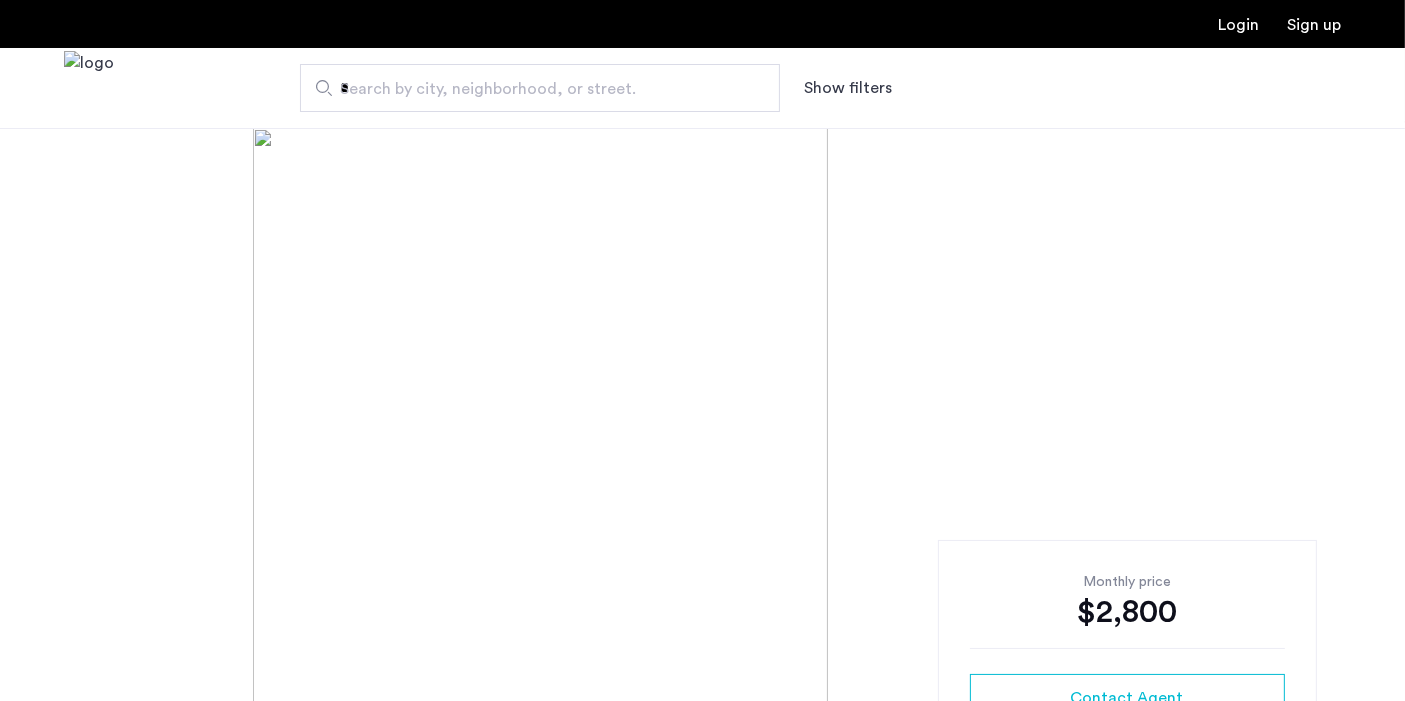 scroll, scrollTop: 0, scrollLeft: 0, axis: both 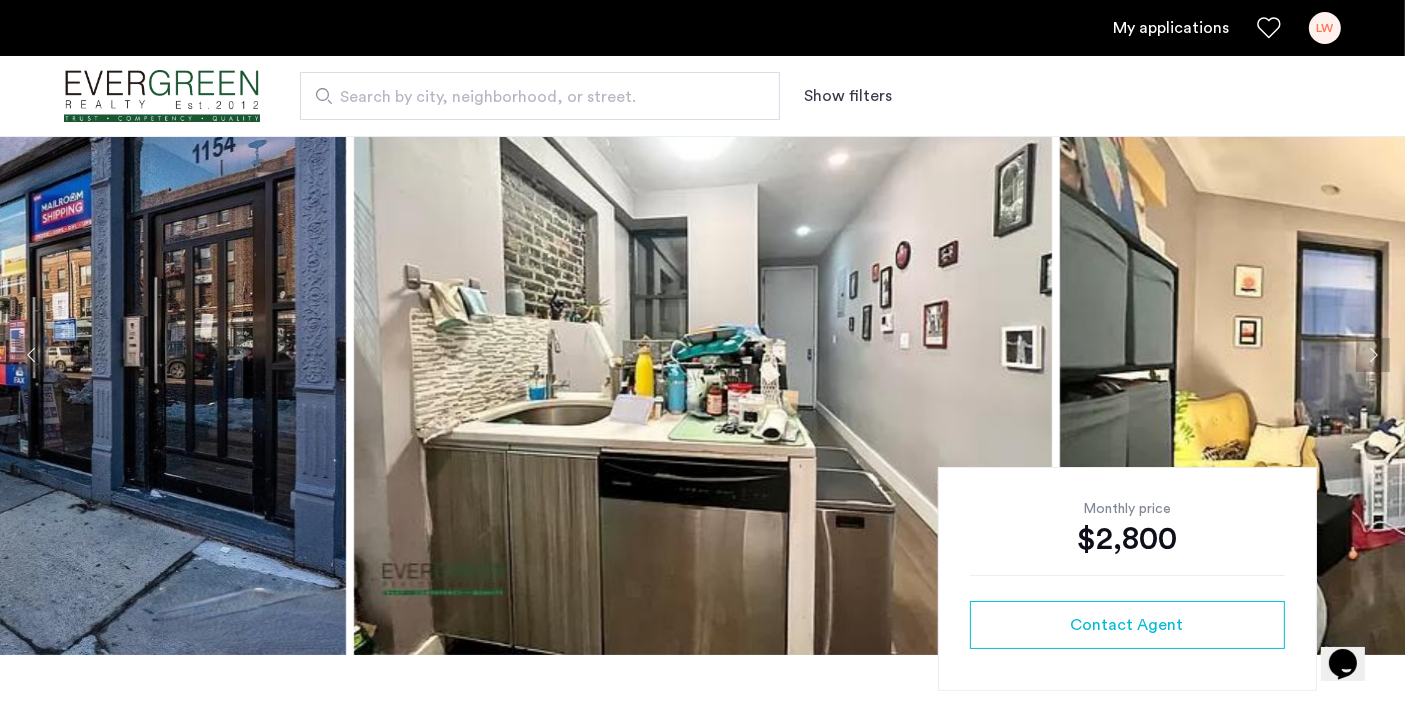 click 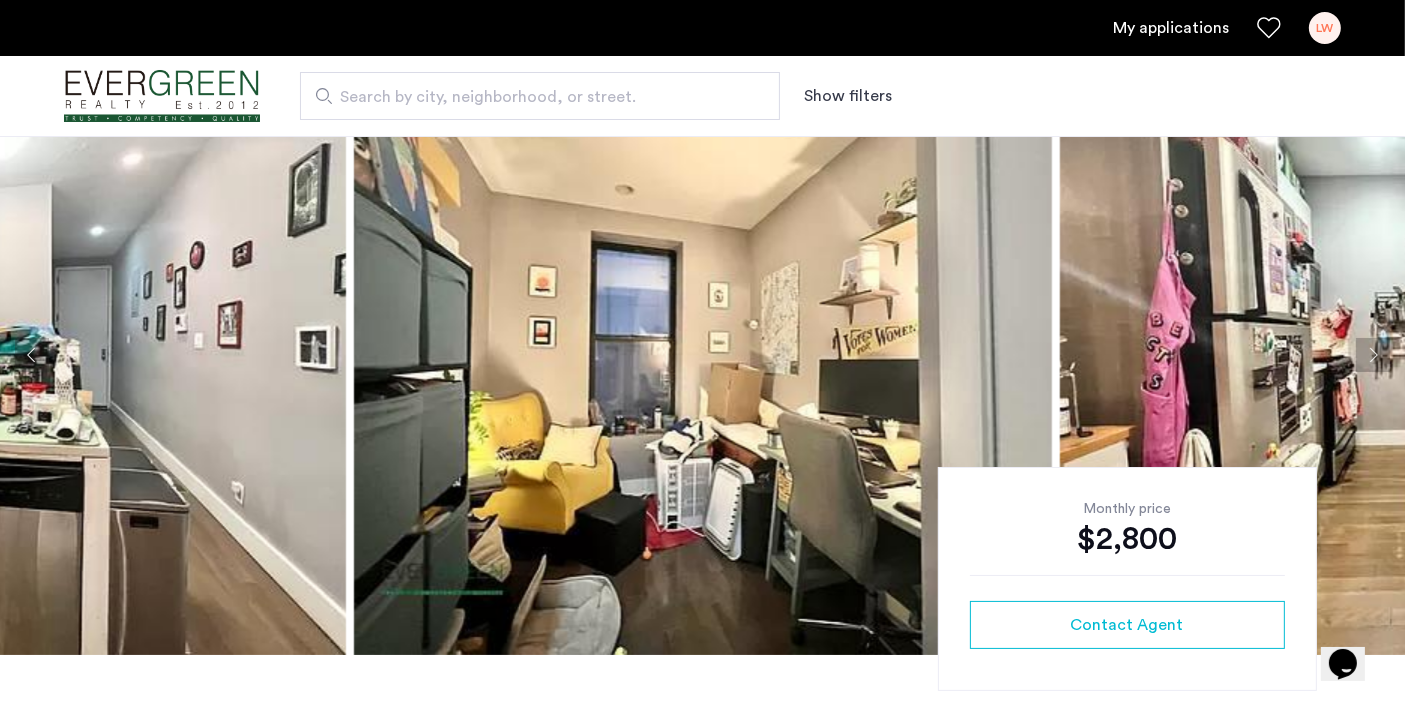 click 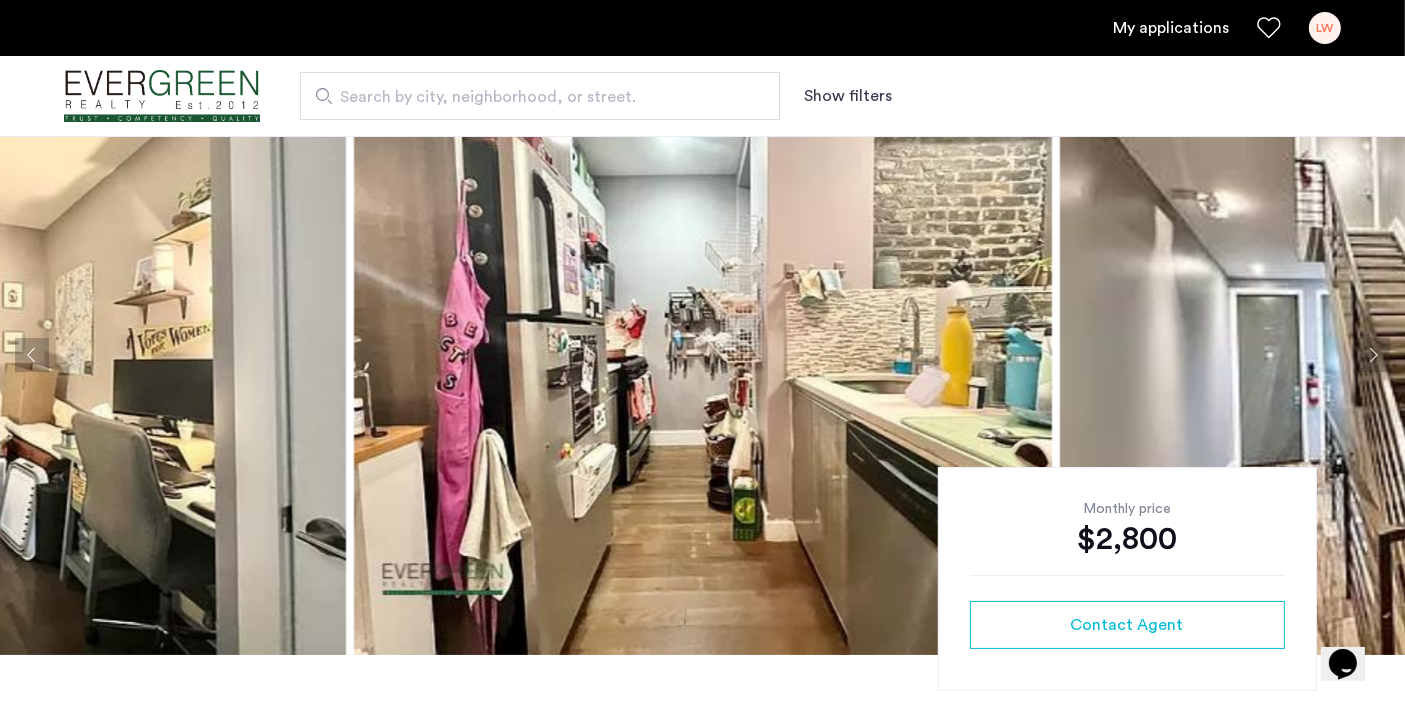 click 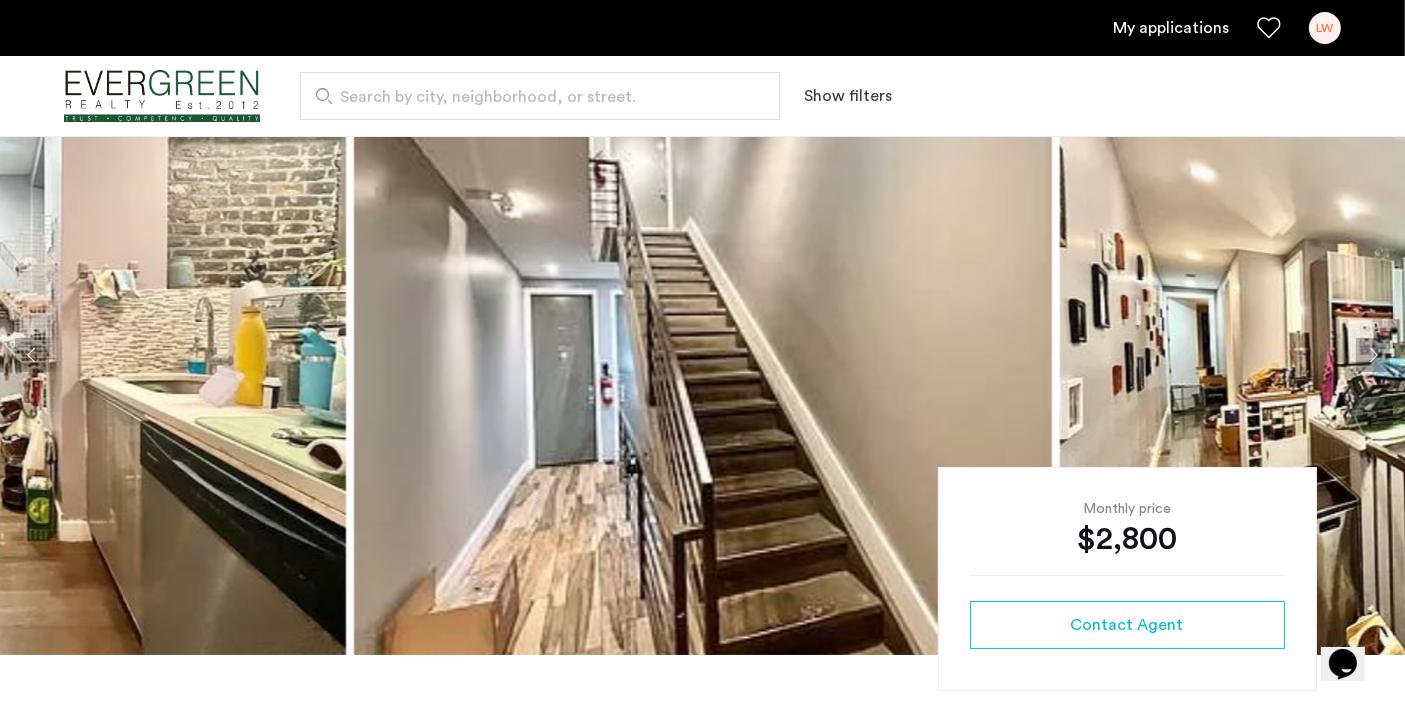click 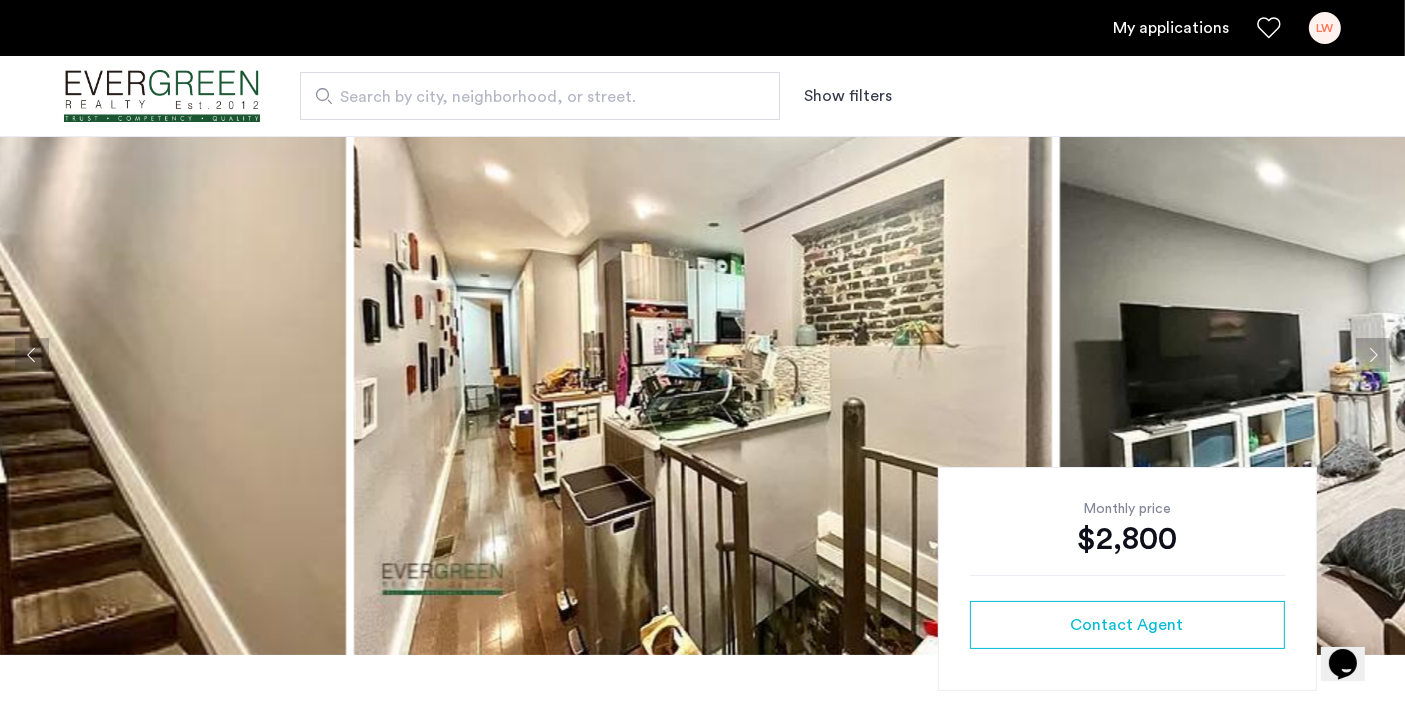 click 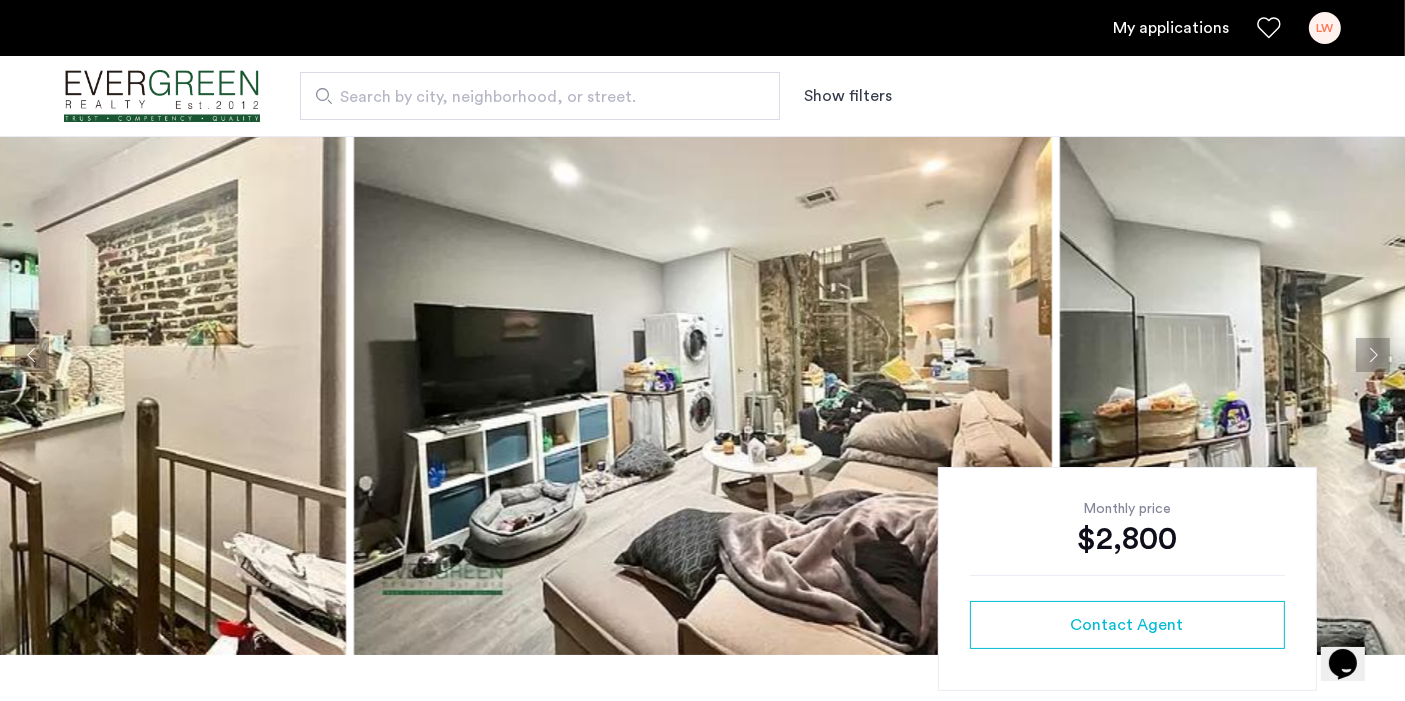 click 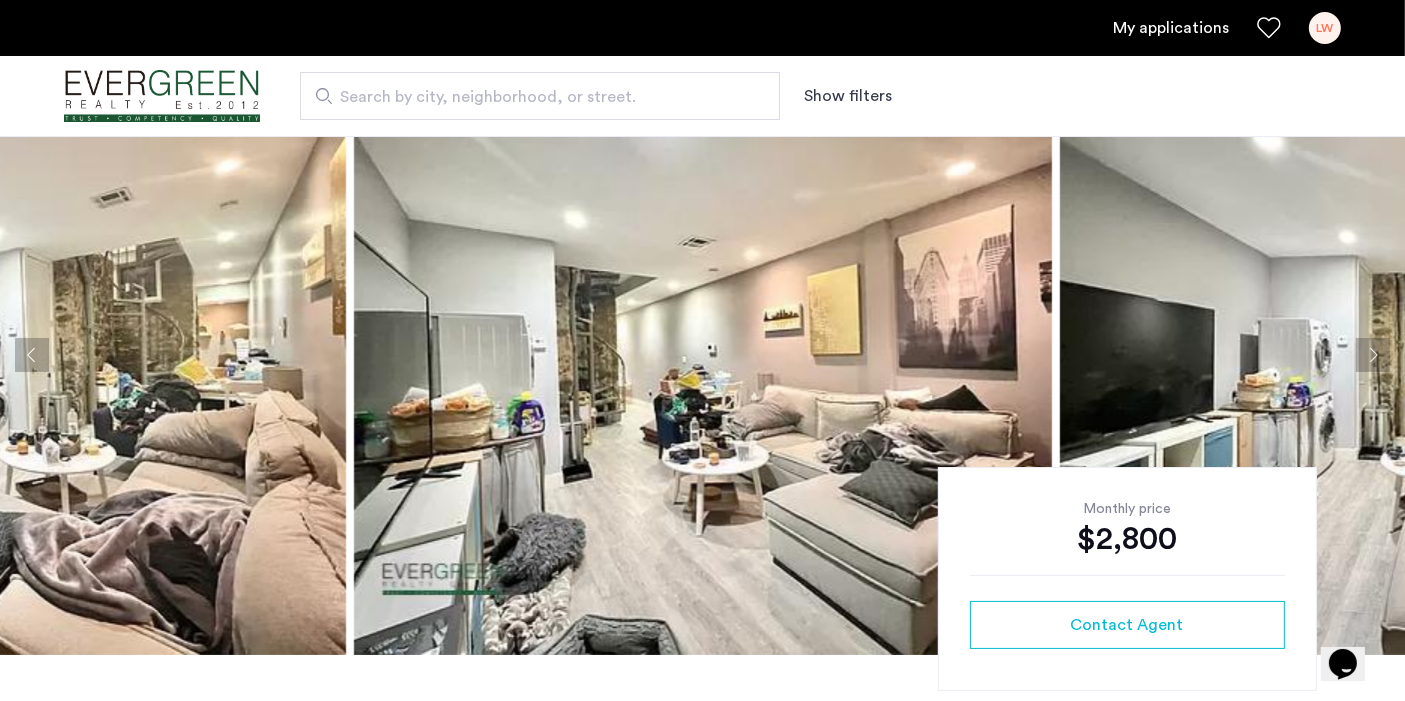 click 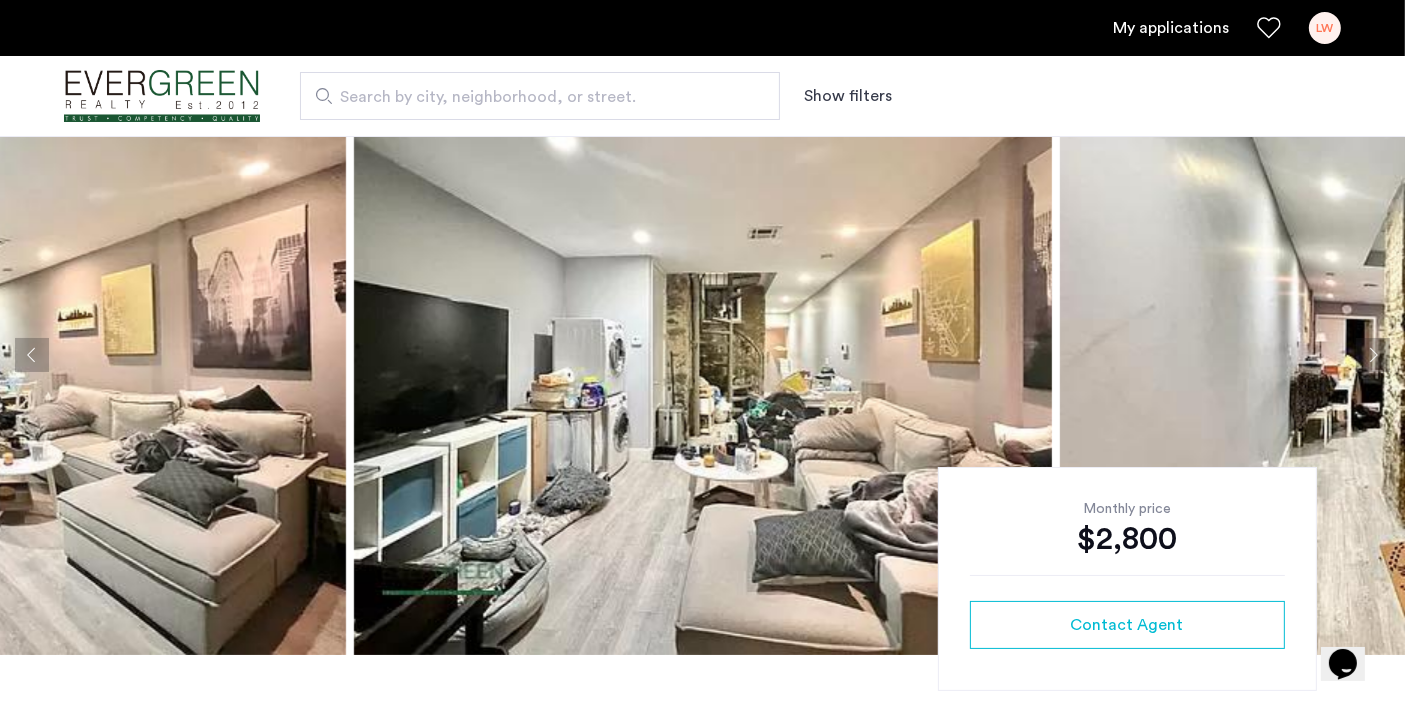 click 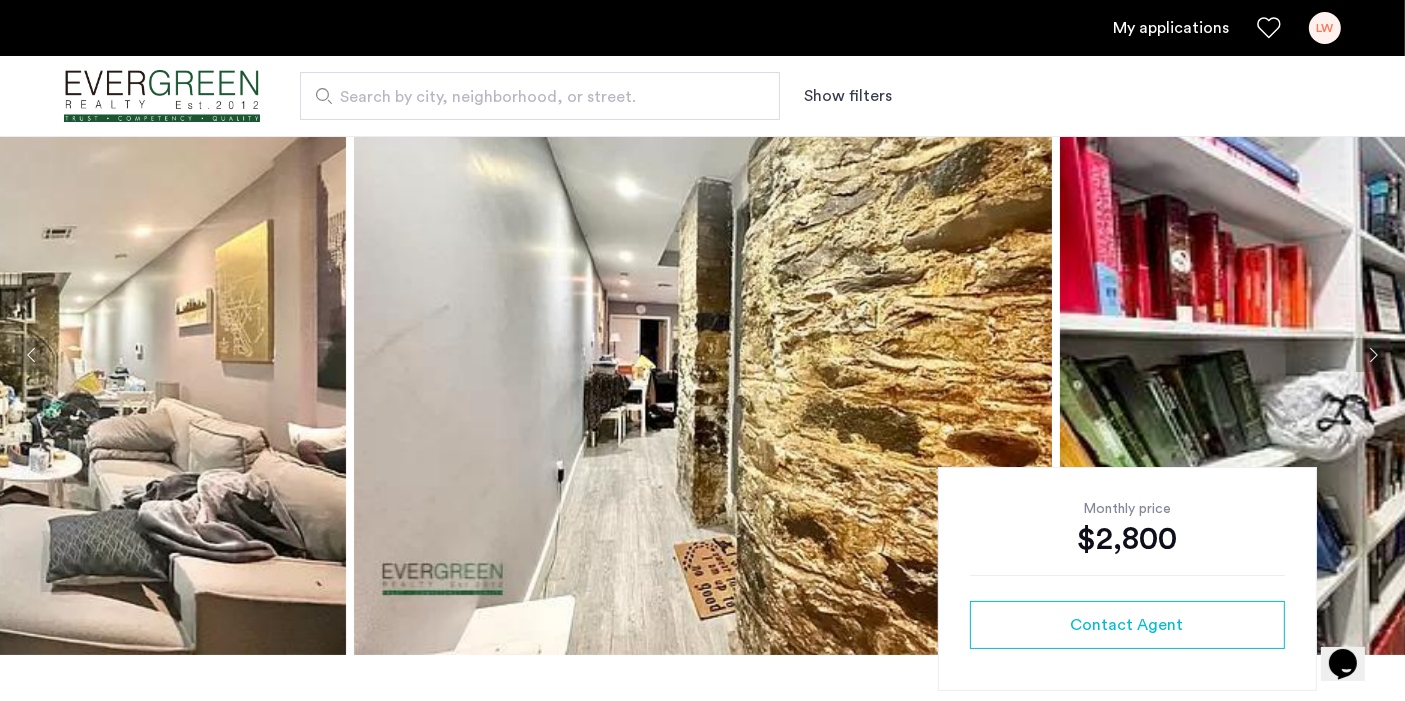 click 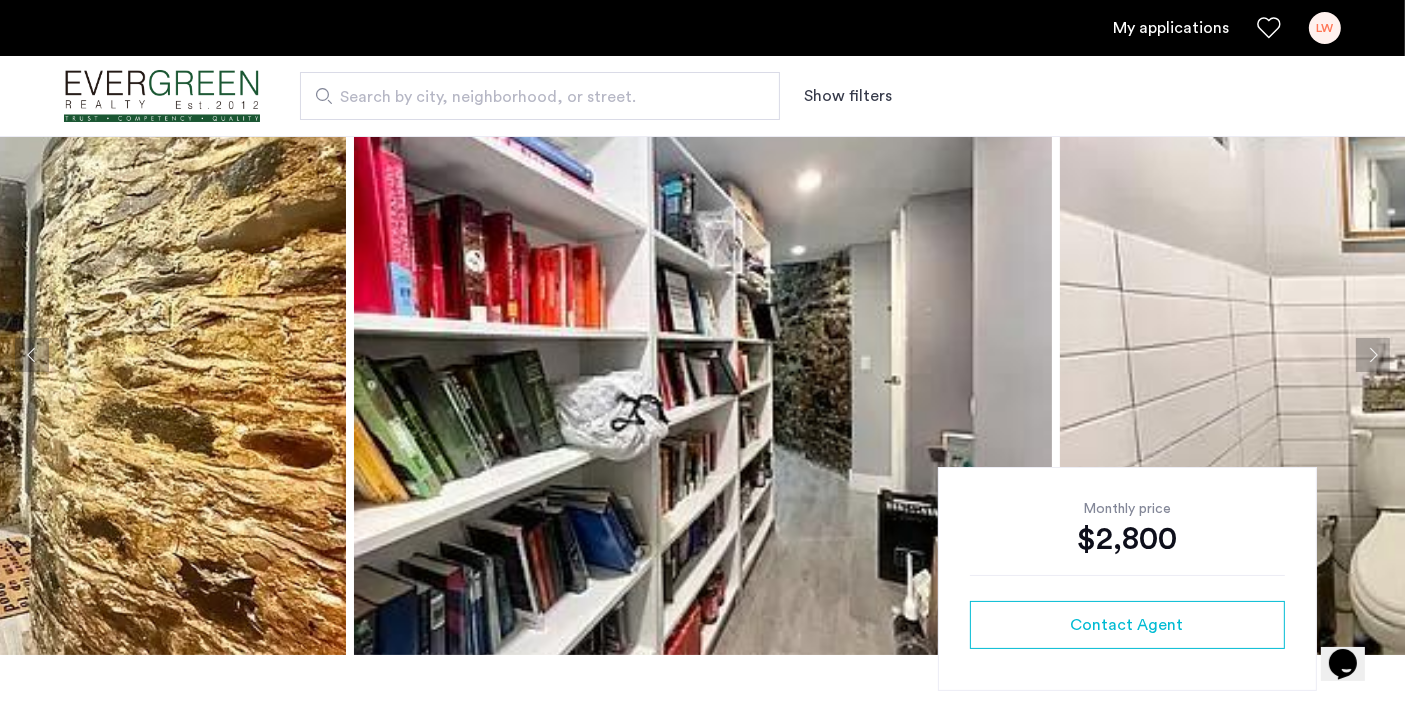click 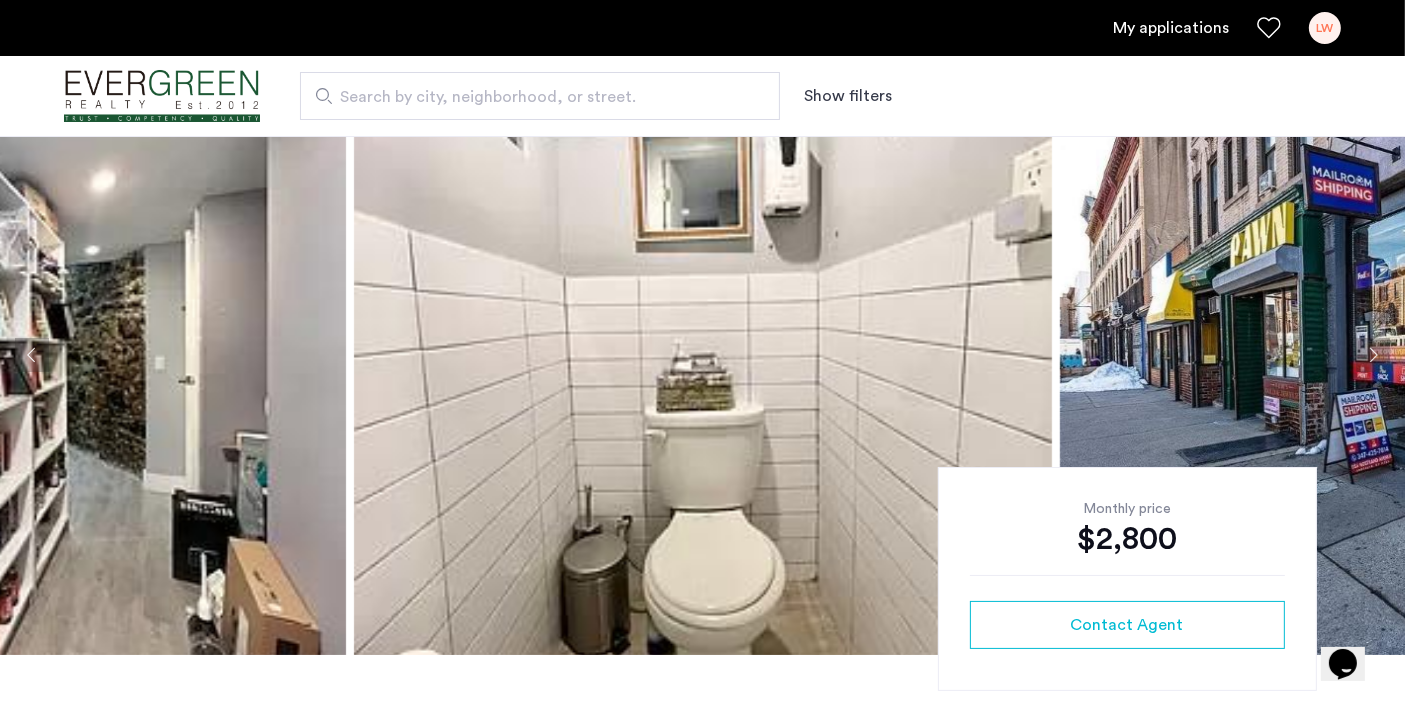 click 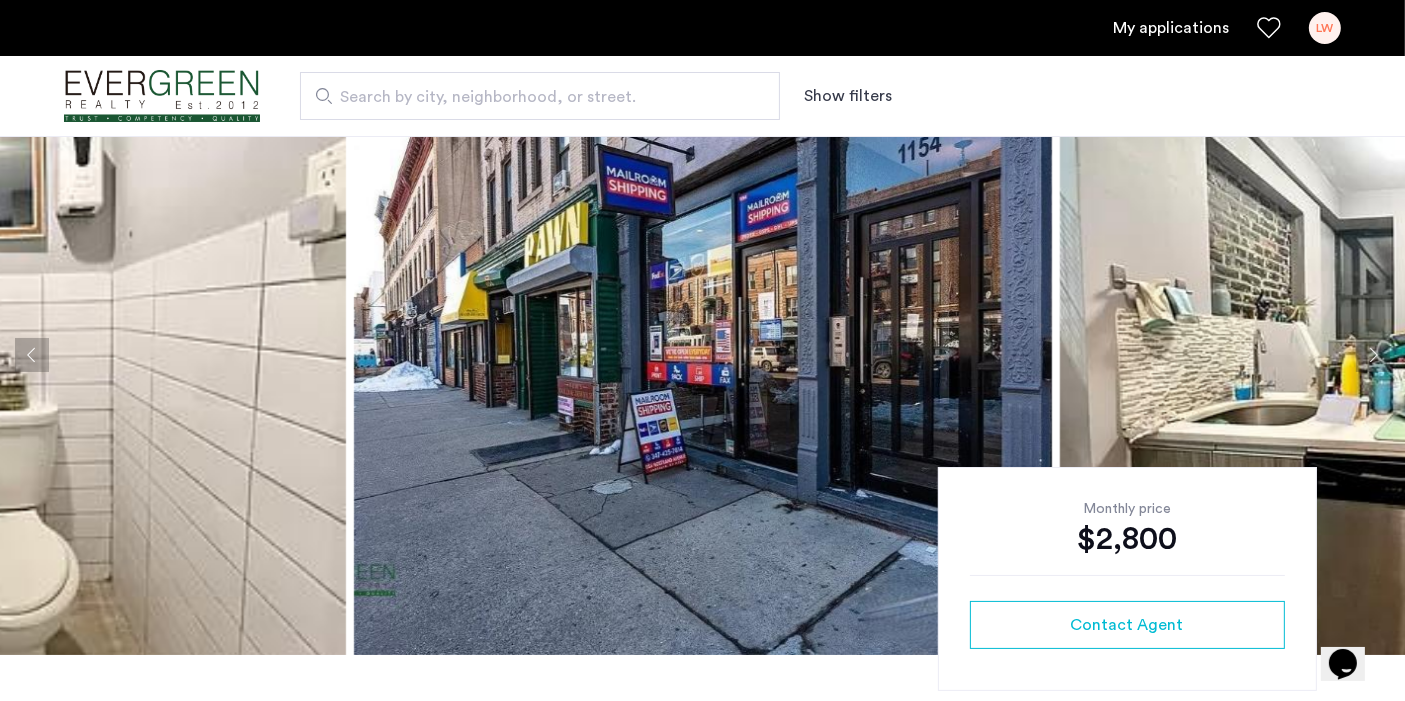 click 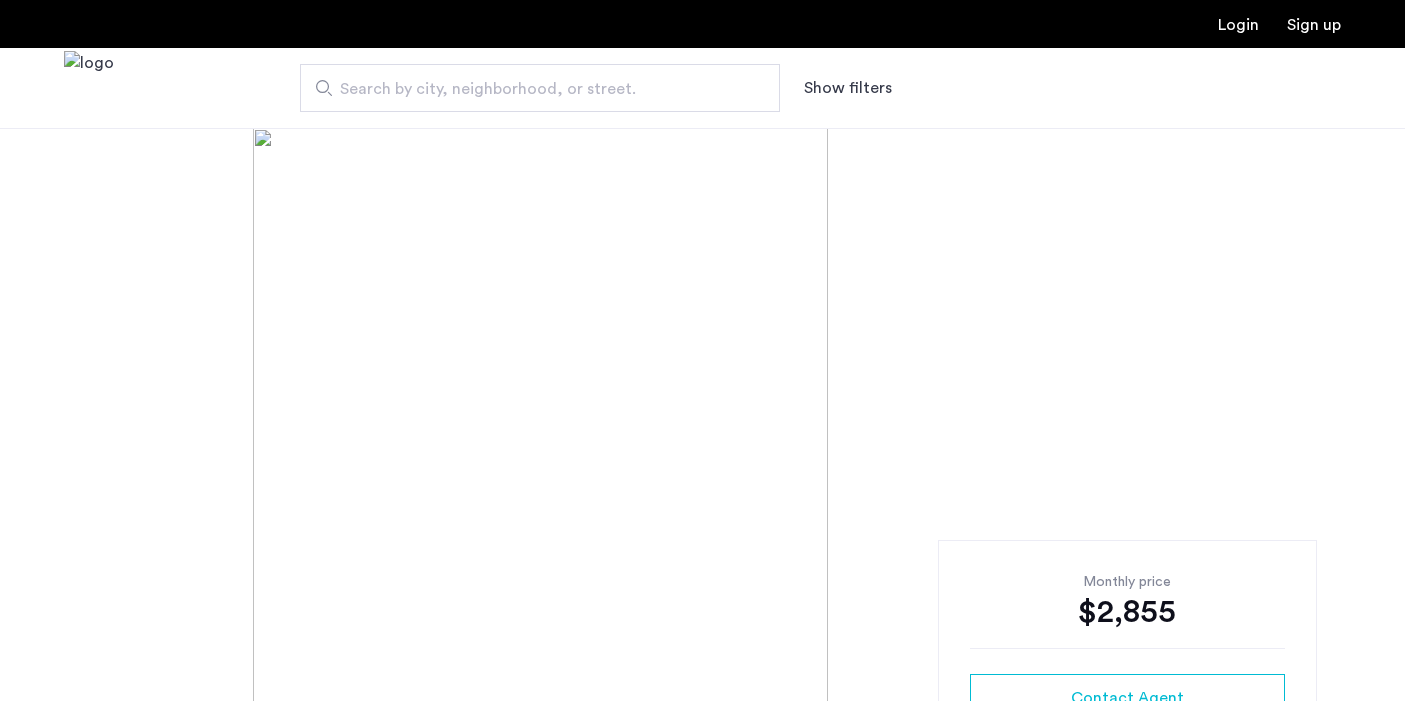 scroll, scrollTop: 0, scrollLeft: 0, axis: both 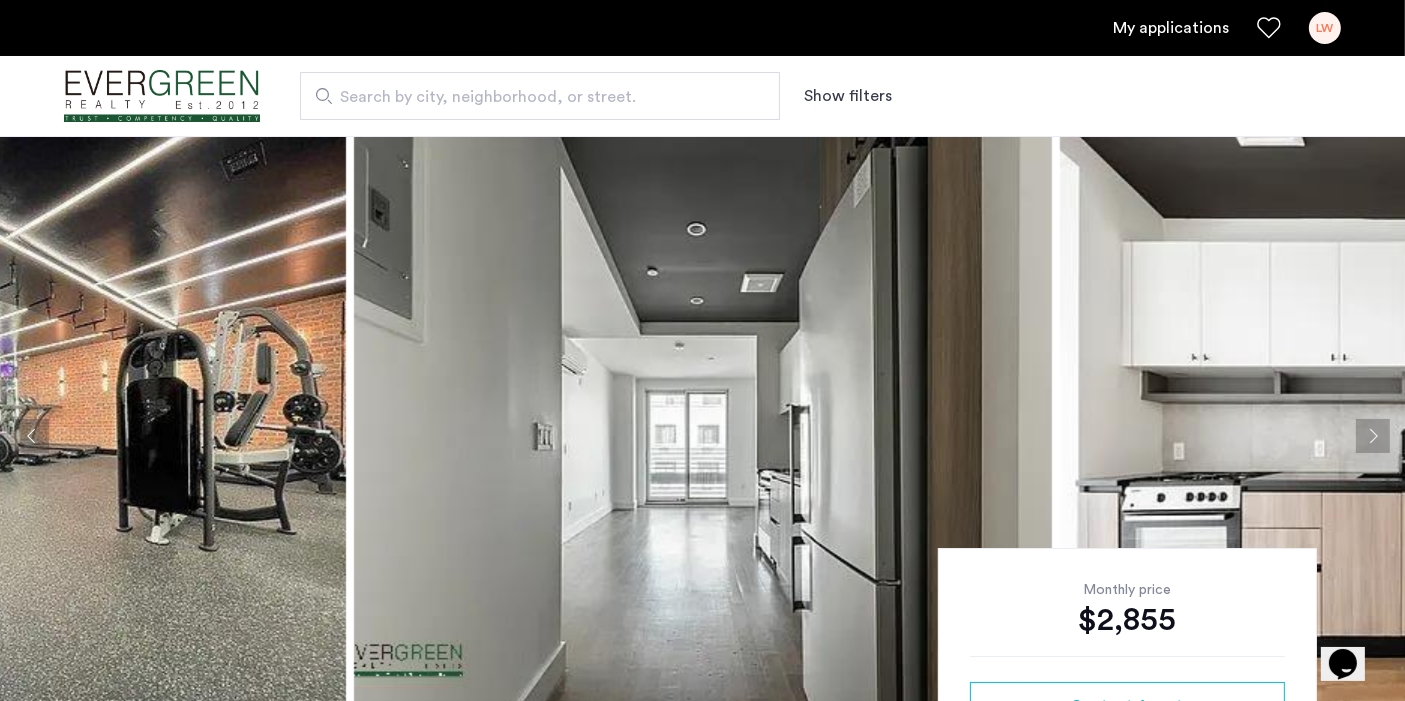 click 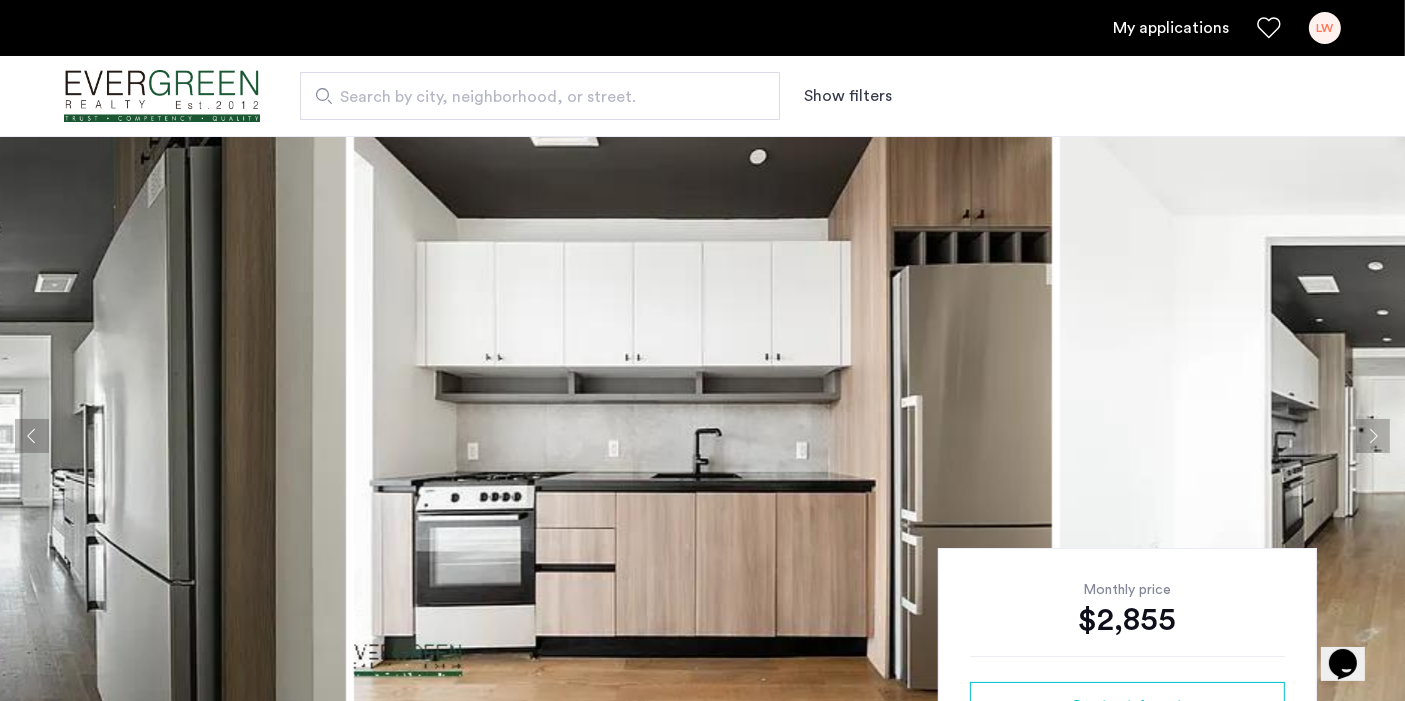 click 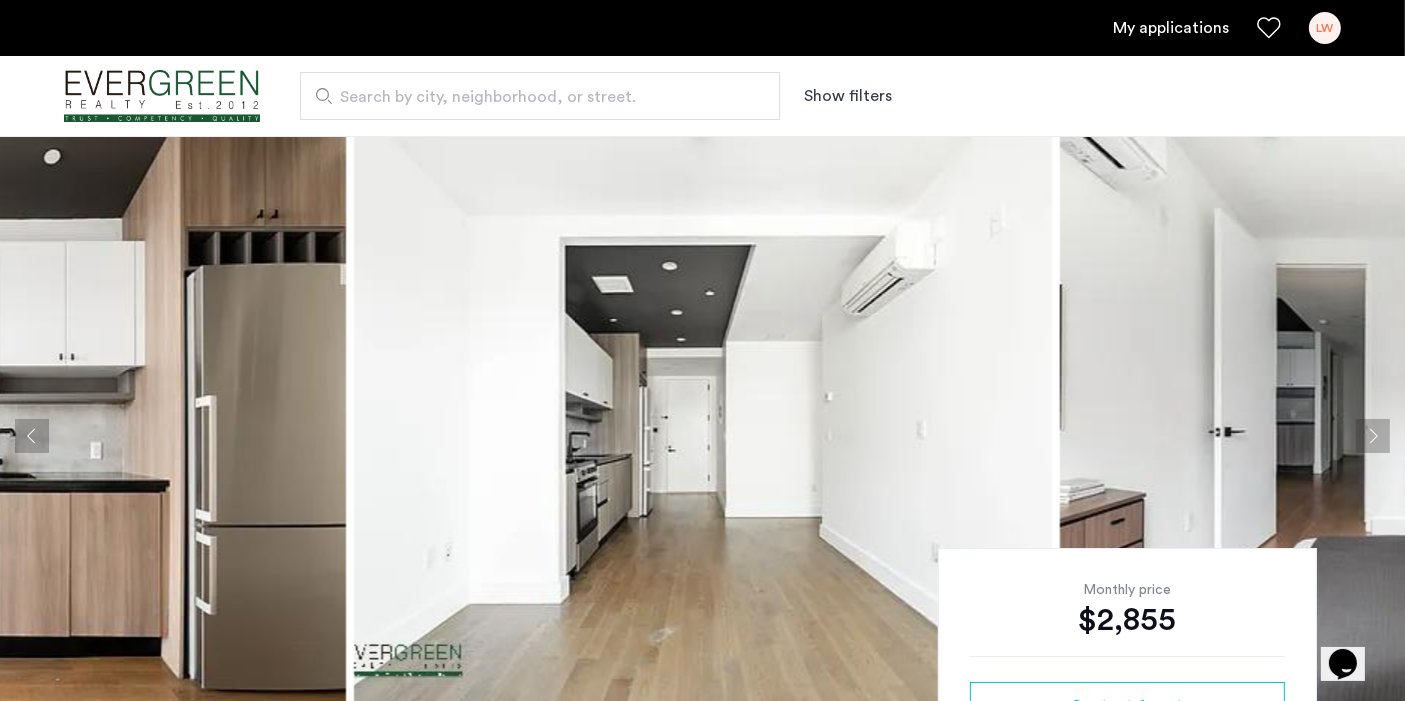 click 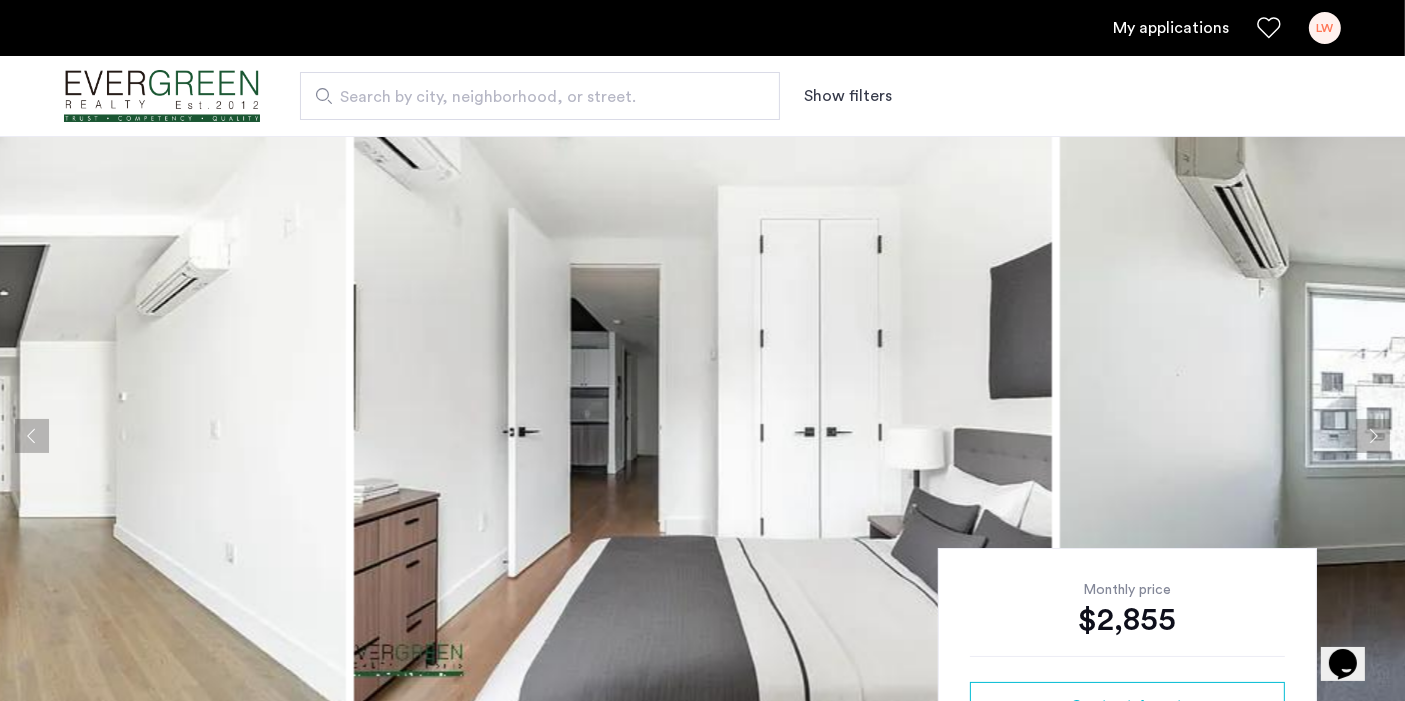 click 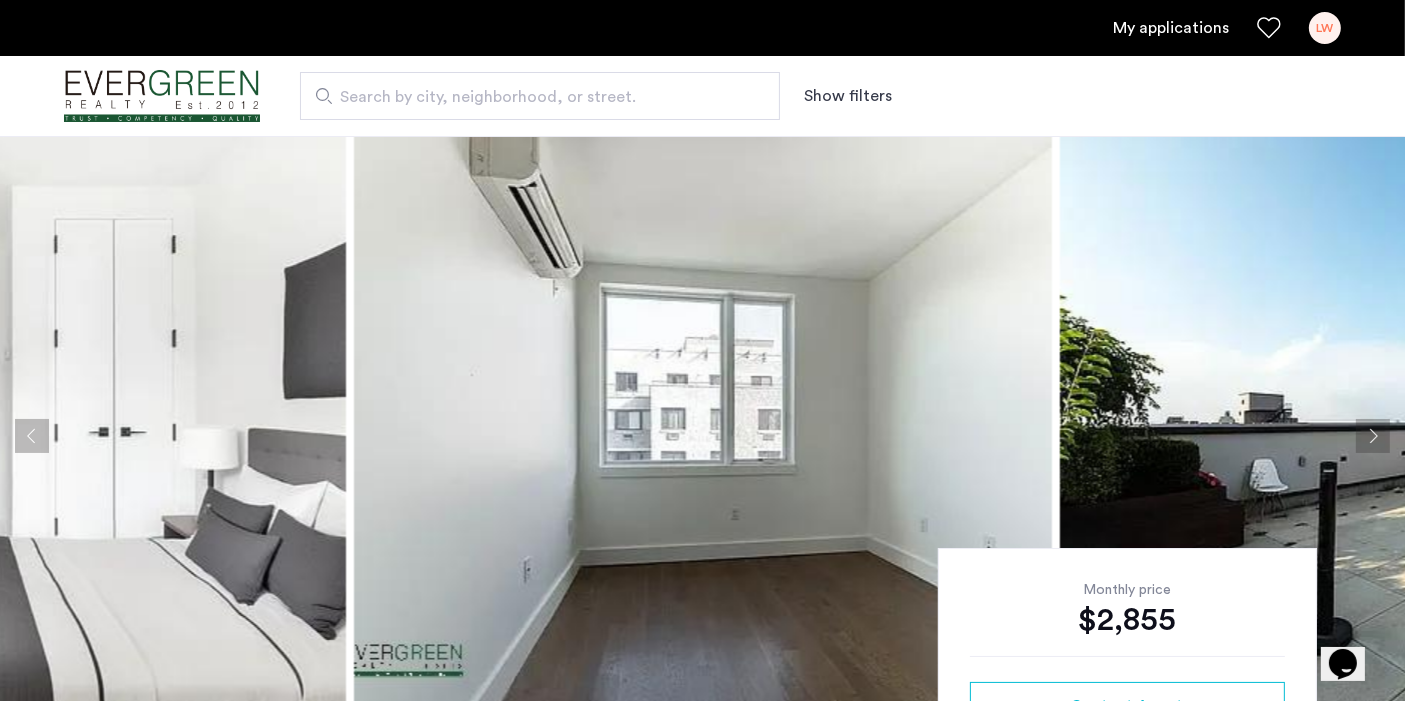 click 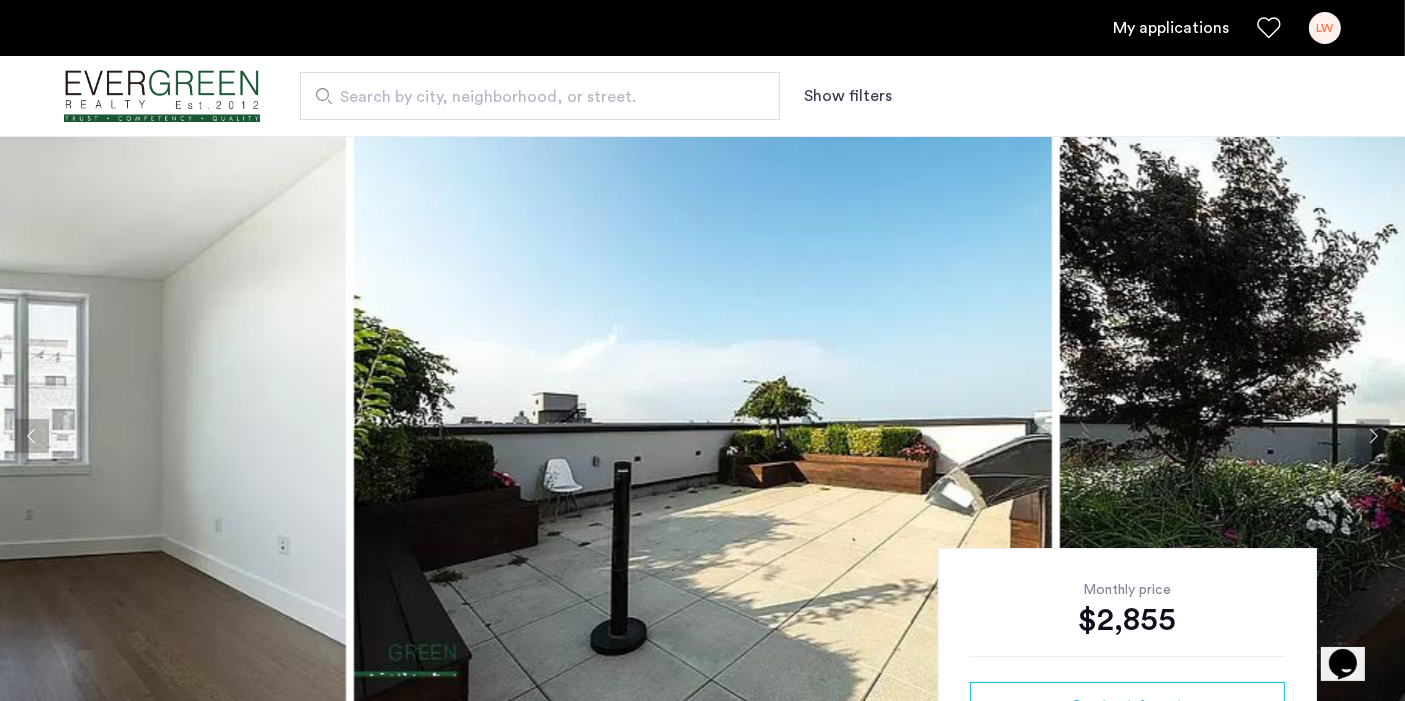 click 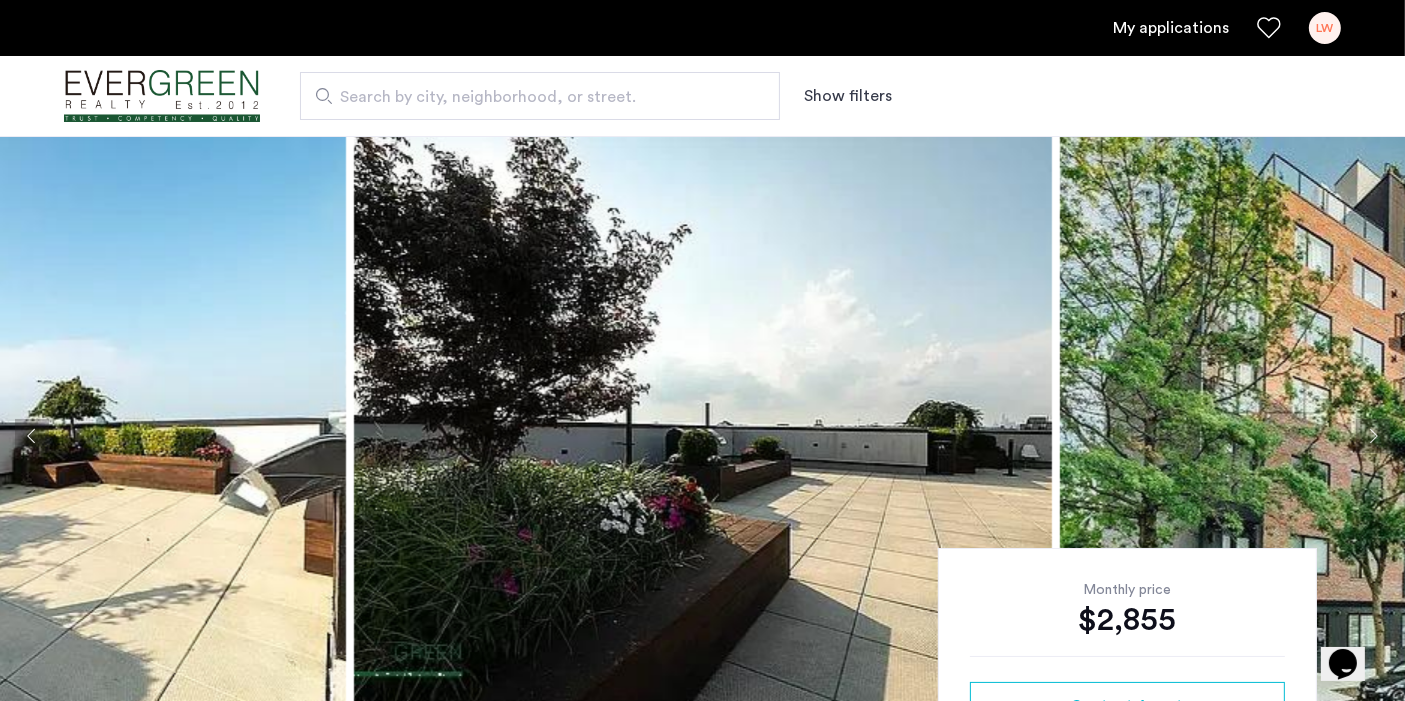 click 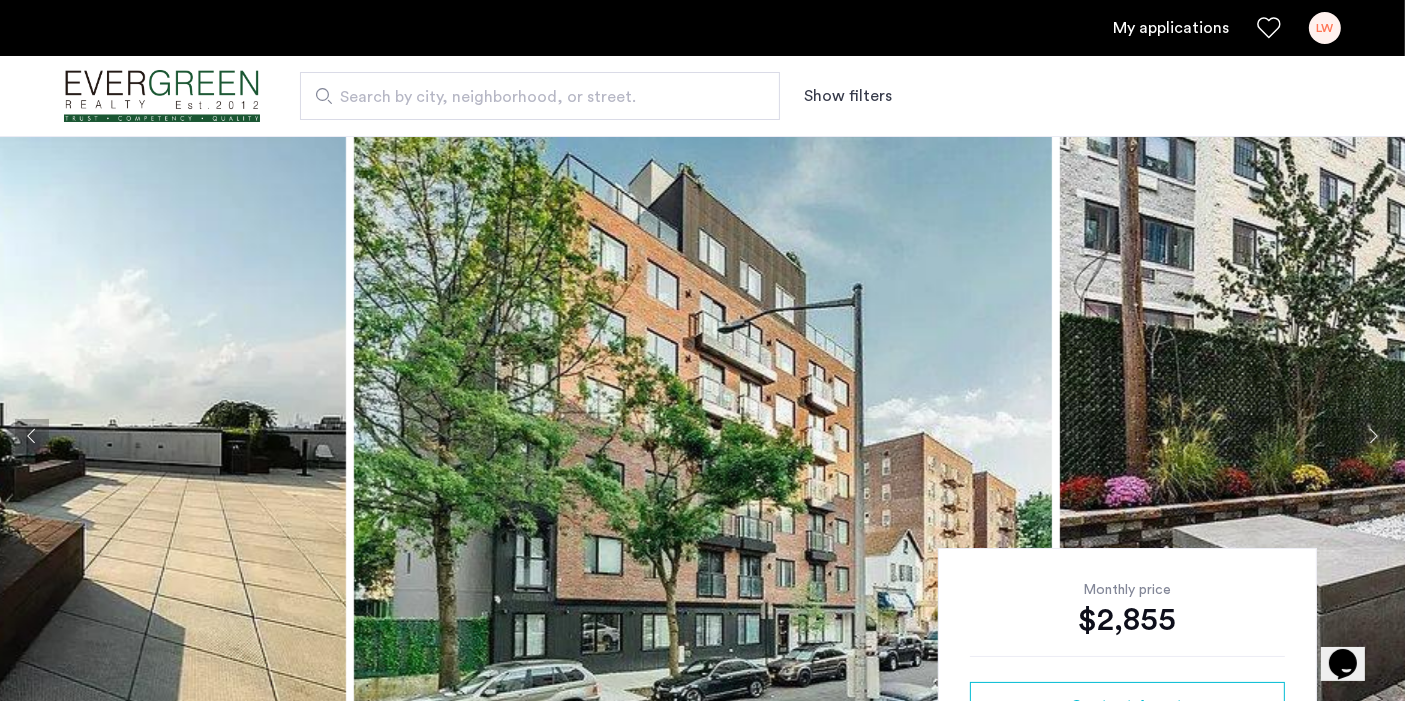 click 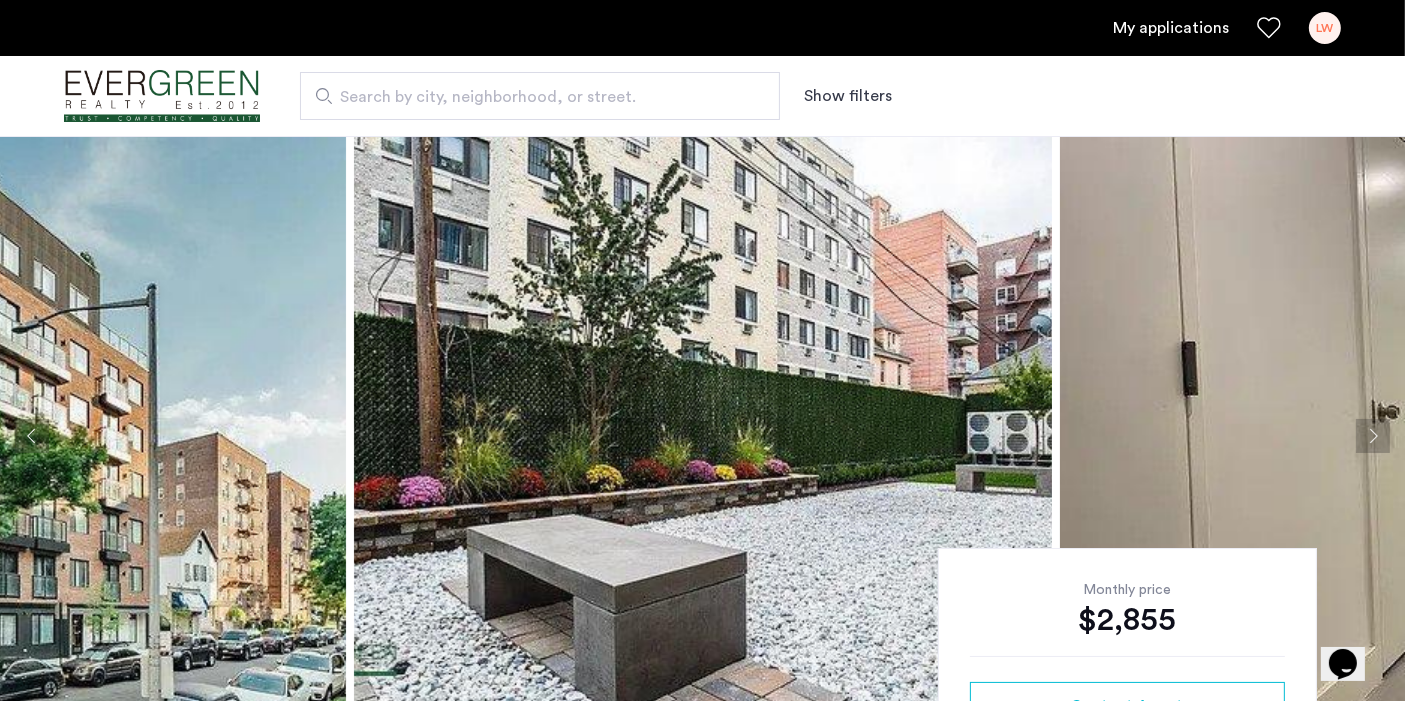 click 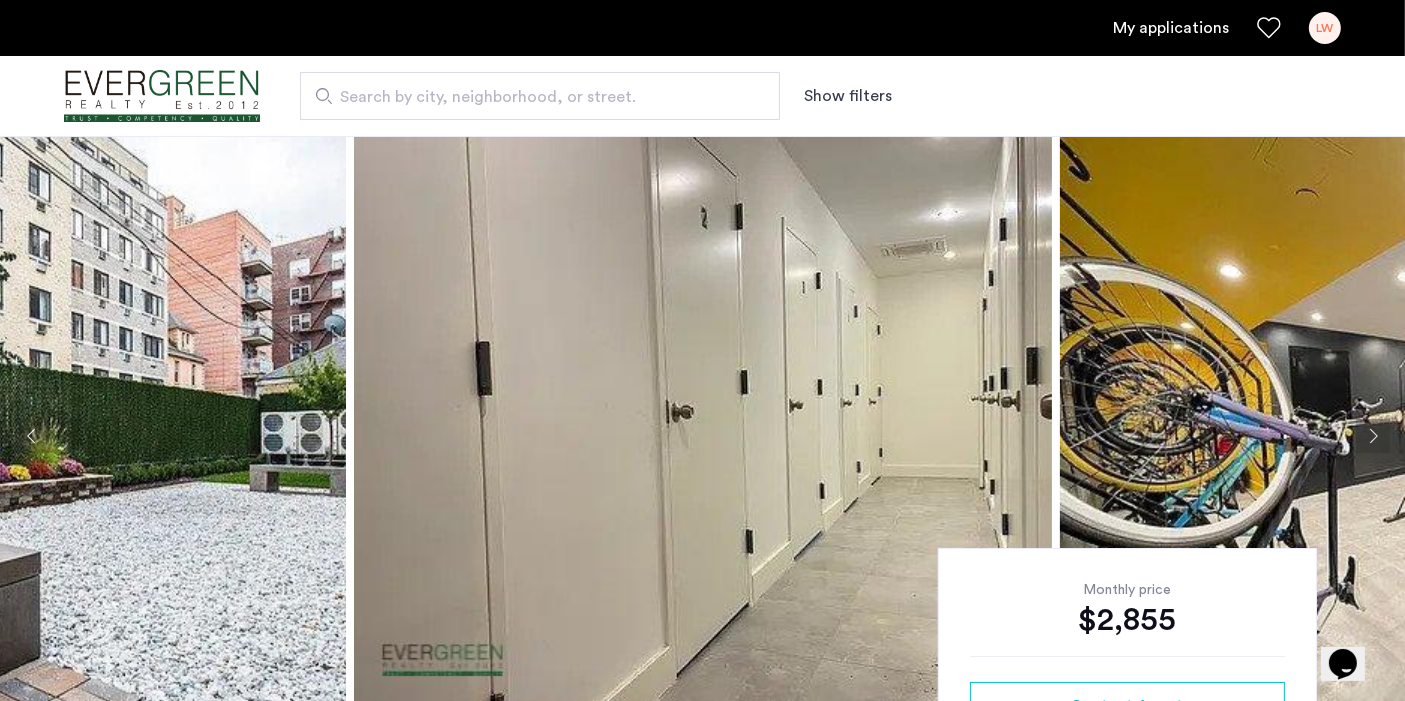 click 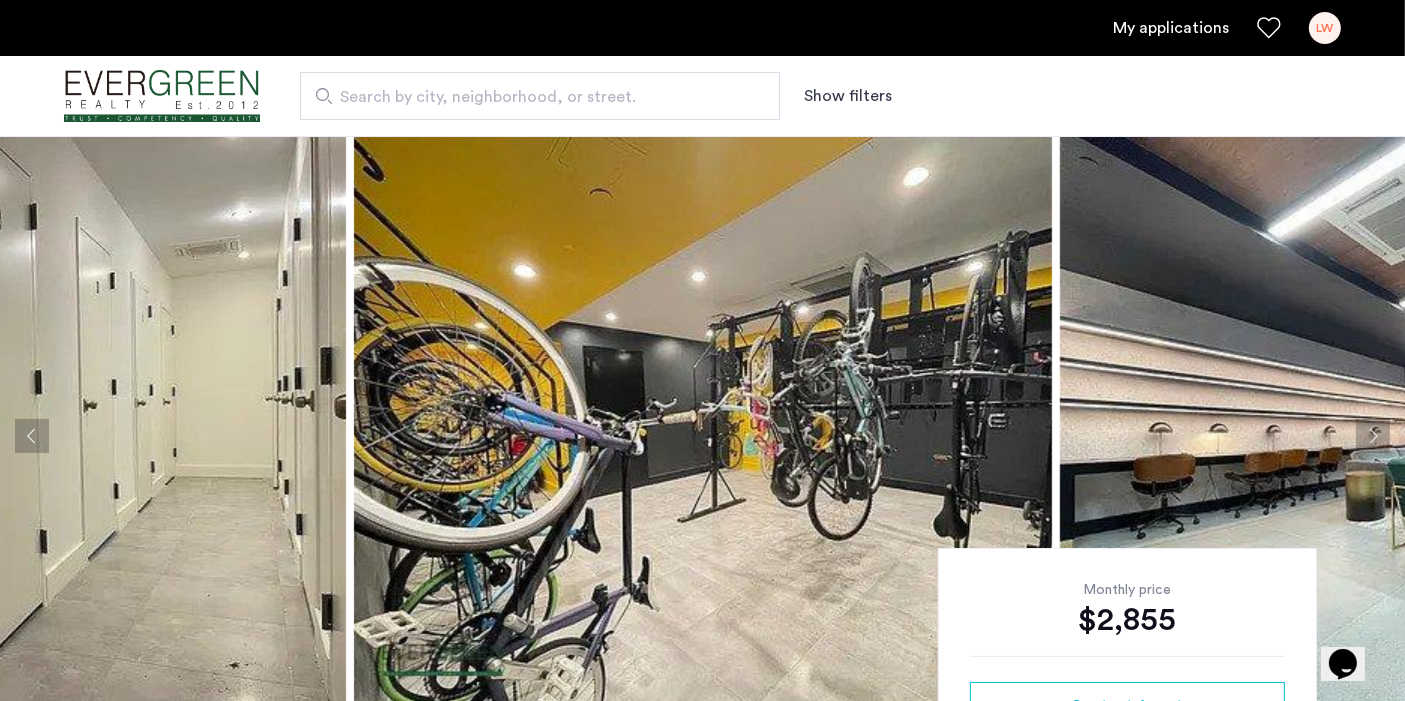 click 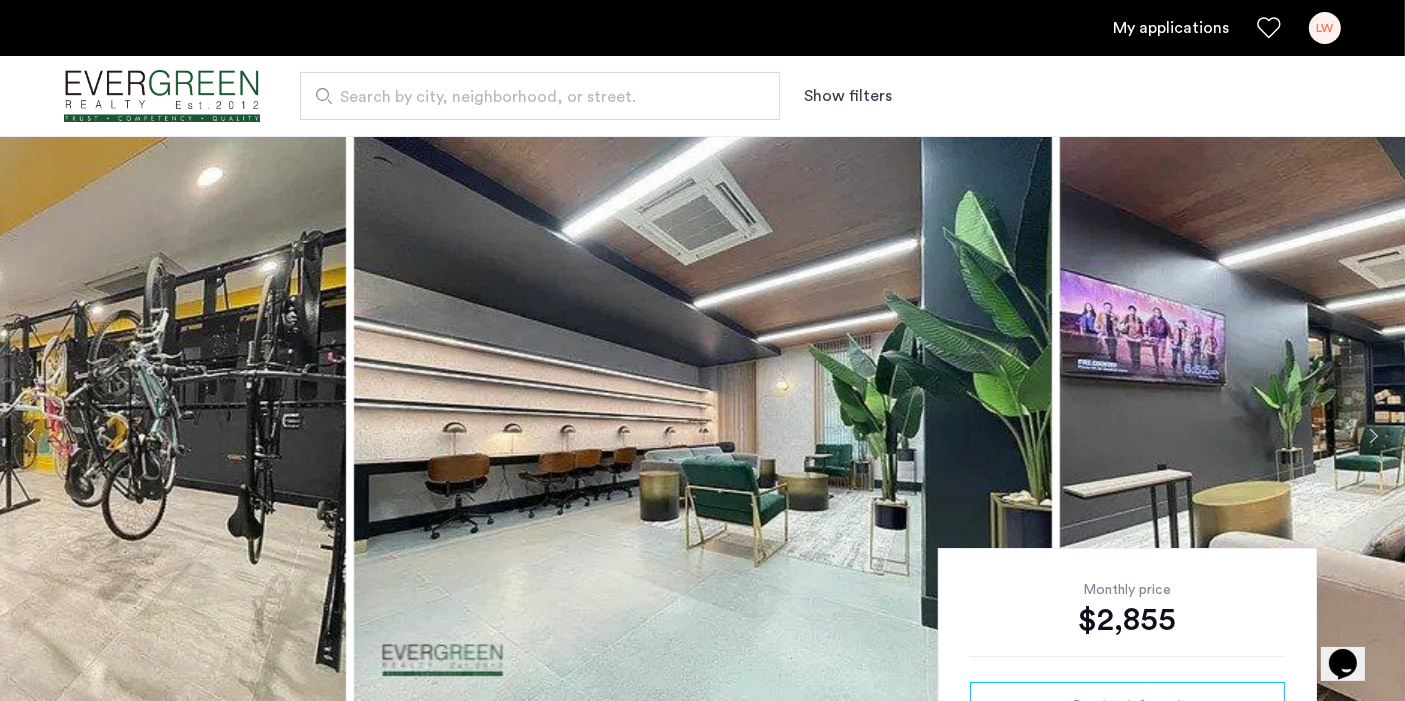 click 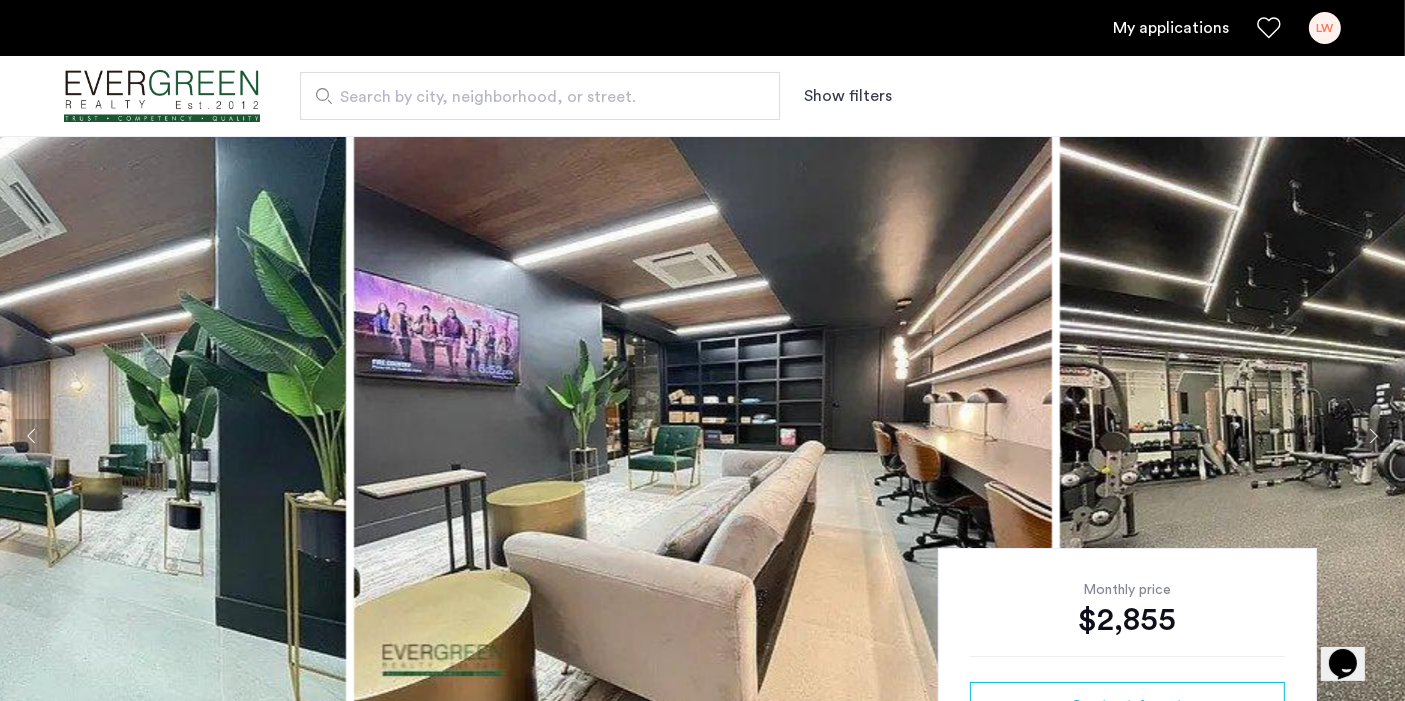 click 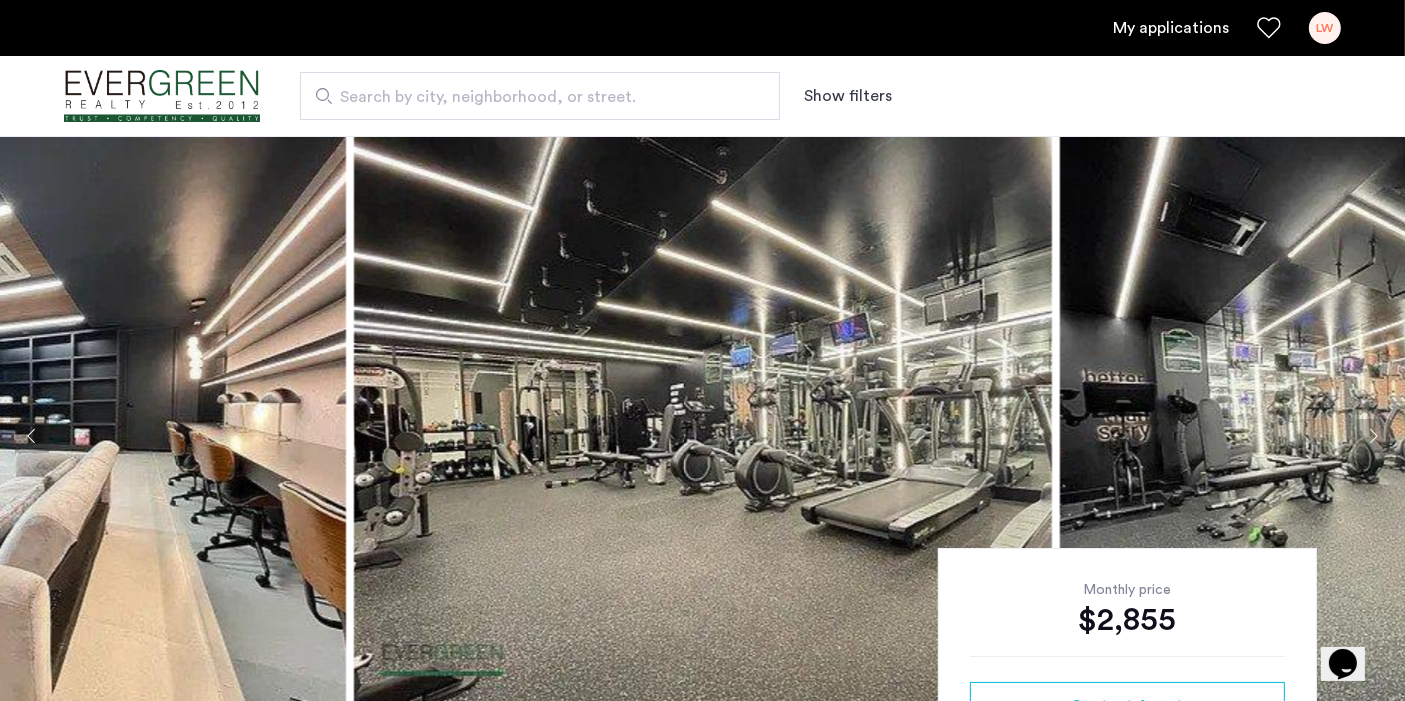 click 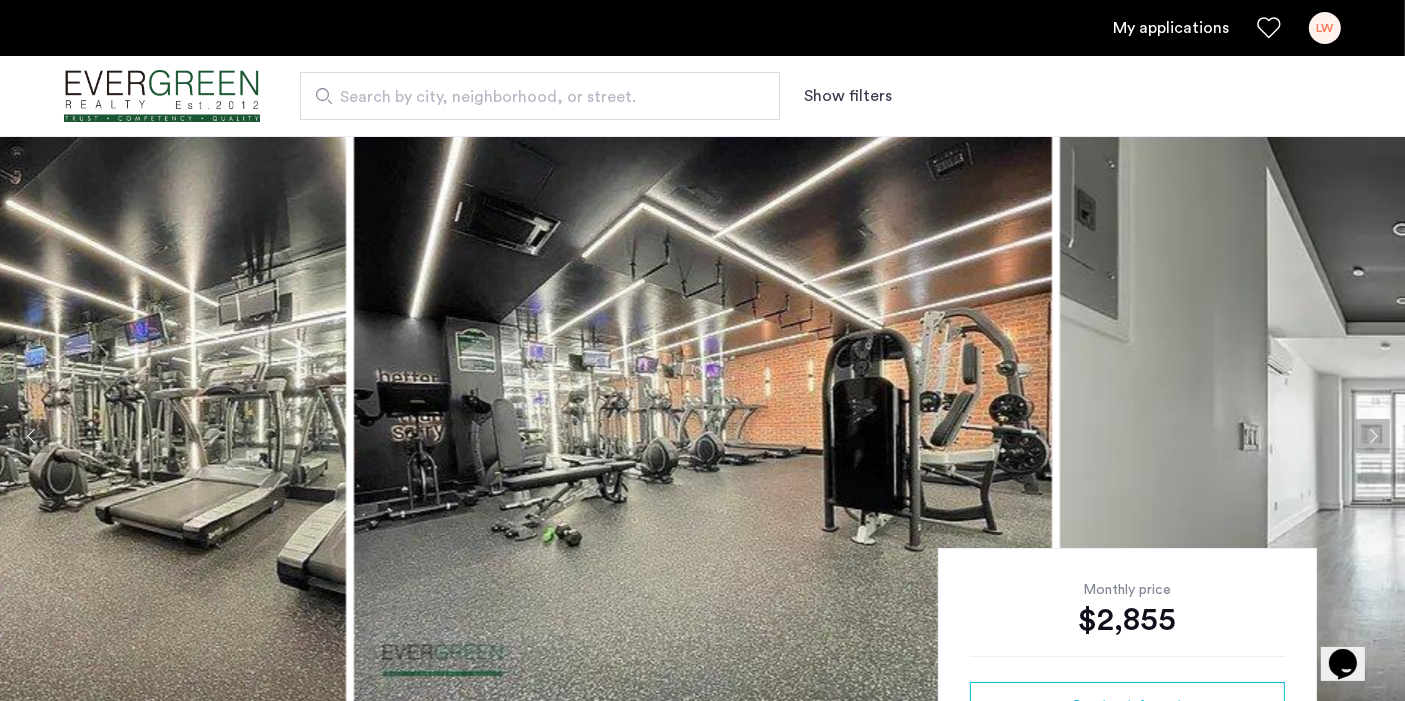 click 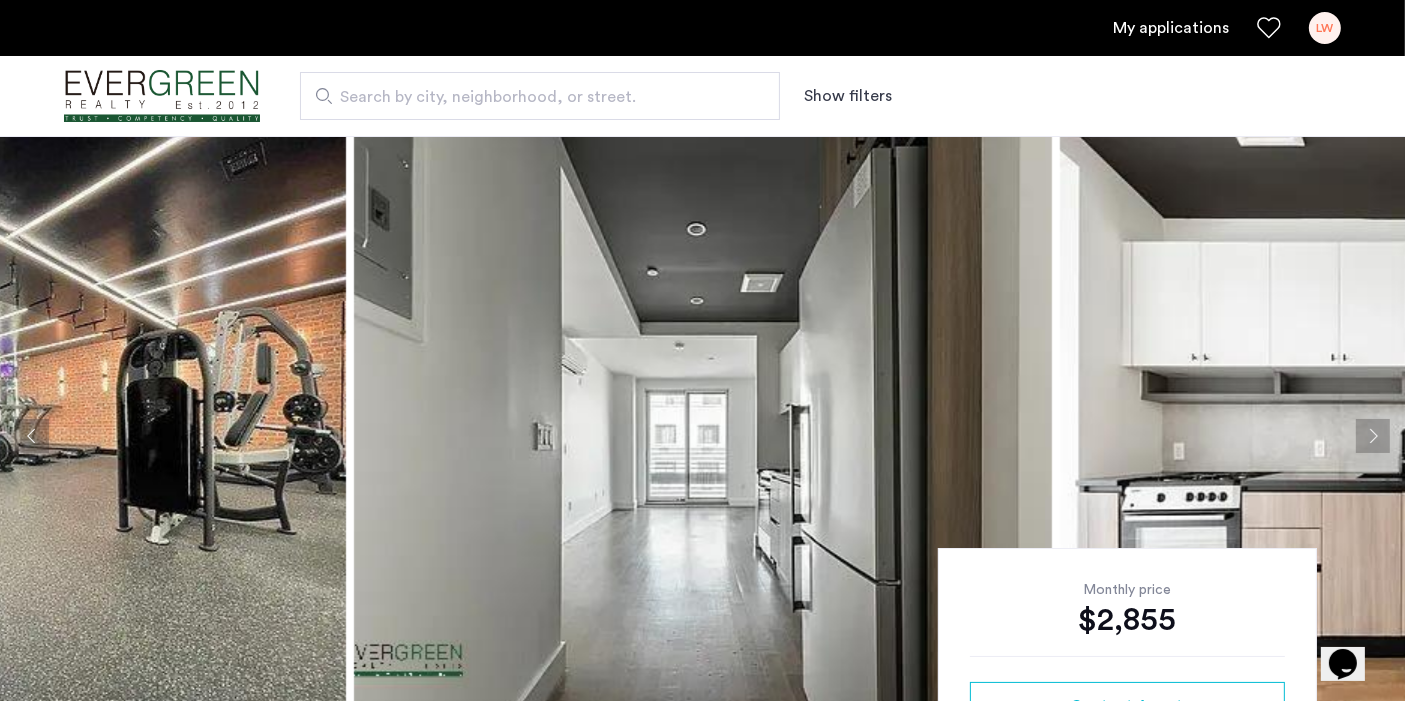 click 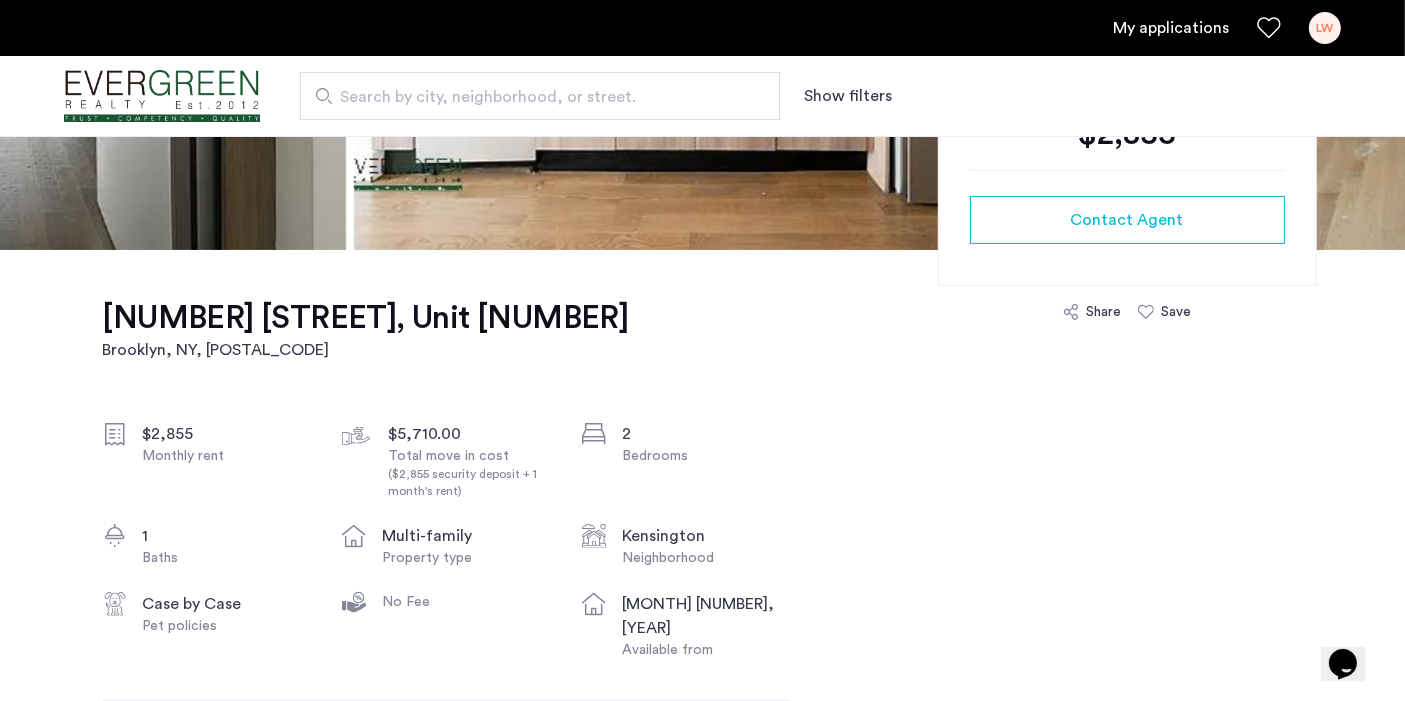 scroll, scrollTop: 490, scrollLeft: 0, axis: vertical 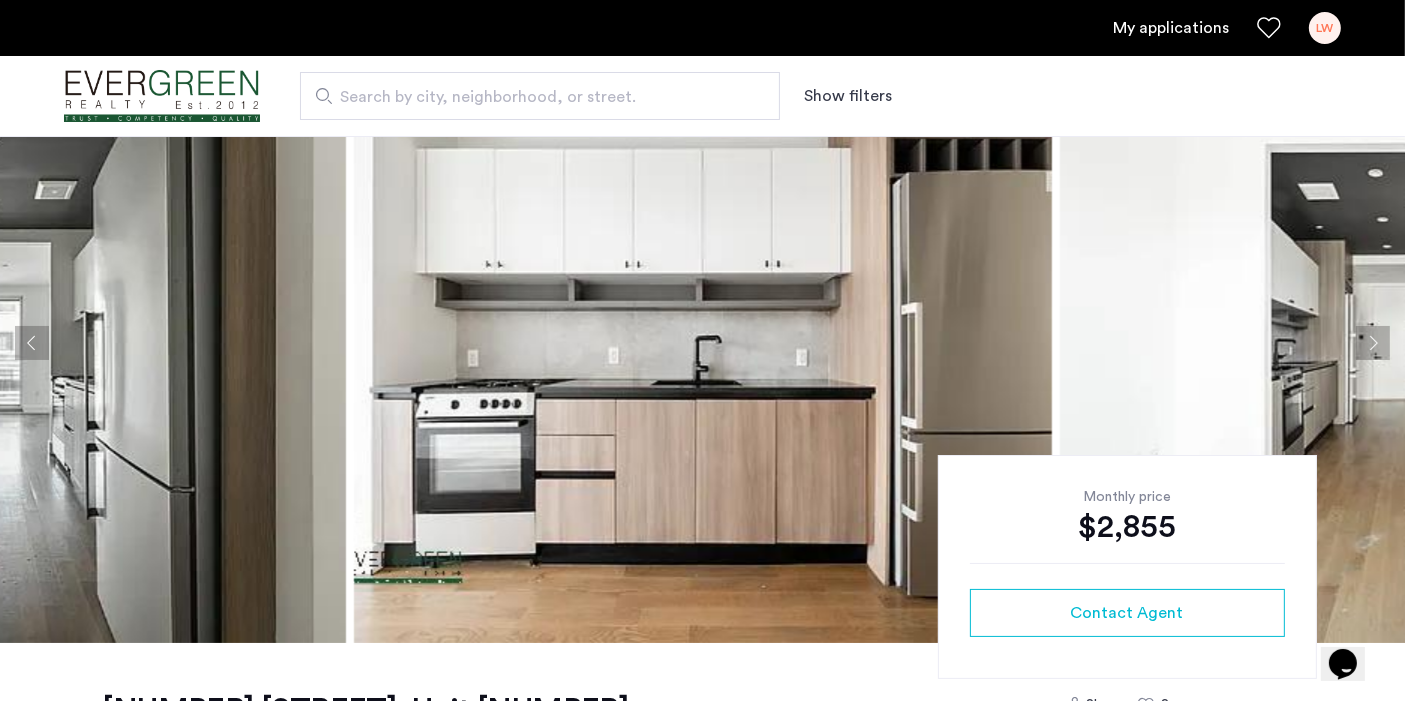 click 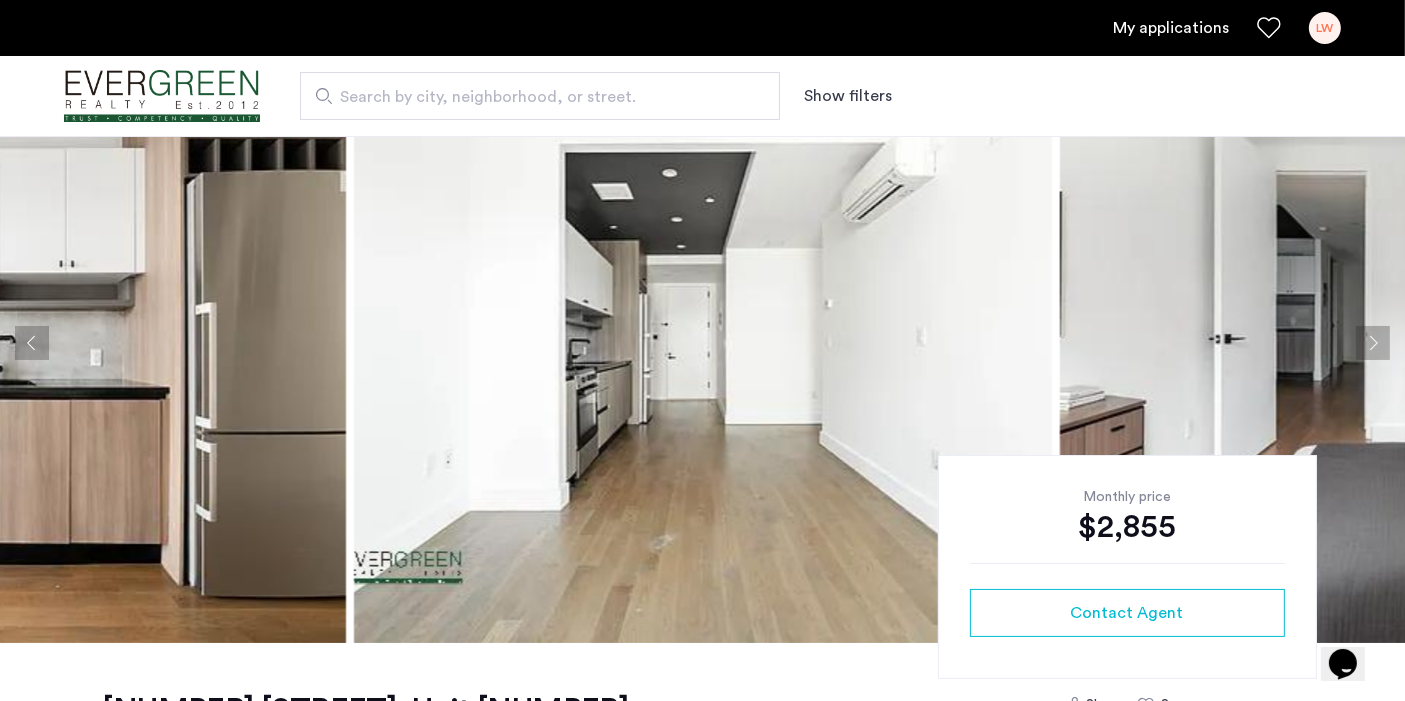click 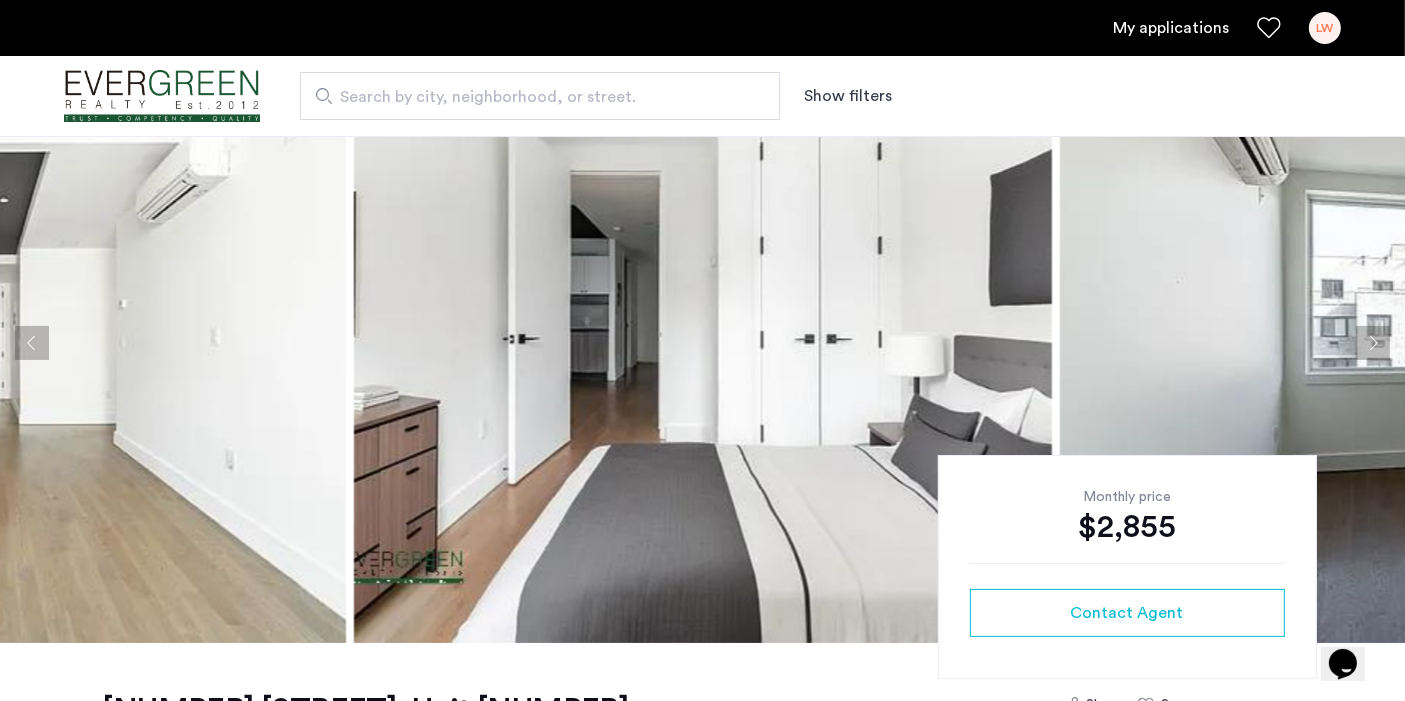 click 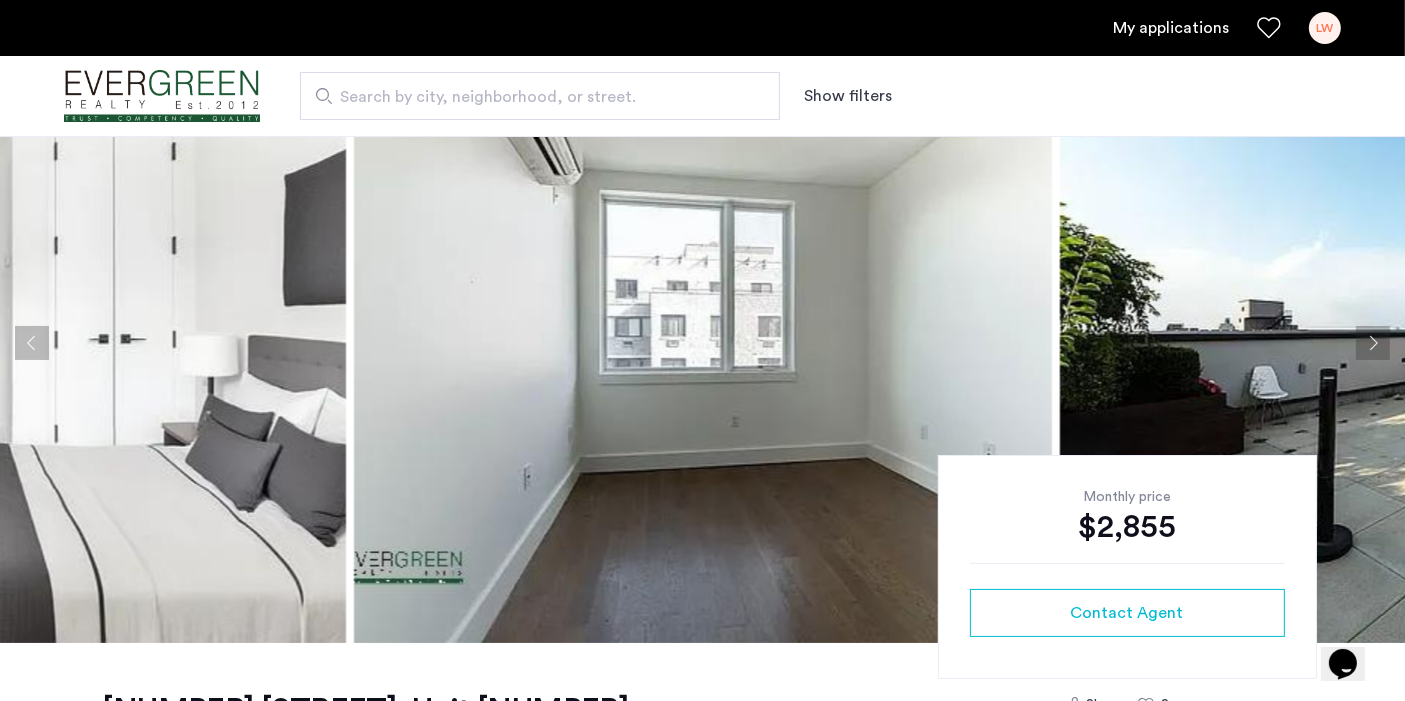 click 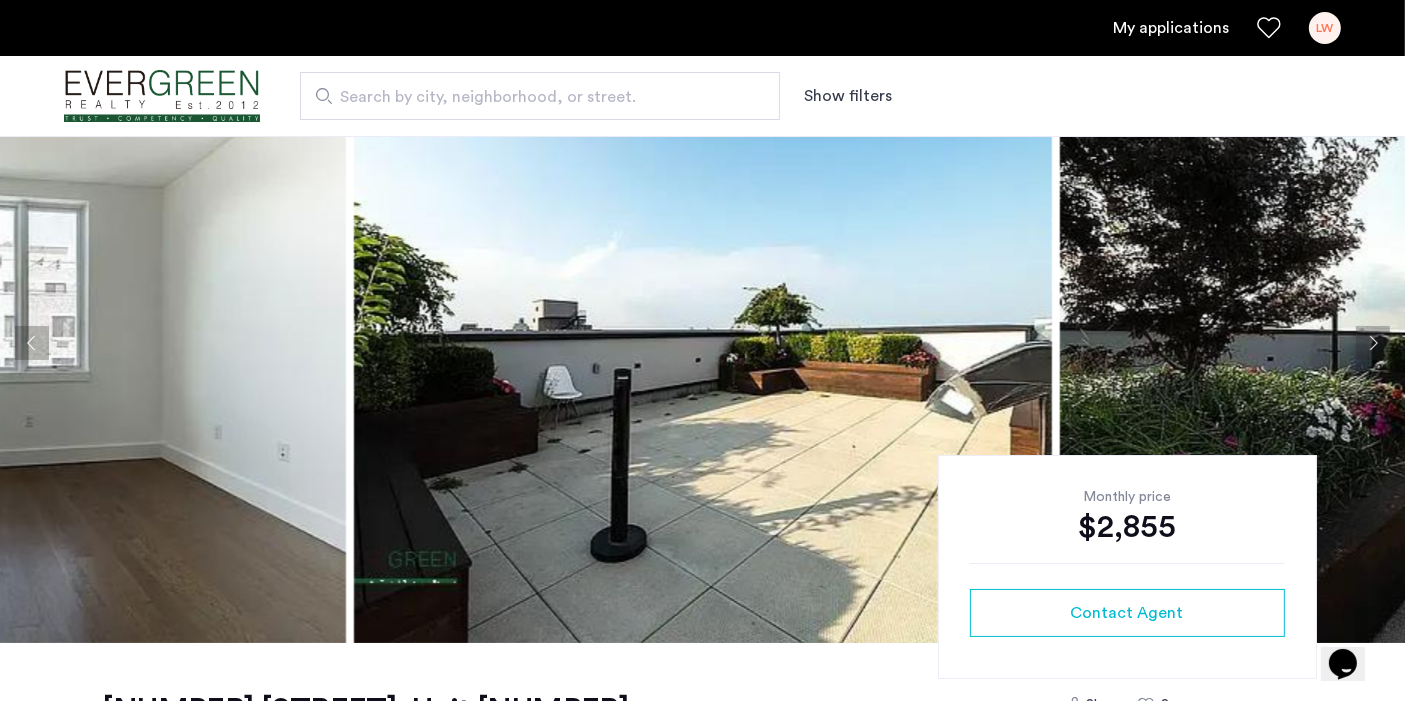 click 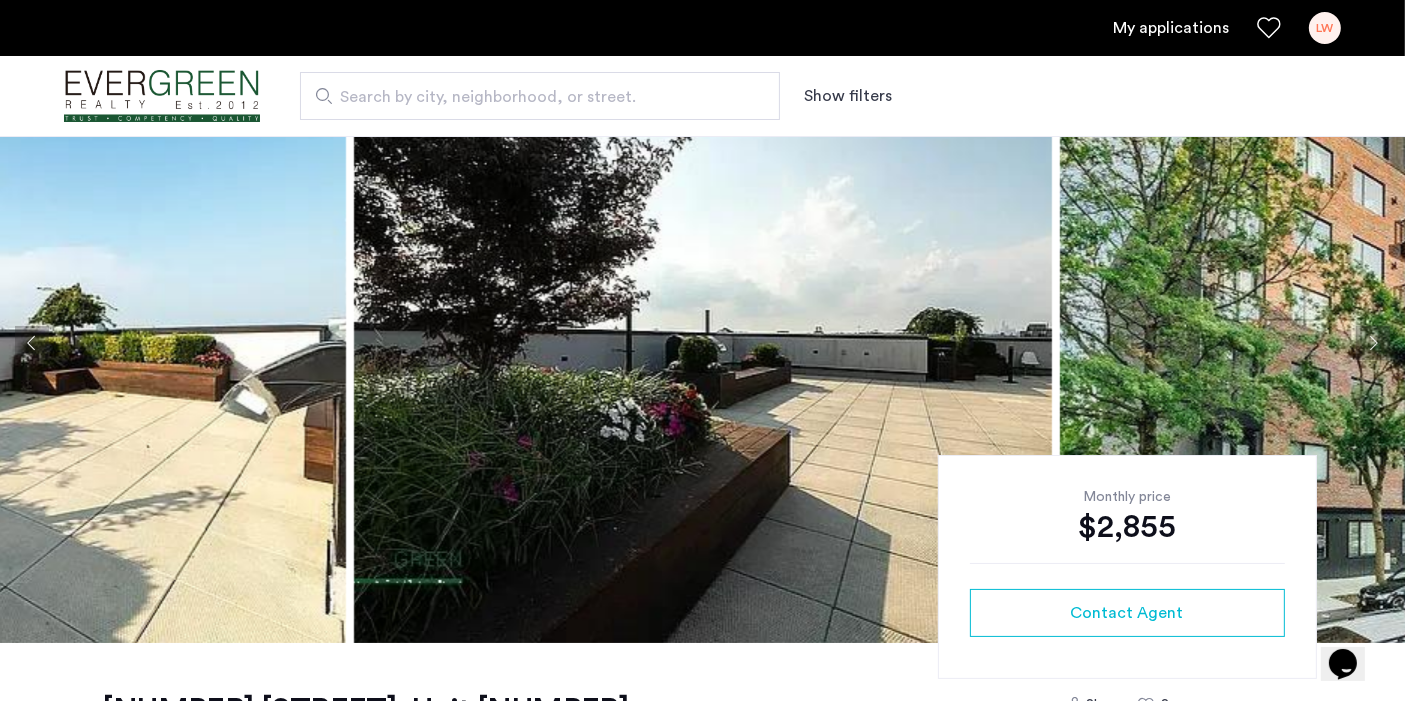 click 